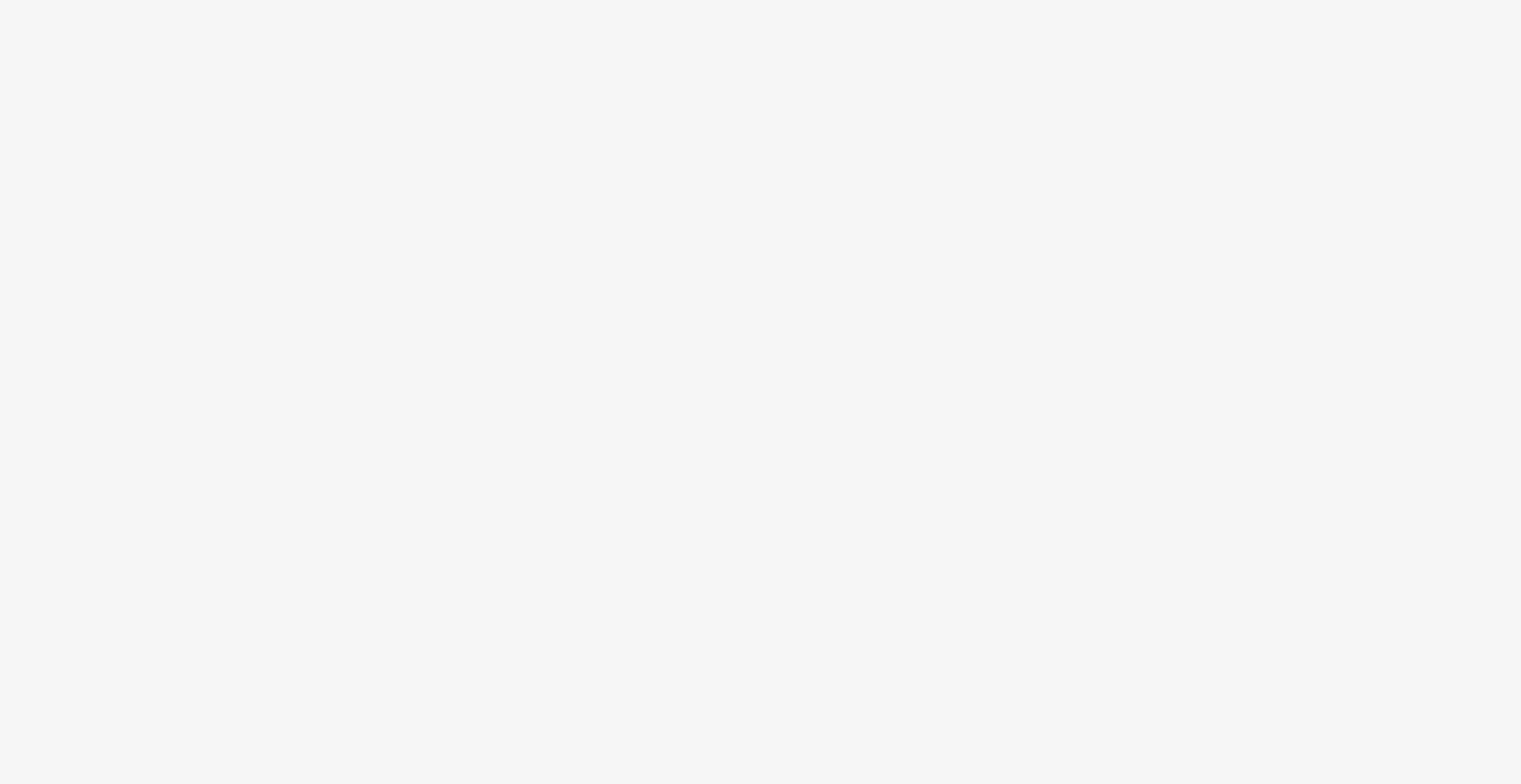 scroll, scrollTop: 0, scrollLeft: 0, axis: both 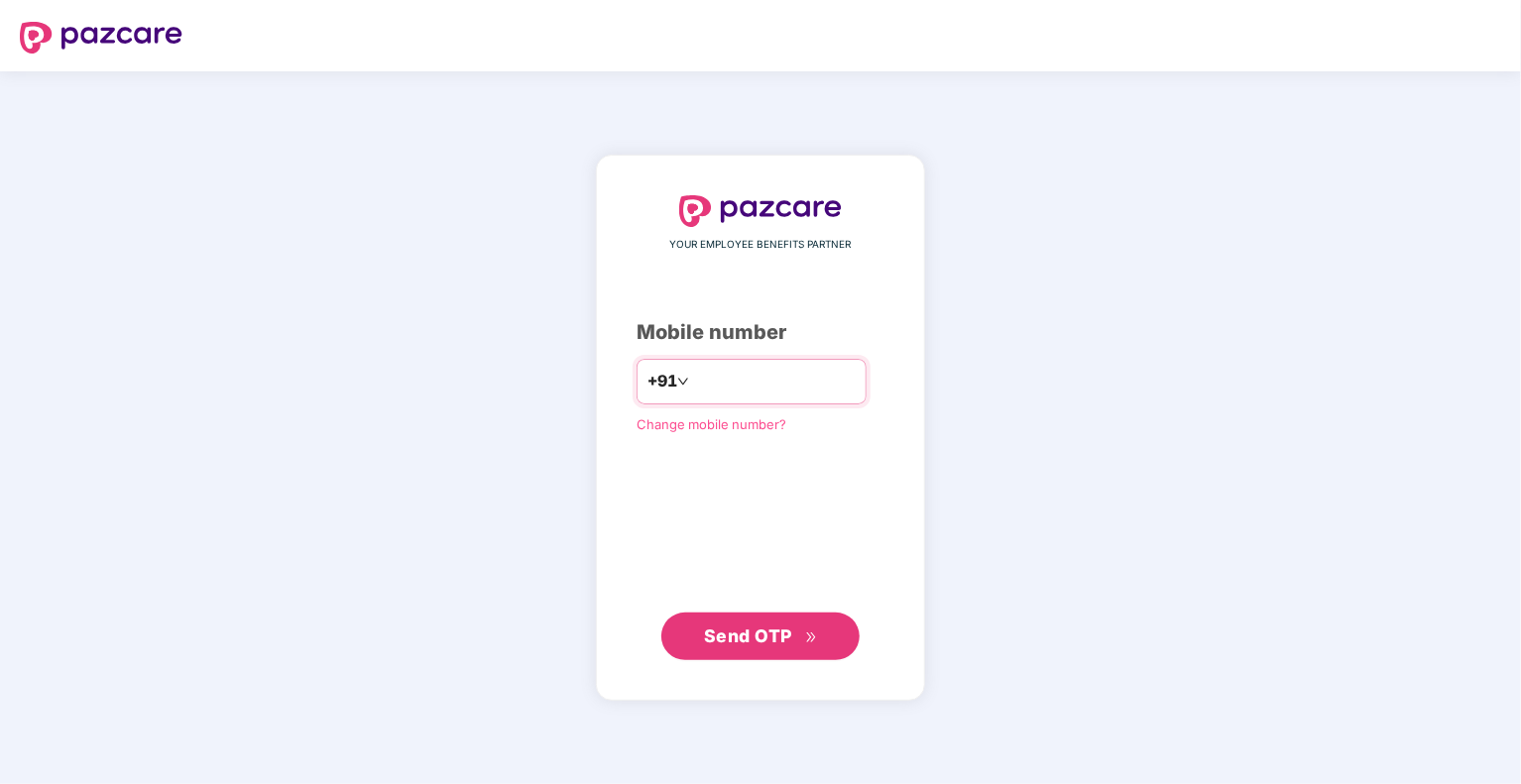 type on "**********" 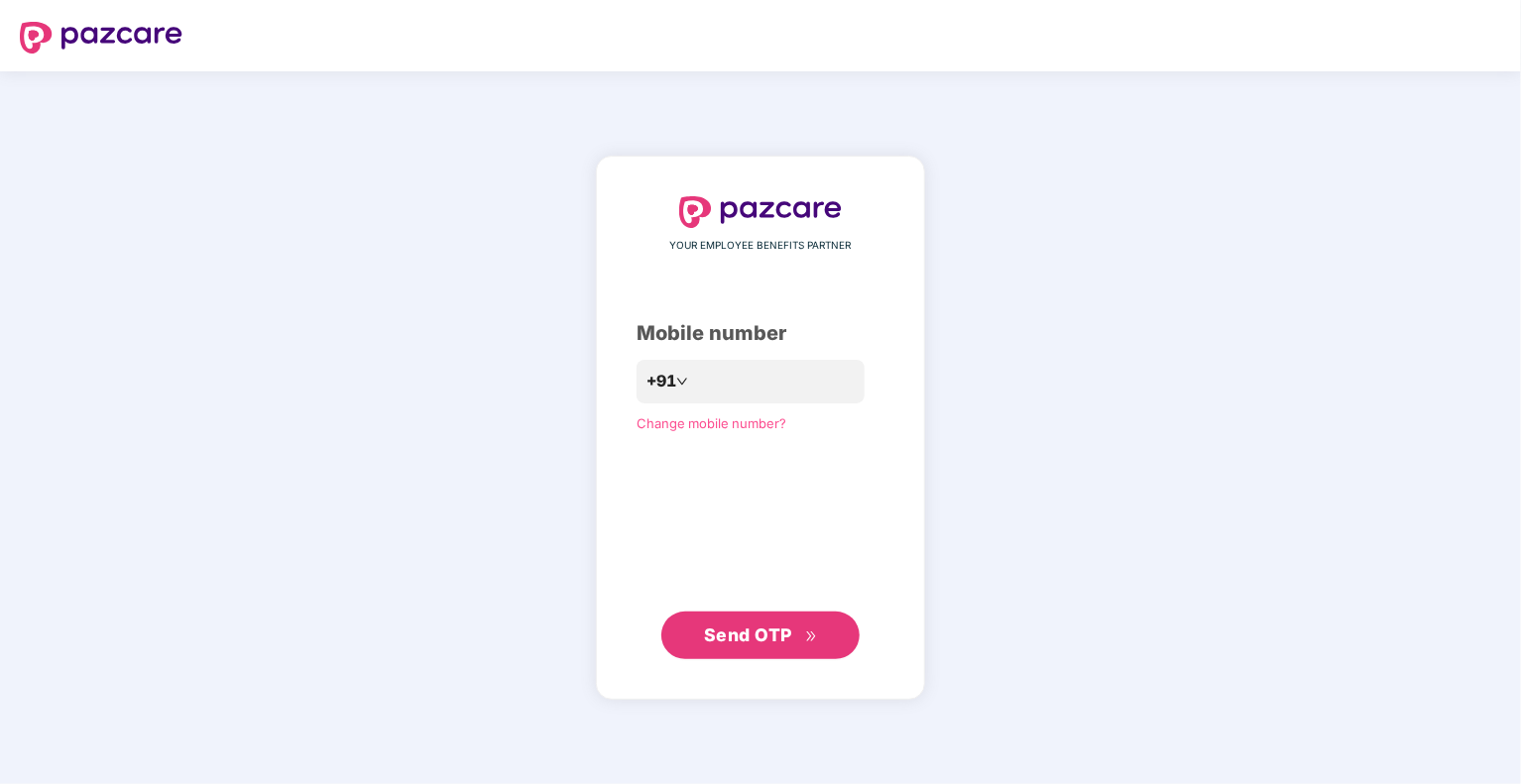 click on "Send OTP" at bounding box center [748, 634] 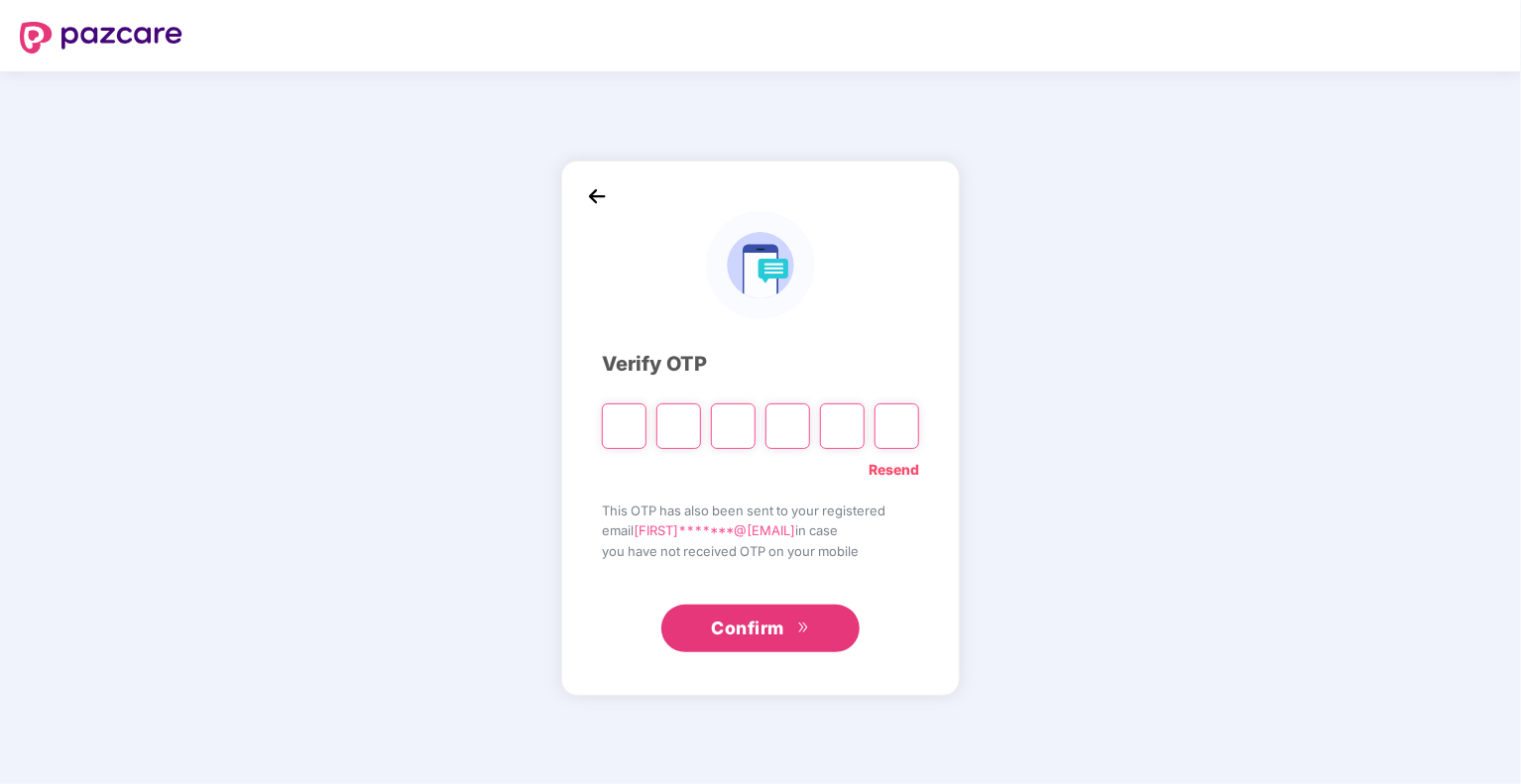 type on "*" 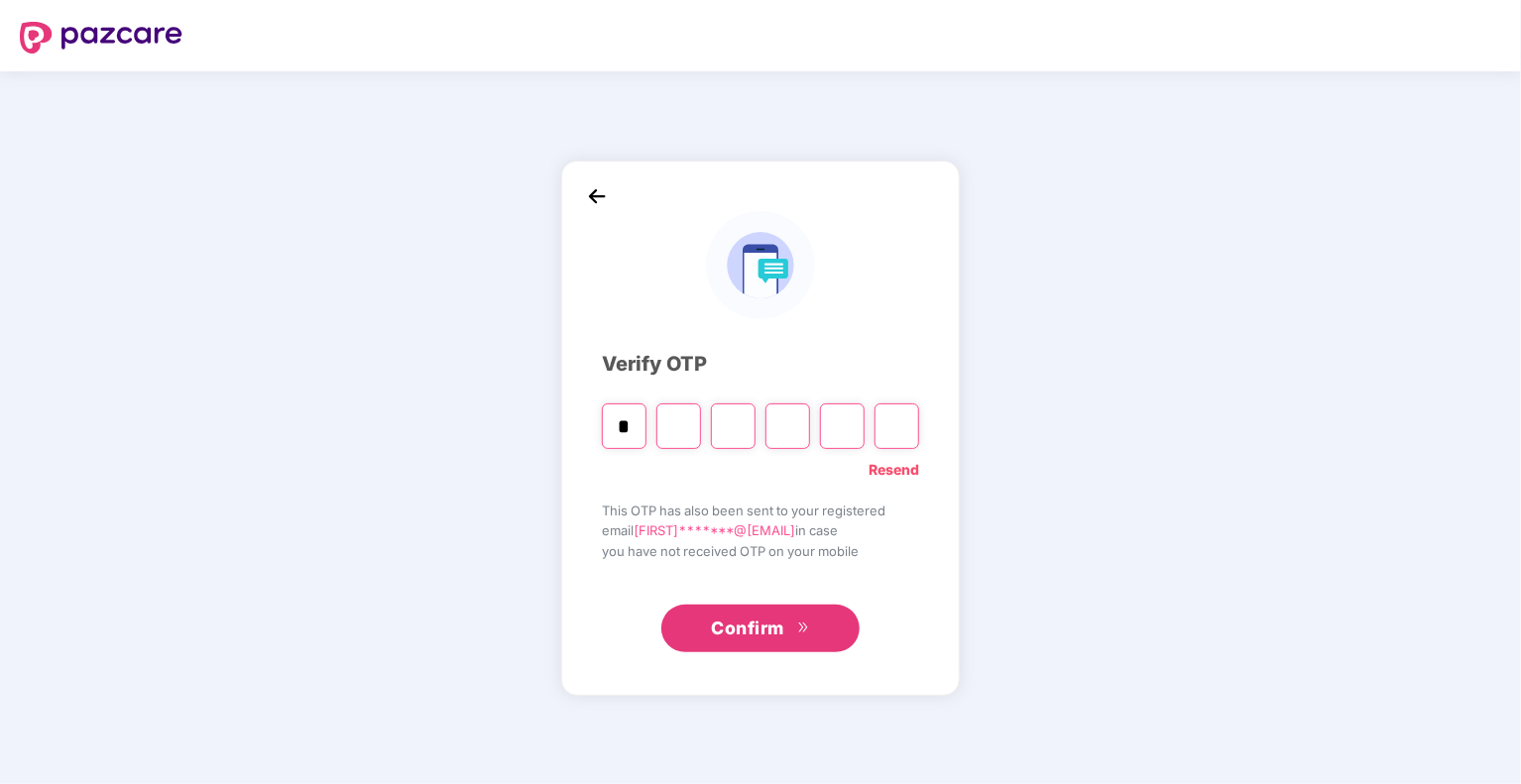 type on "*" 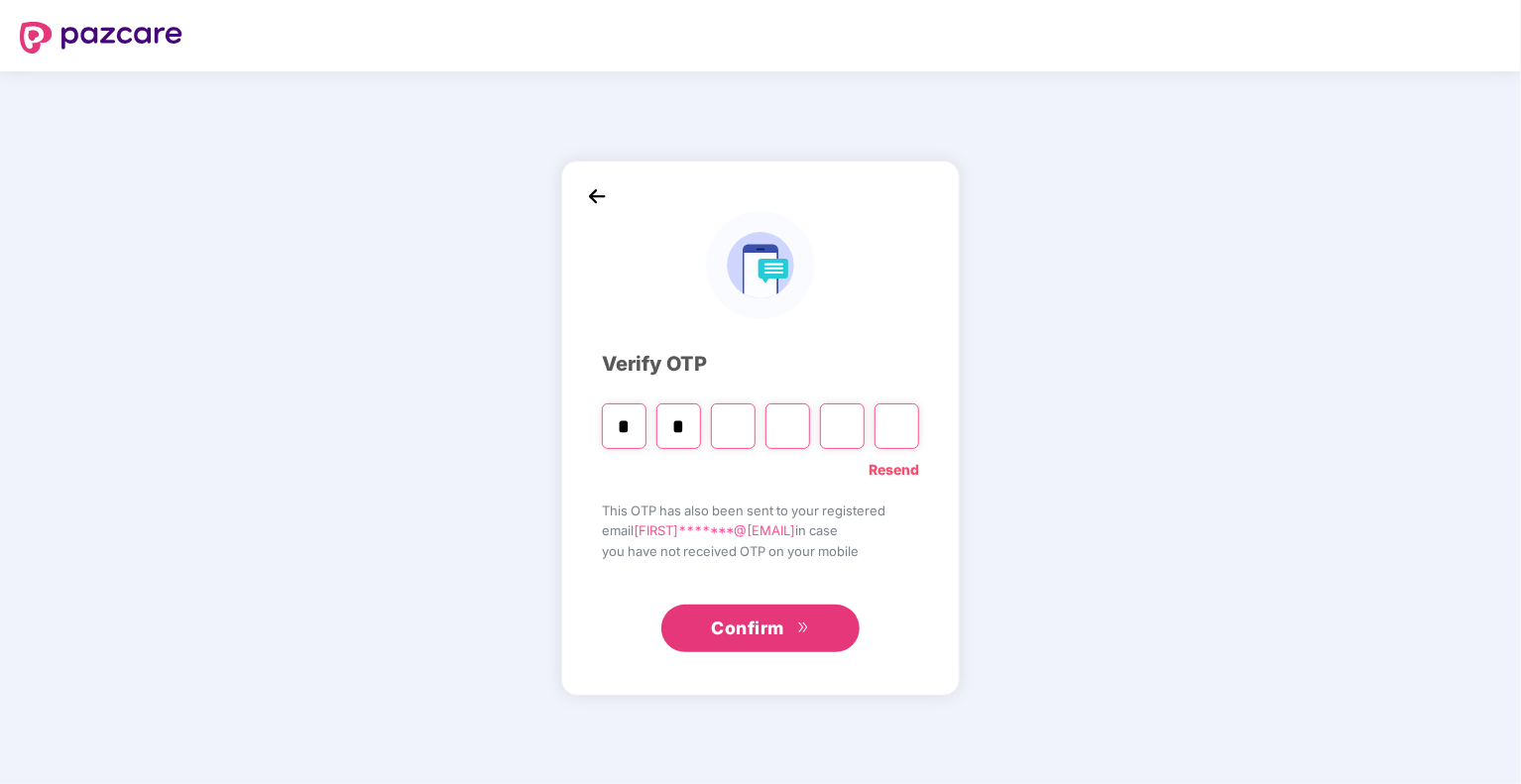 type on "*" 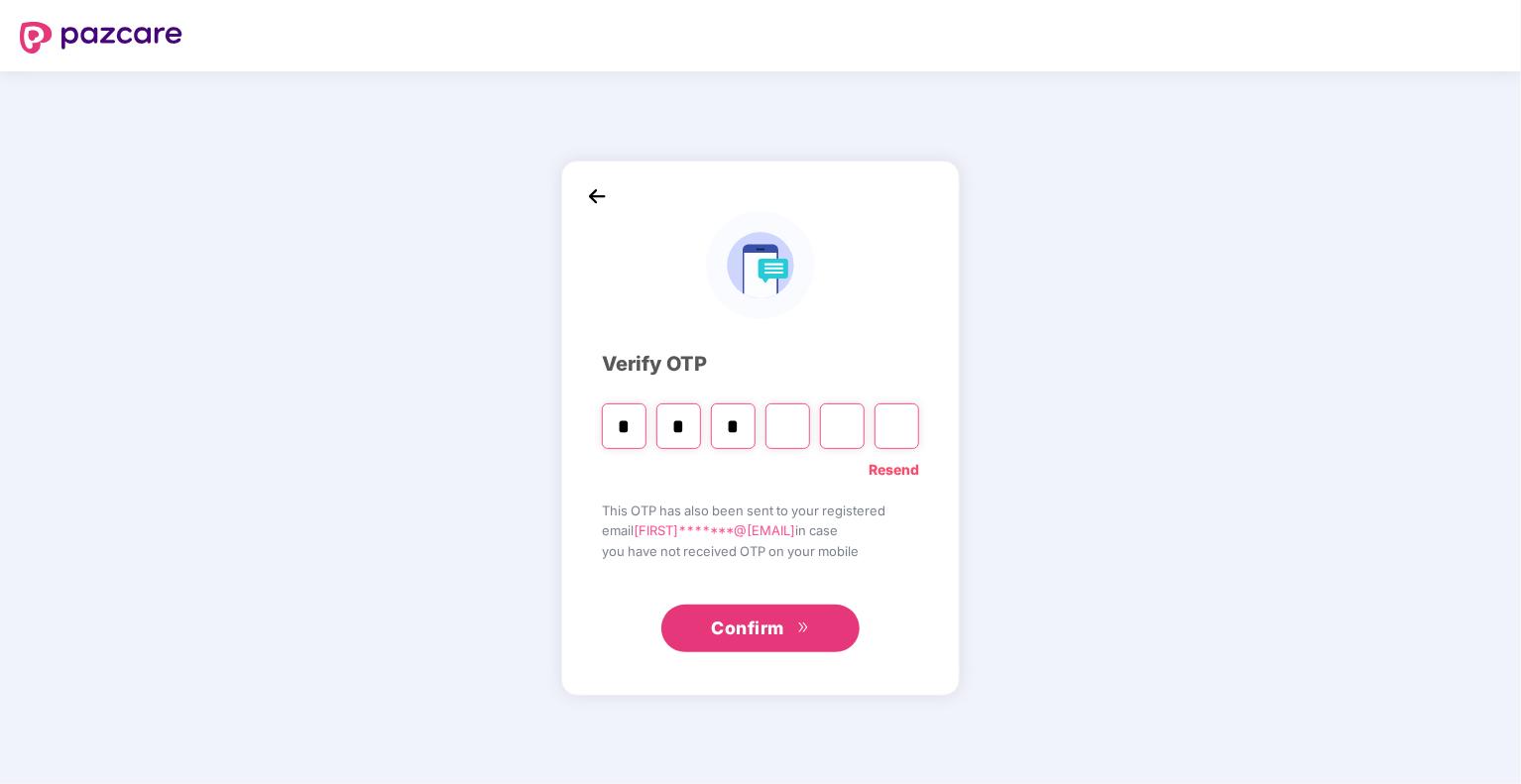 type on "*" 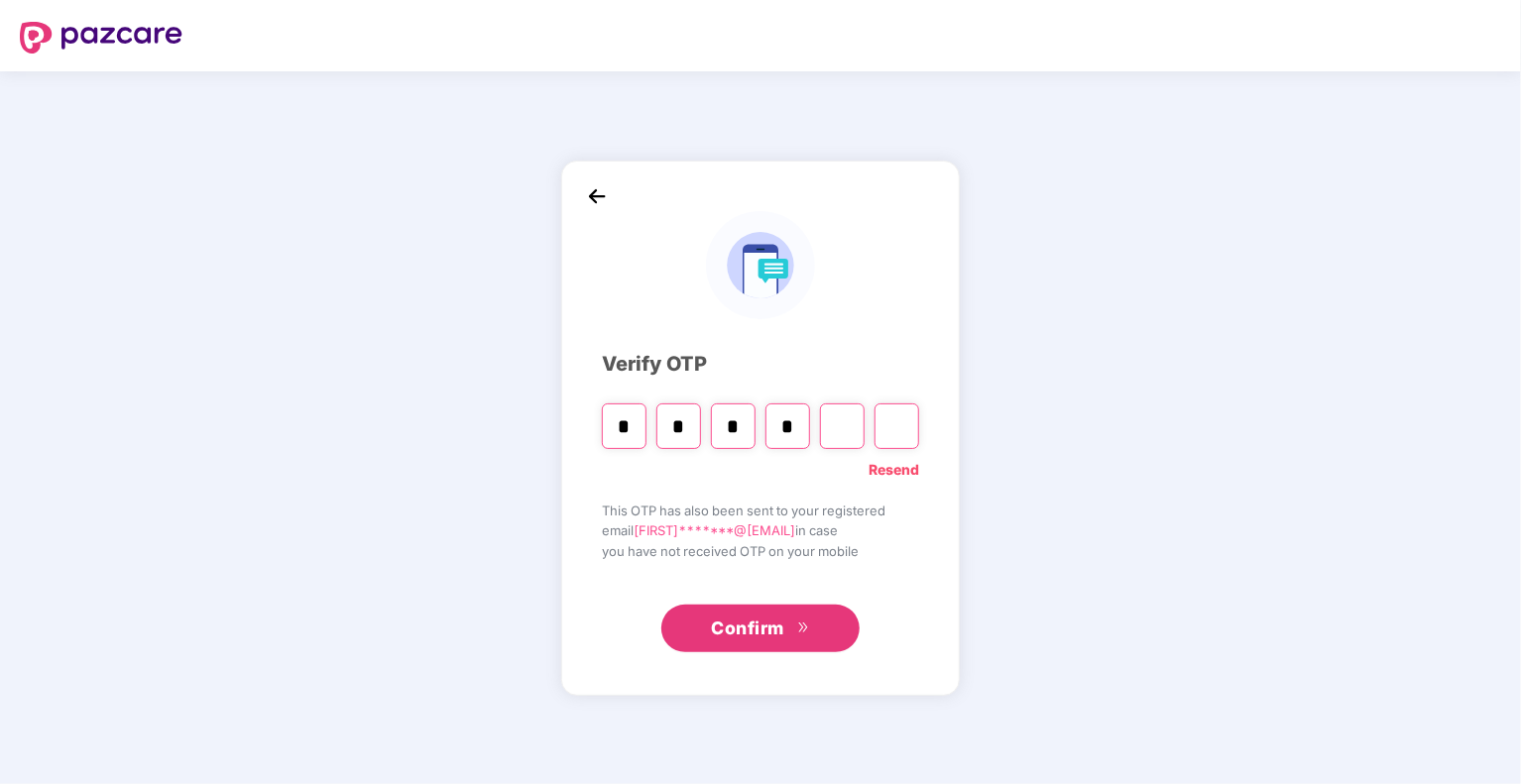 type on "*" 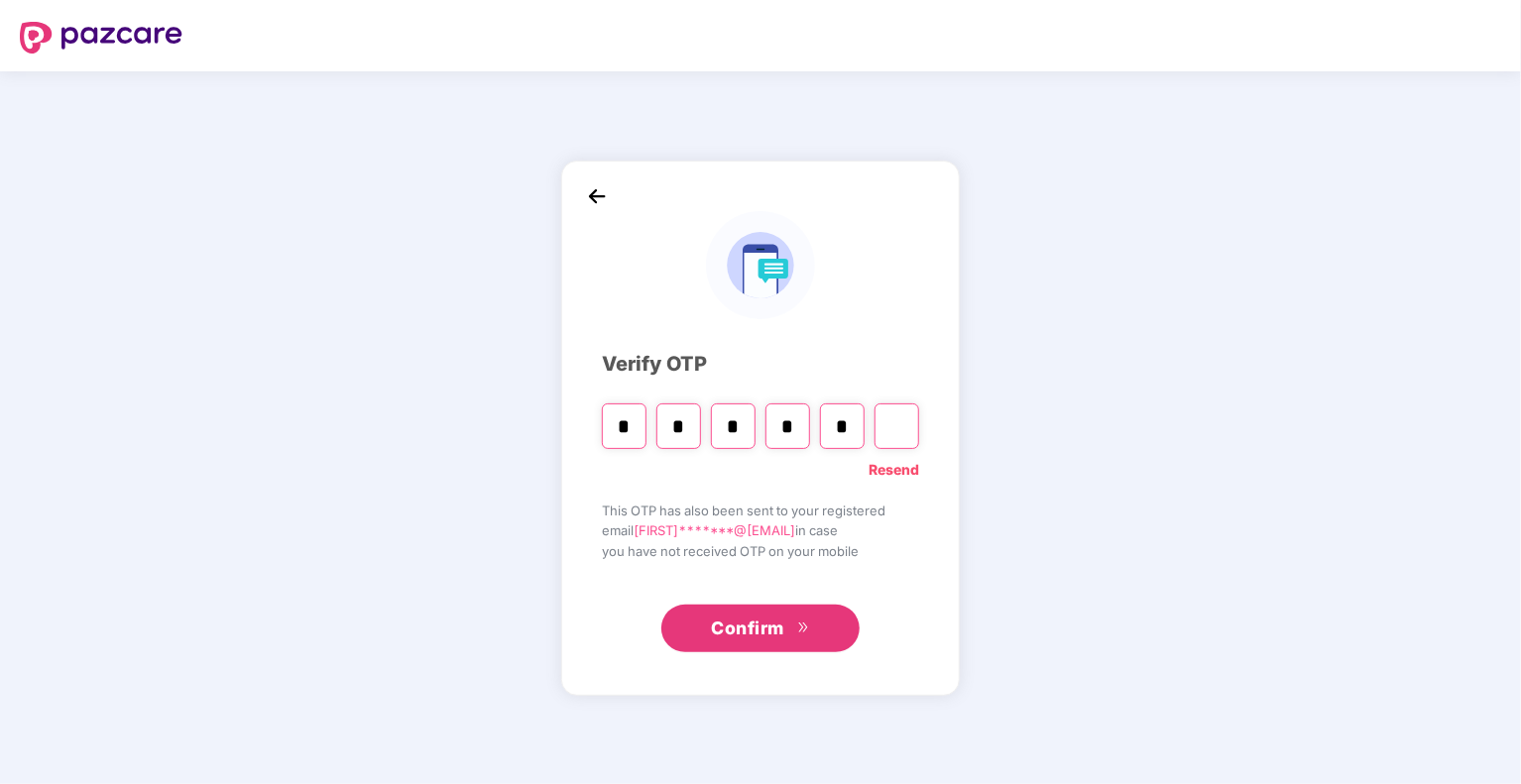 type on "*" 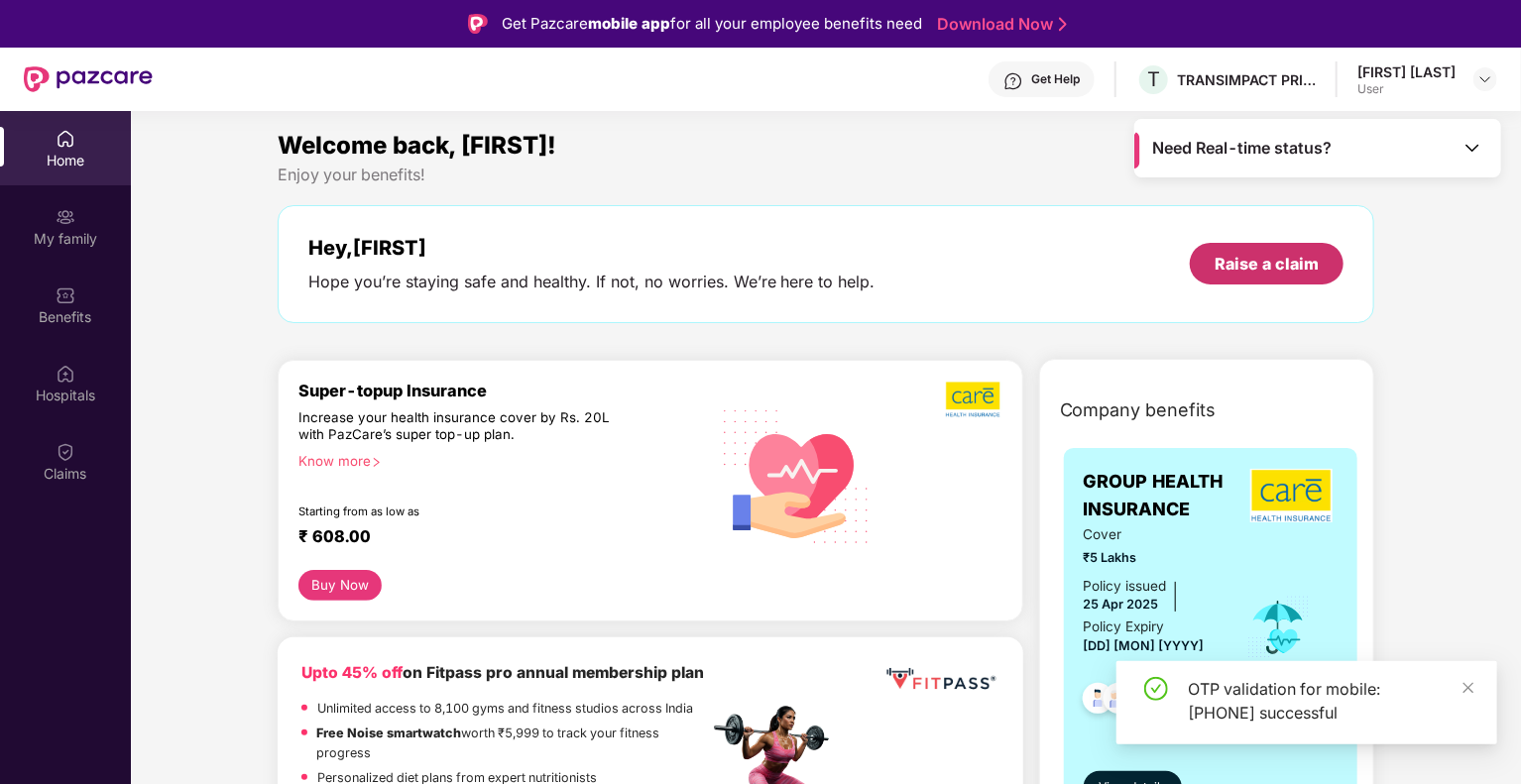 click on "Raise a claim" at bounding box center [1266, 264] 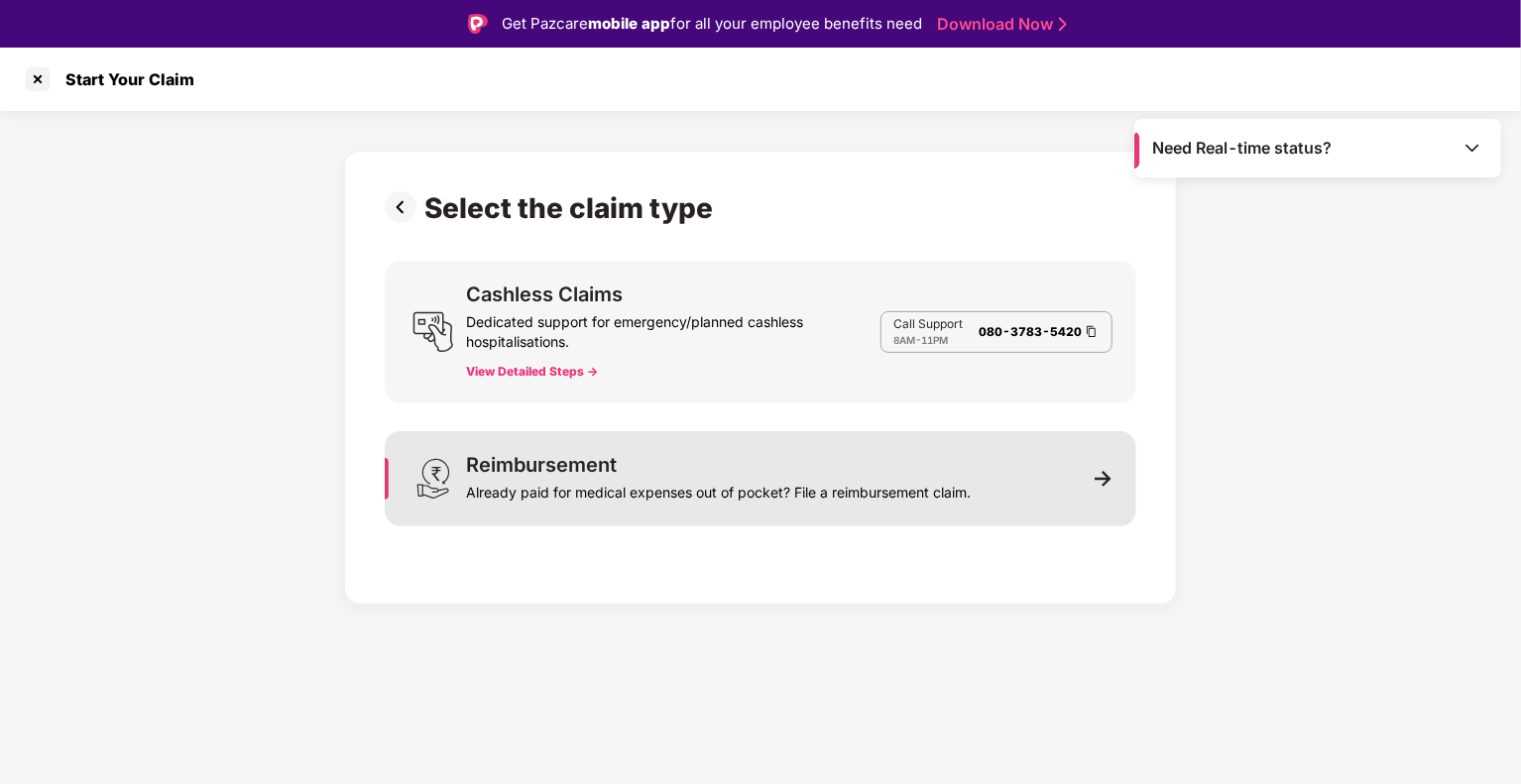 click on "Already paid for medical expenses out of pocket? File a reimbursement claim." at bounding box center [718, 489] 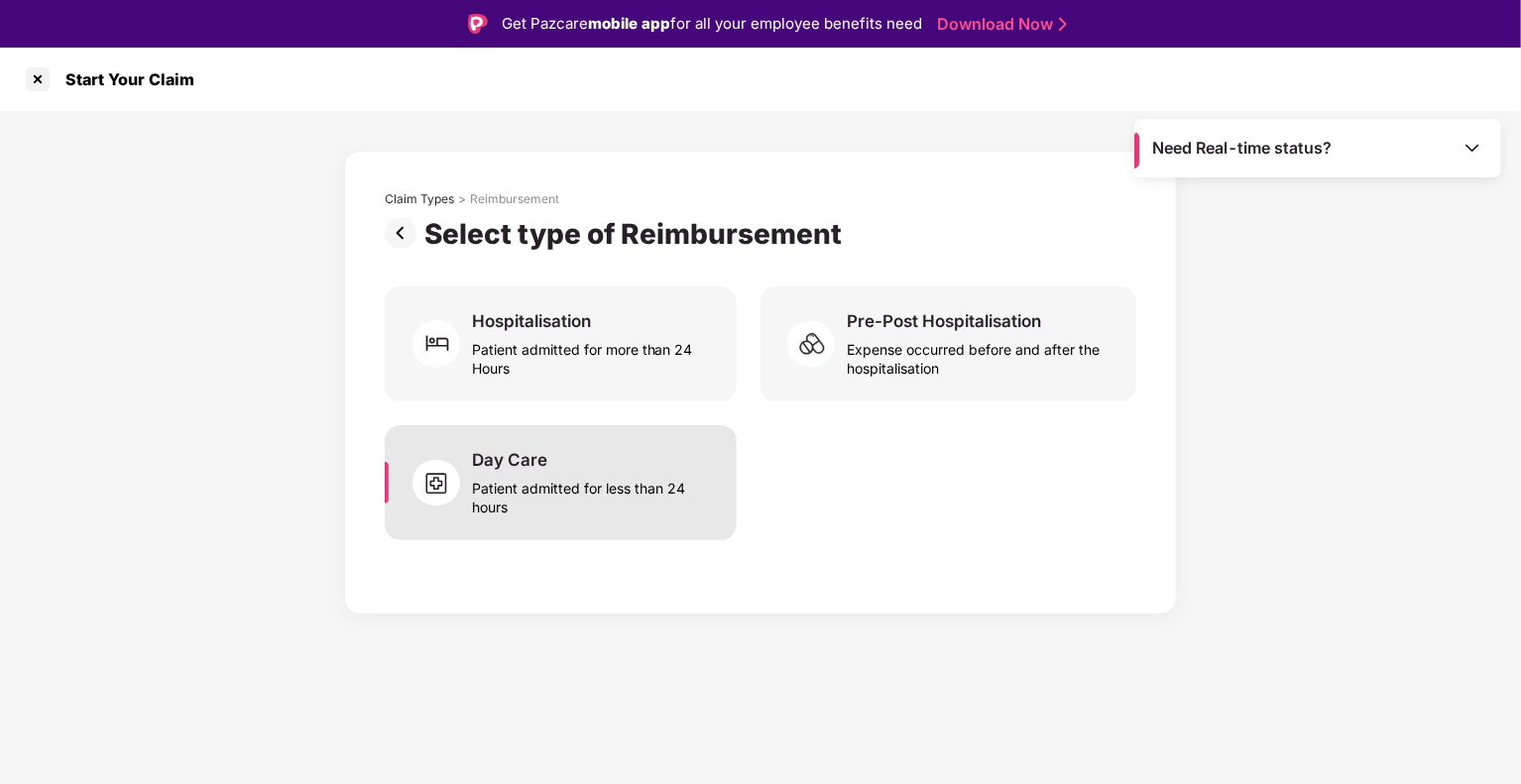 click on "Patient admitted for less than 24 hours" at bounding box center (592, 494) 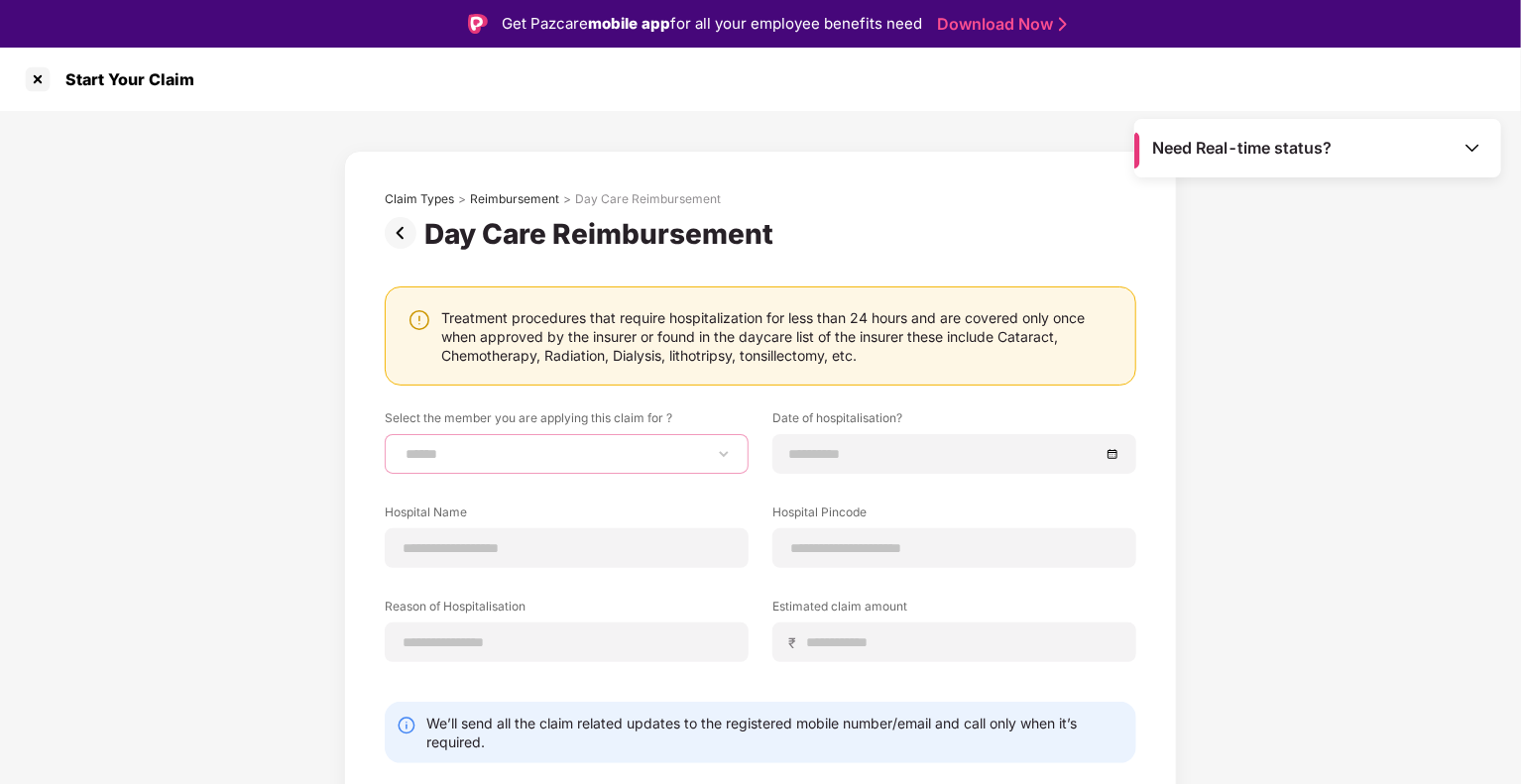 click on "**********" at bounding box center (566, 454) 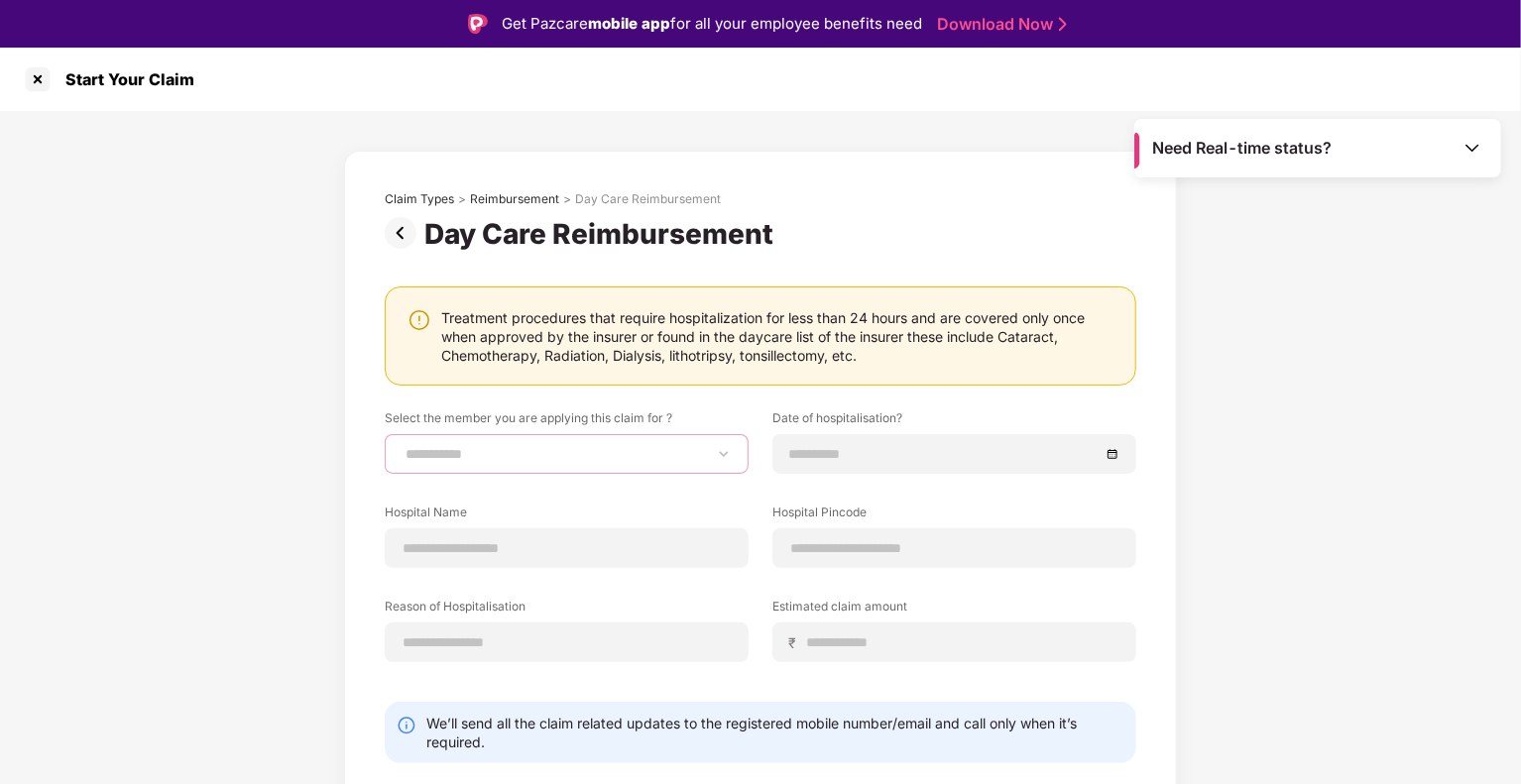 click on "**********" at bounding box center (566, 454) 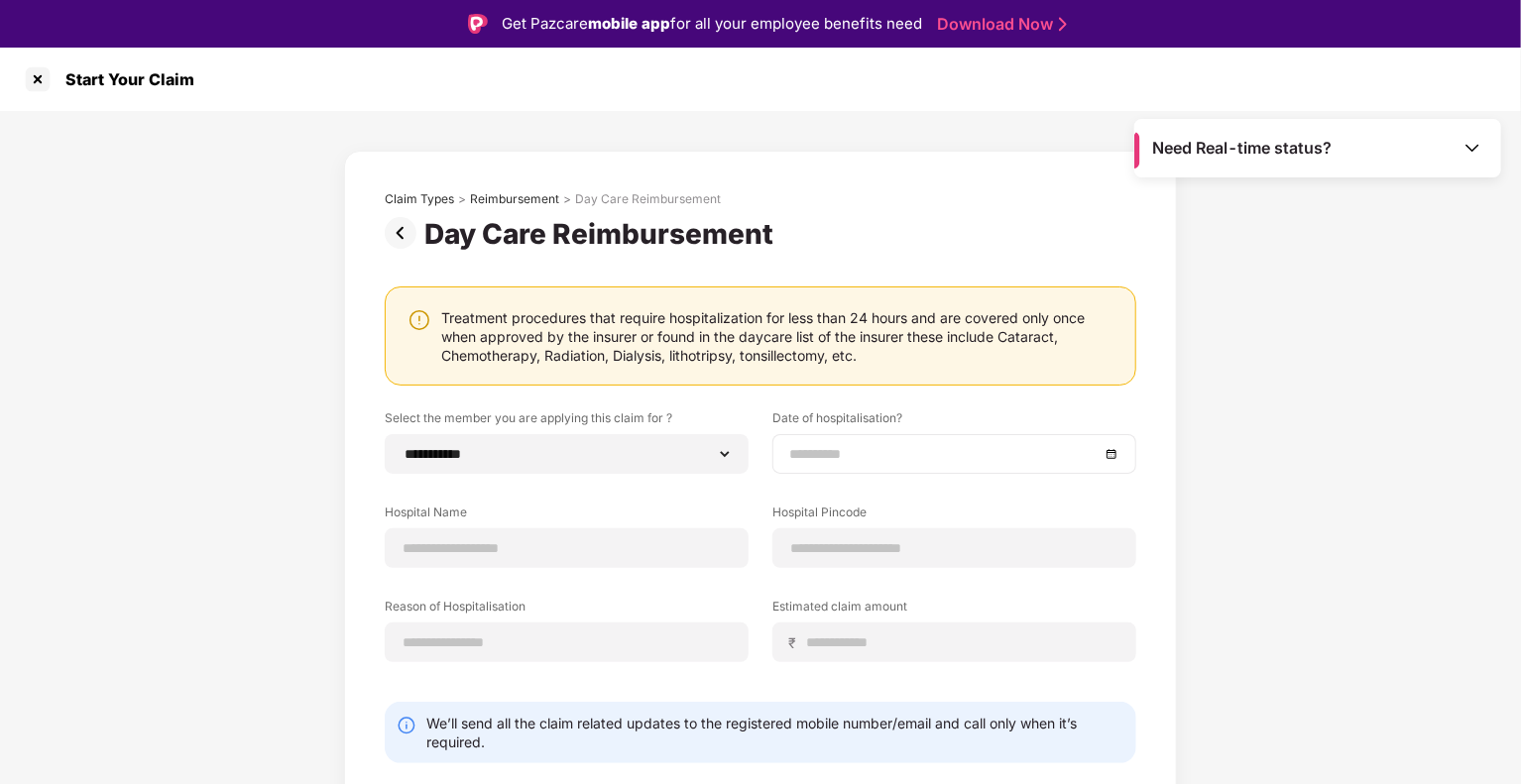 click at bounding box center (944, 454) 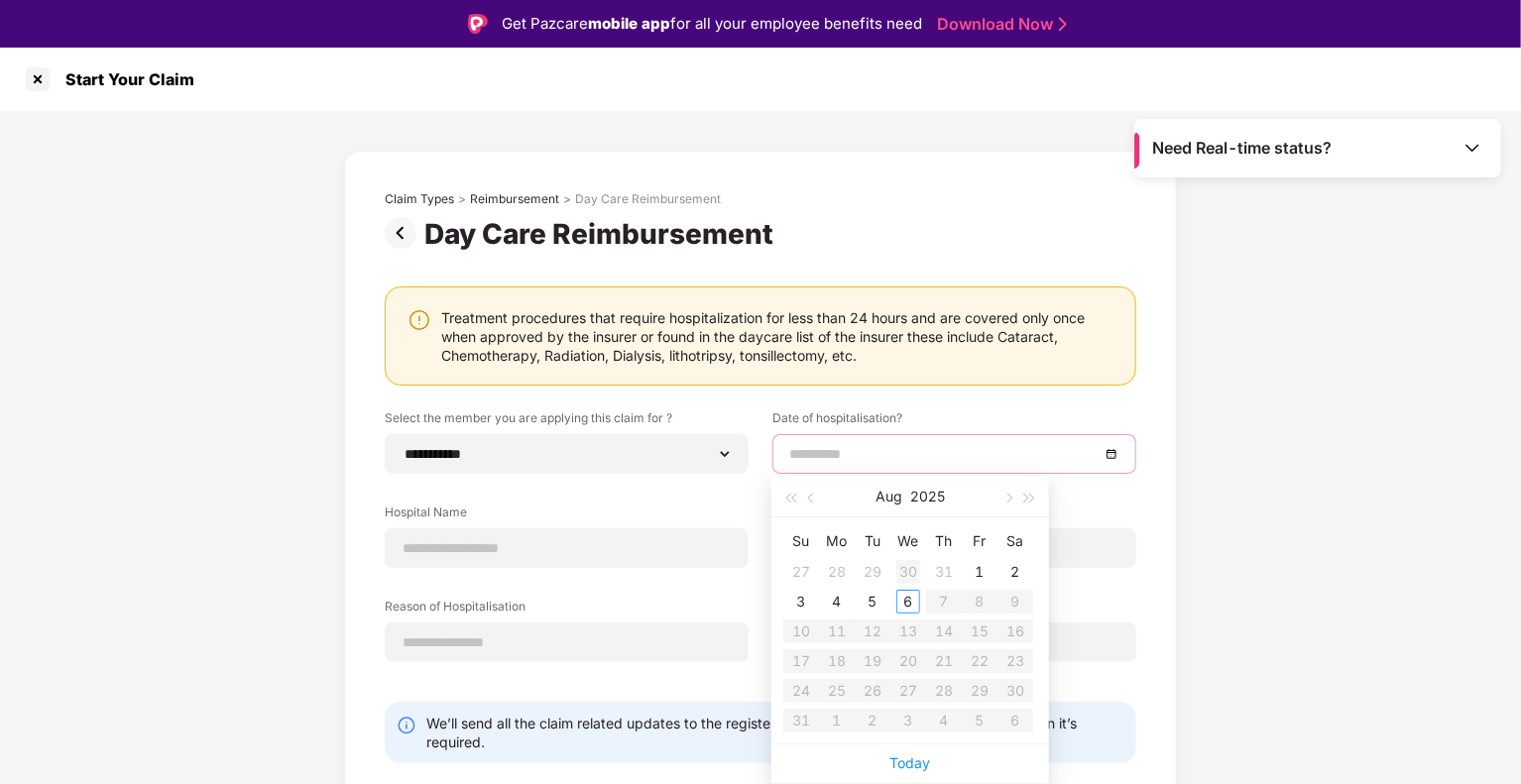 type on "**********" 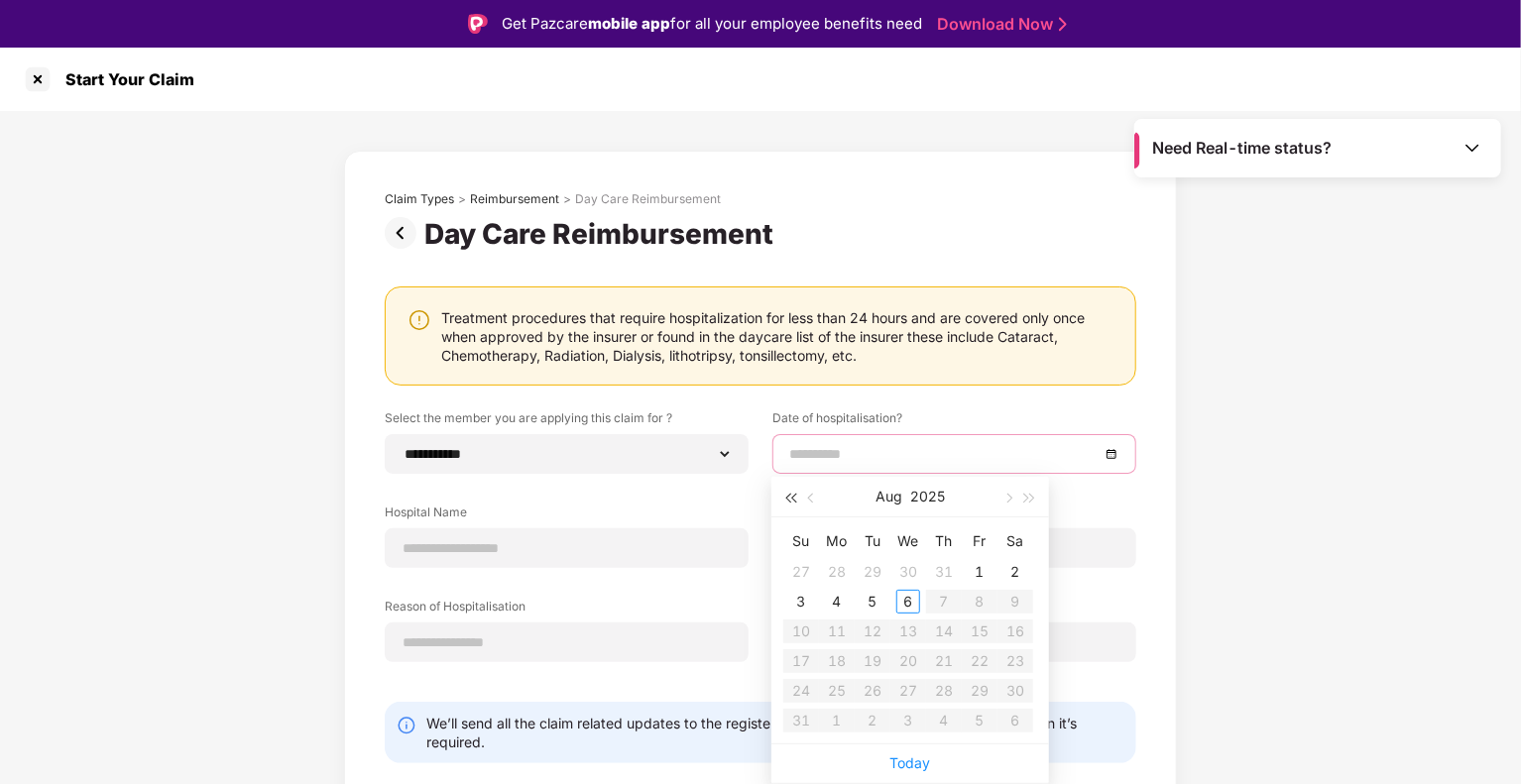 click at bounding box center [790, 499] 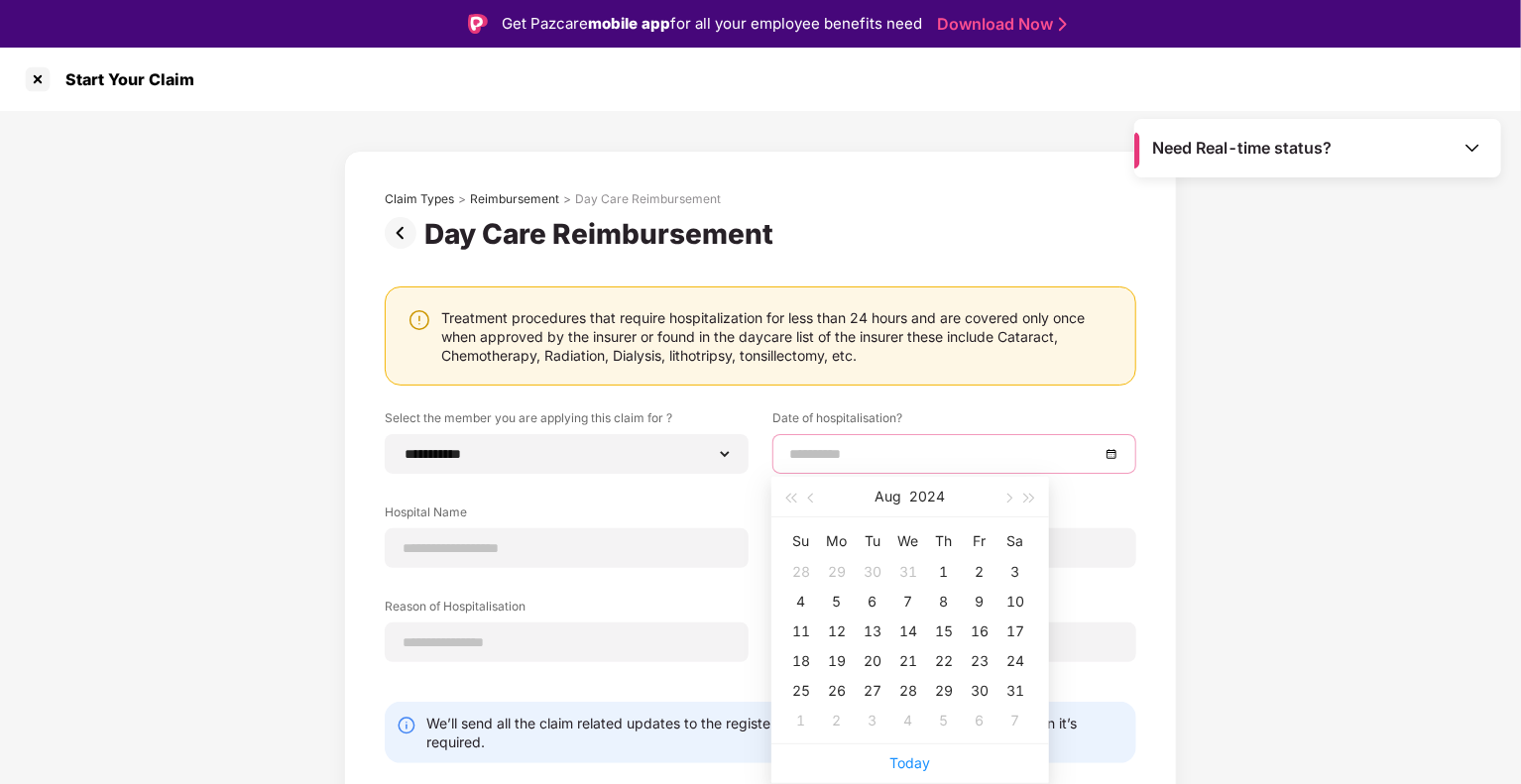 type on "**********" 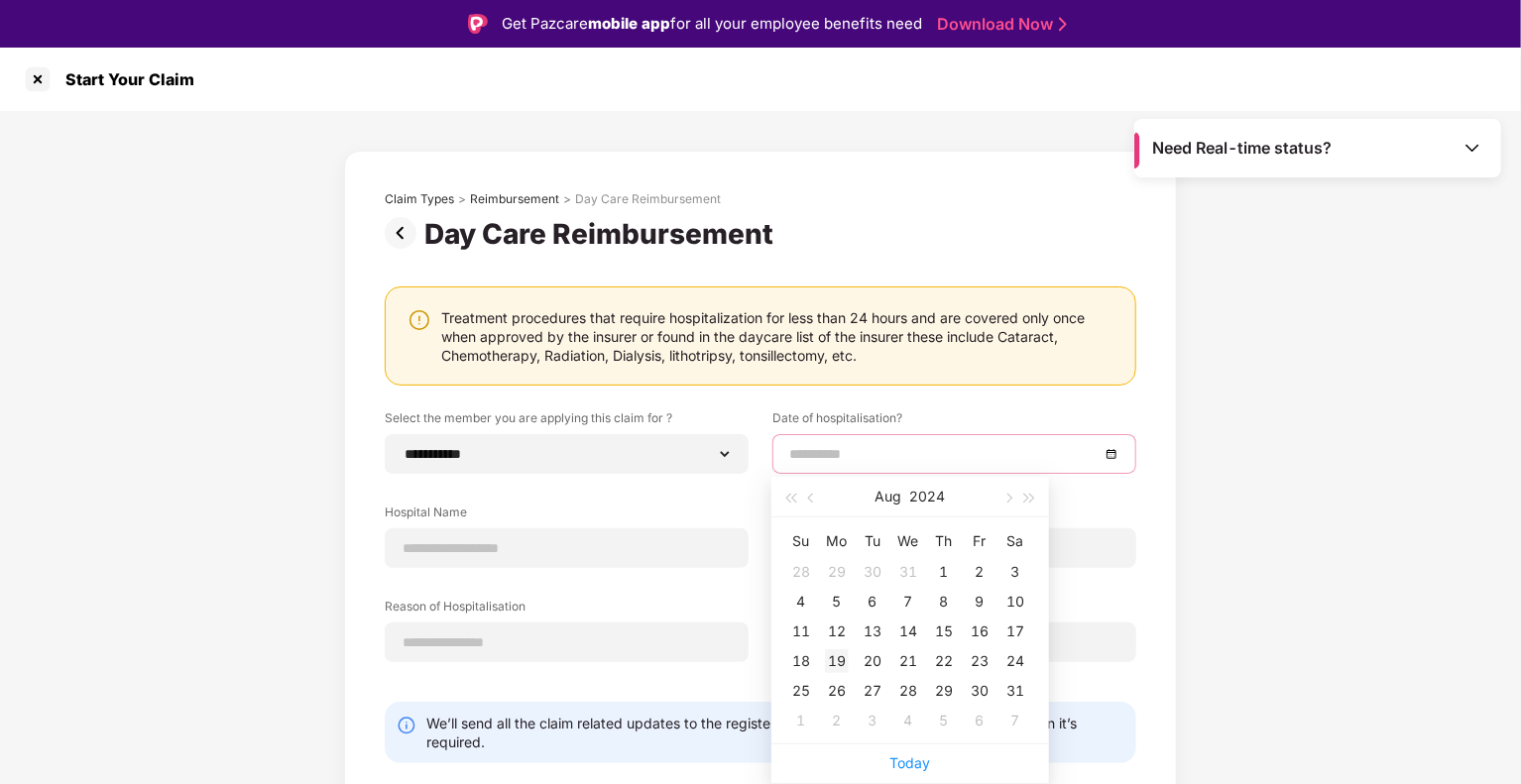 type on "**********" 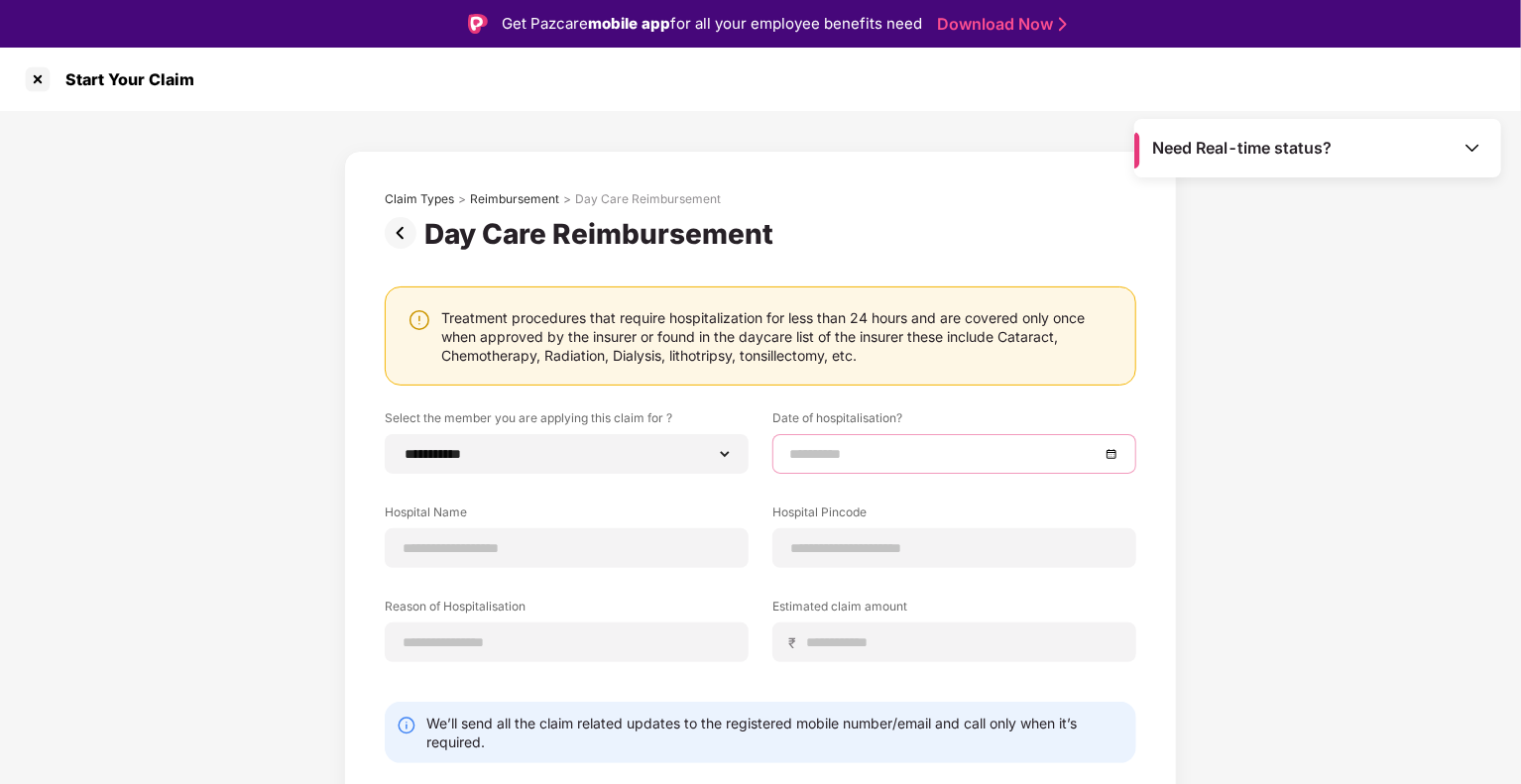 click at bounding box center [954, 454] 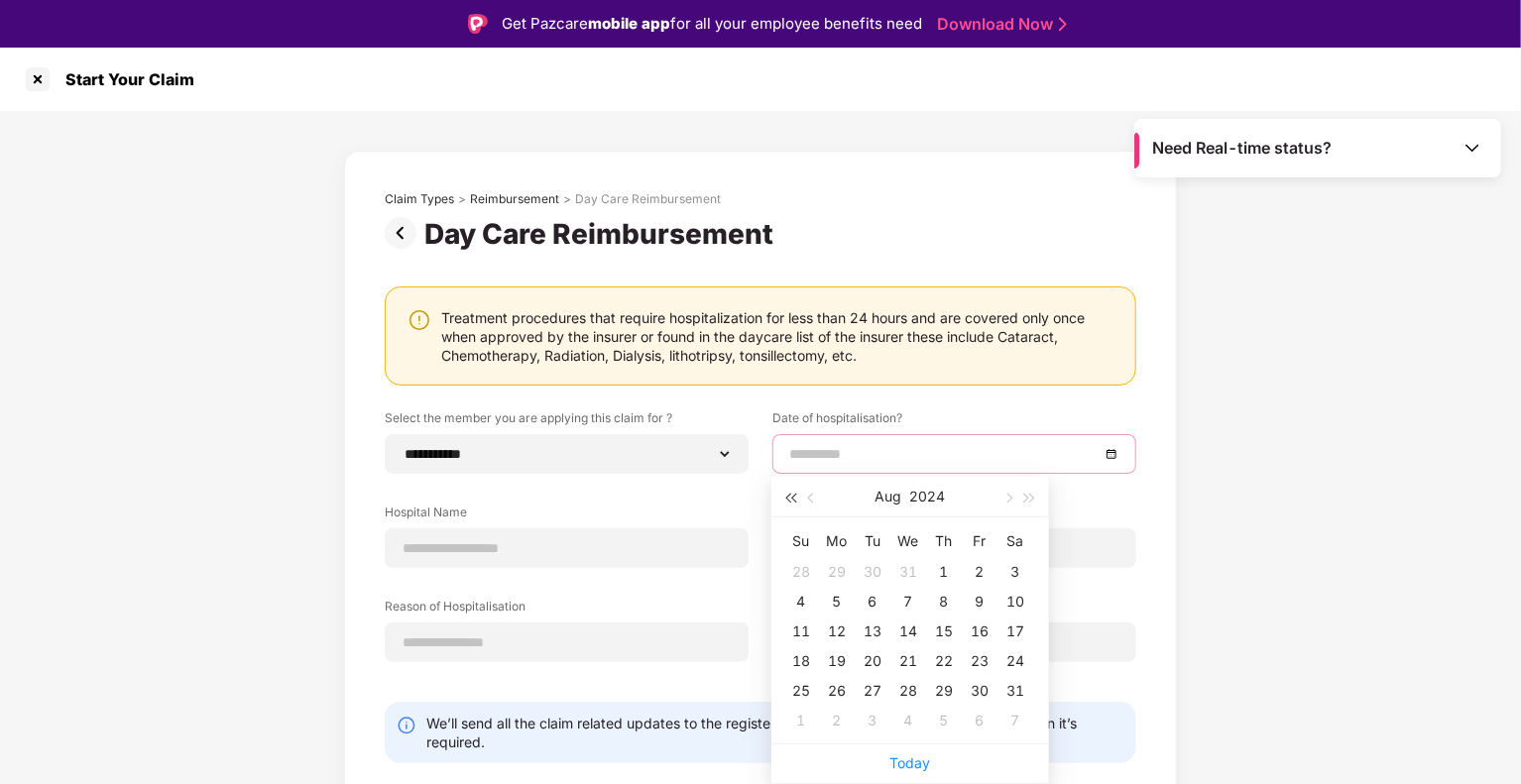 click at bounding box center (790, 499) 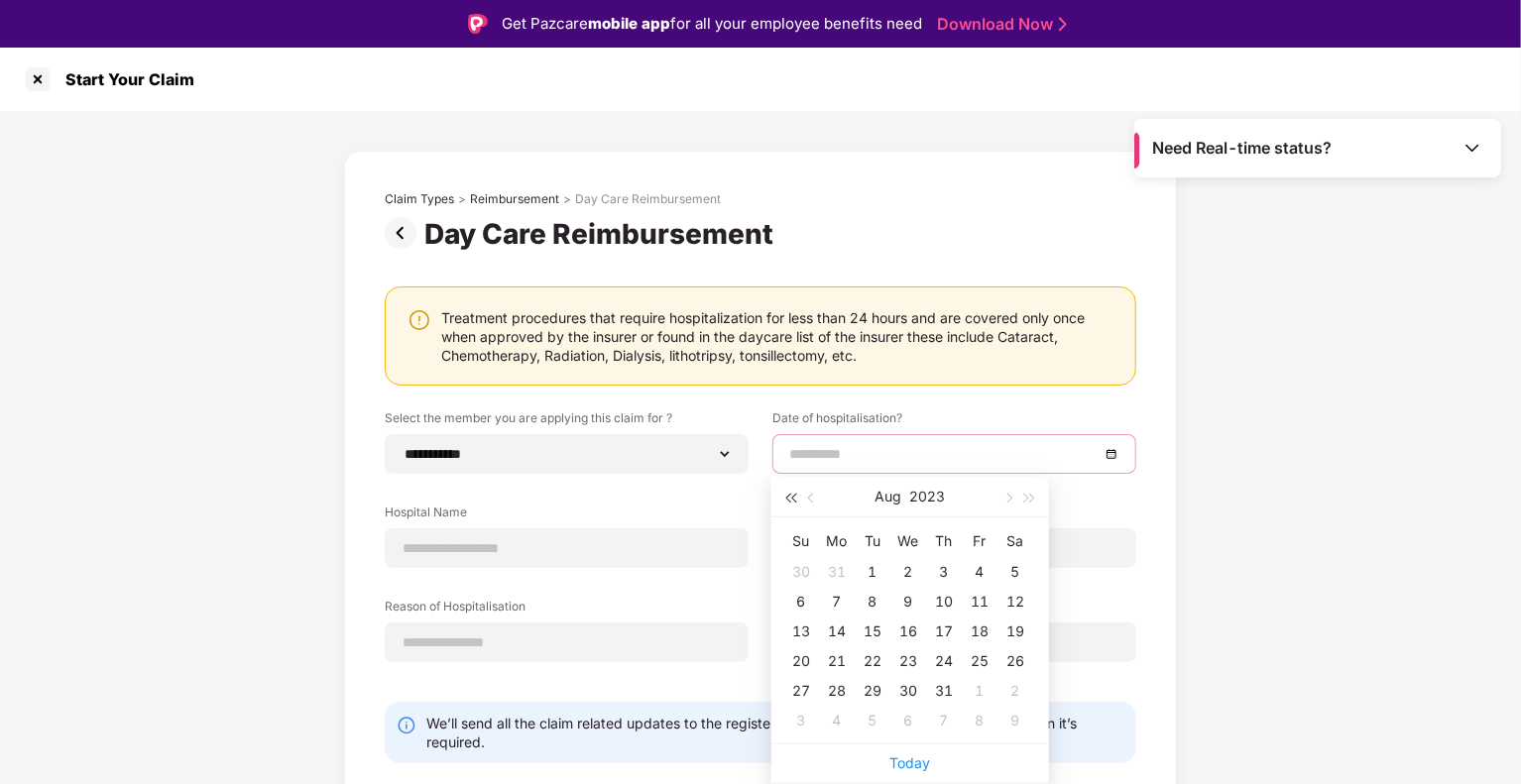 click at bounding box center (790, 499) 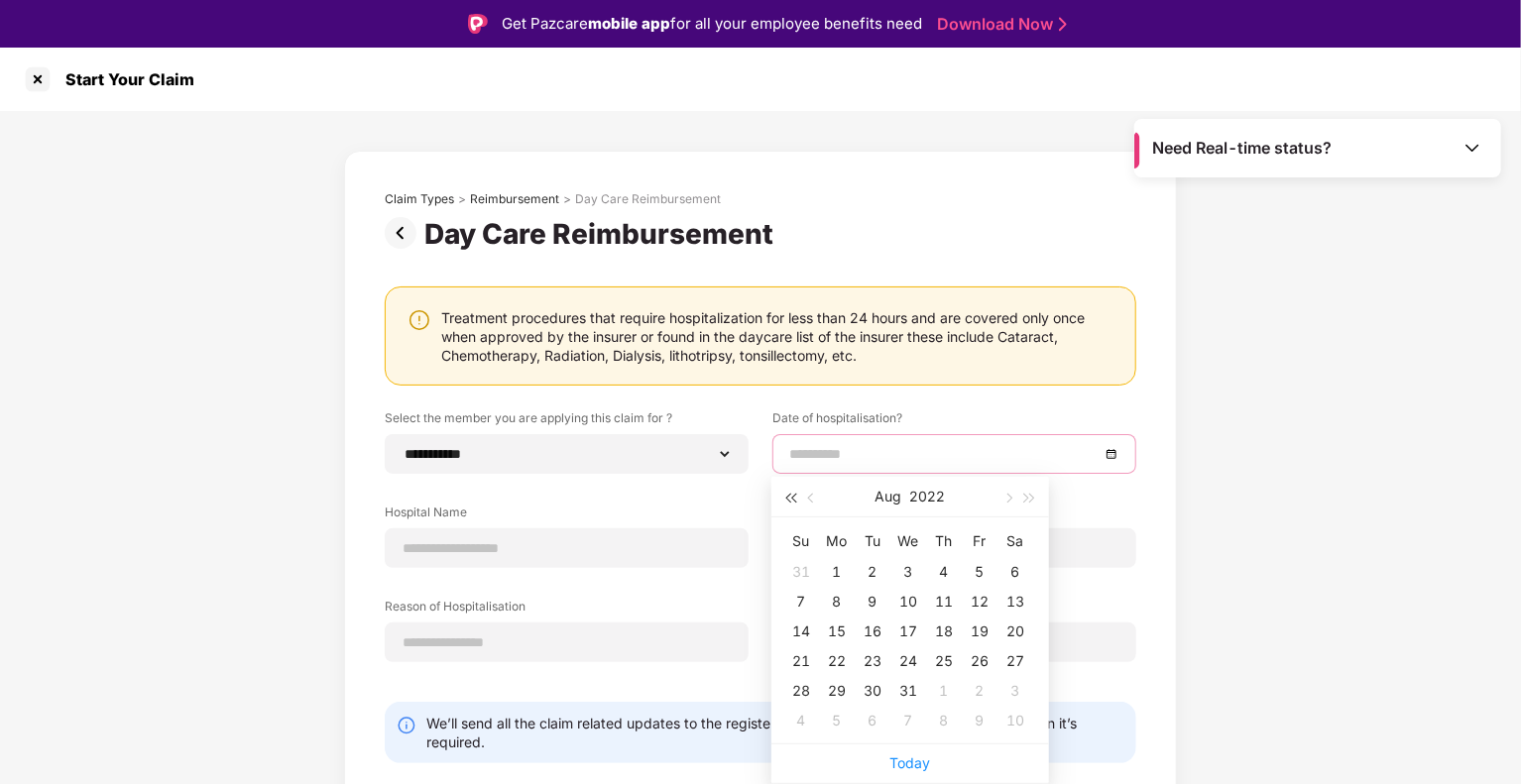 click at bounding box center (790, 499) 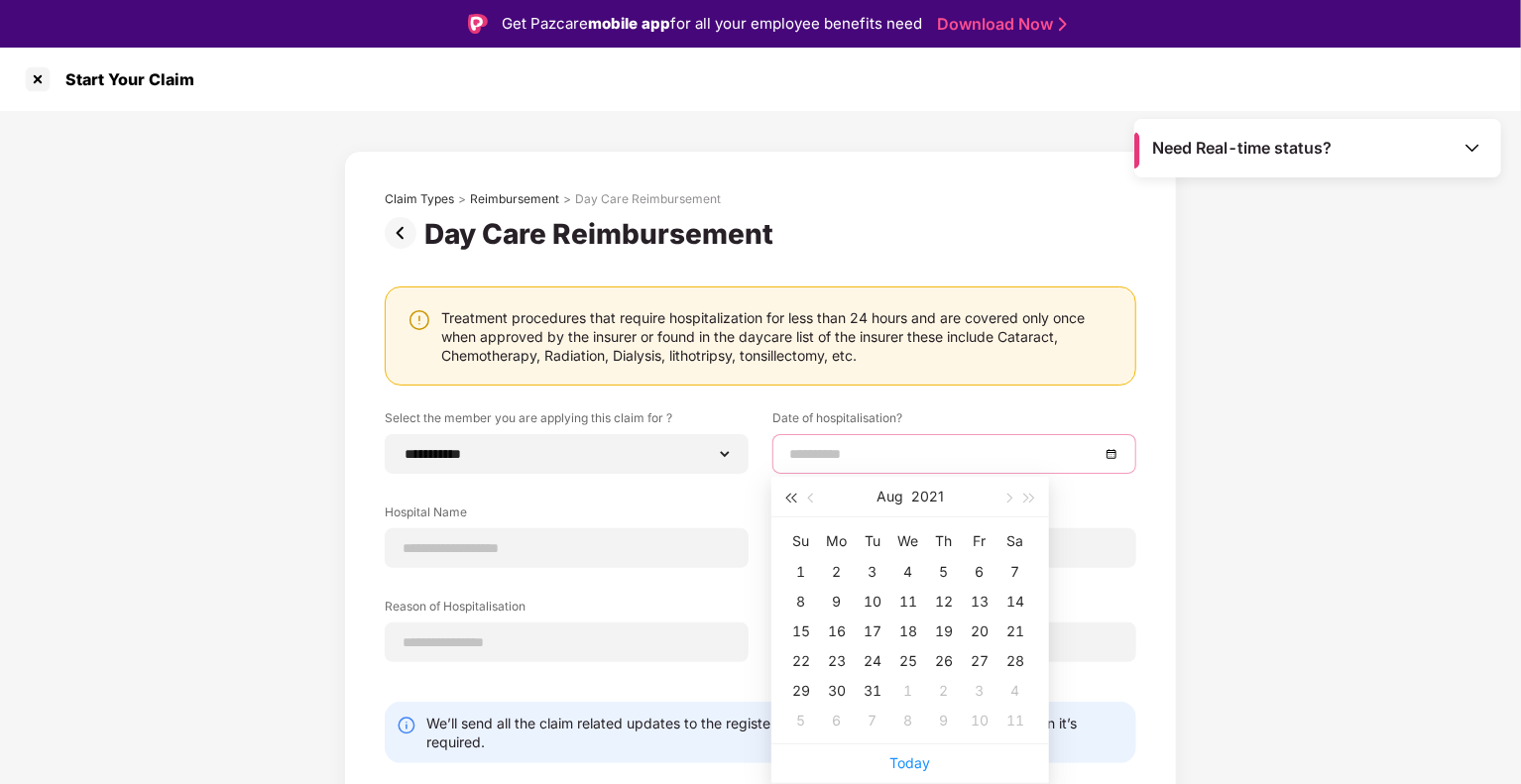 click at bounding box center (790, 499) 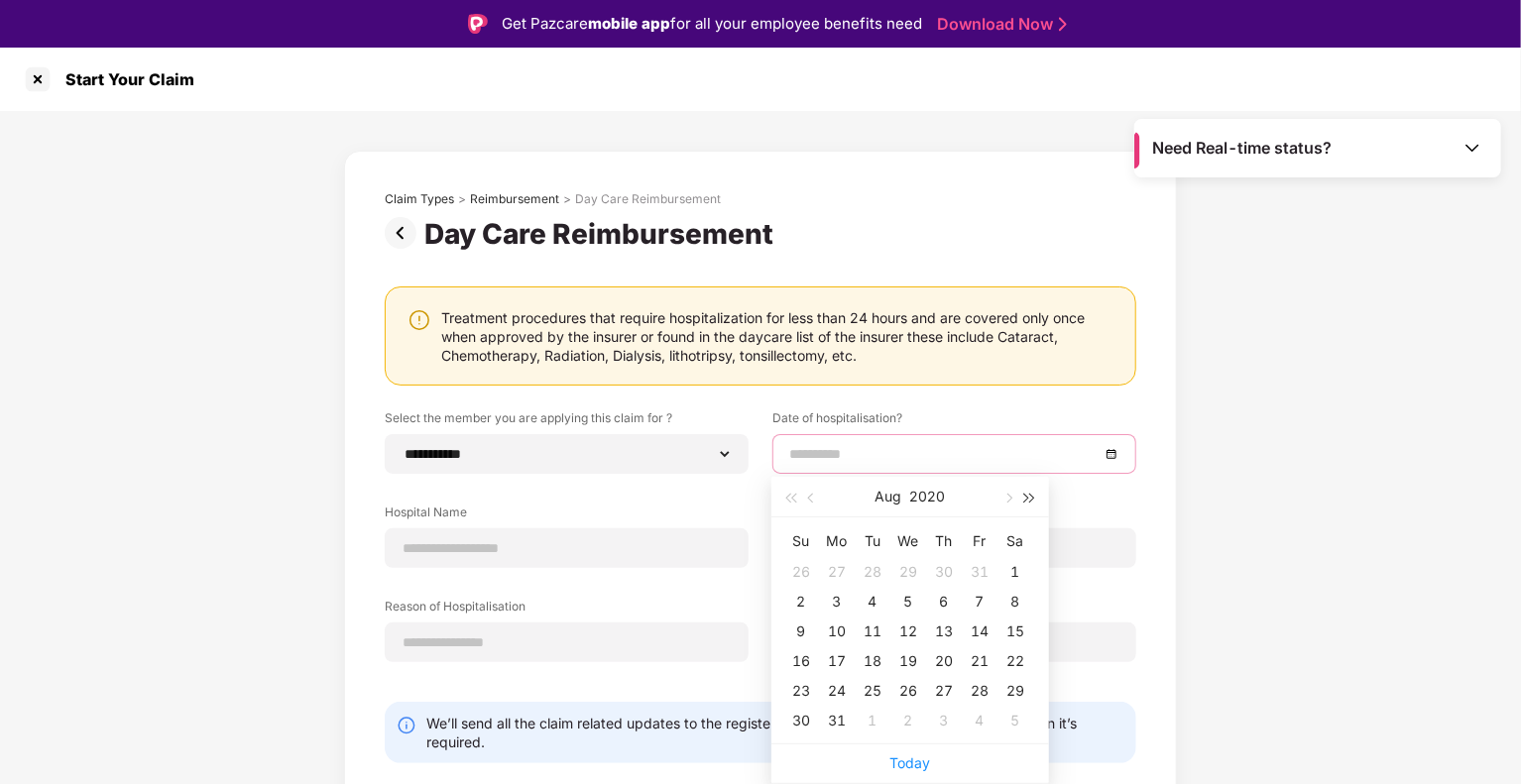 click at bounding box center [1030, 499] 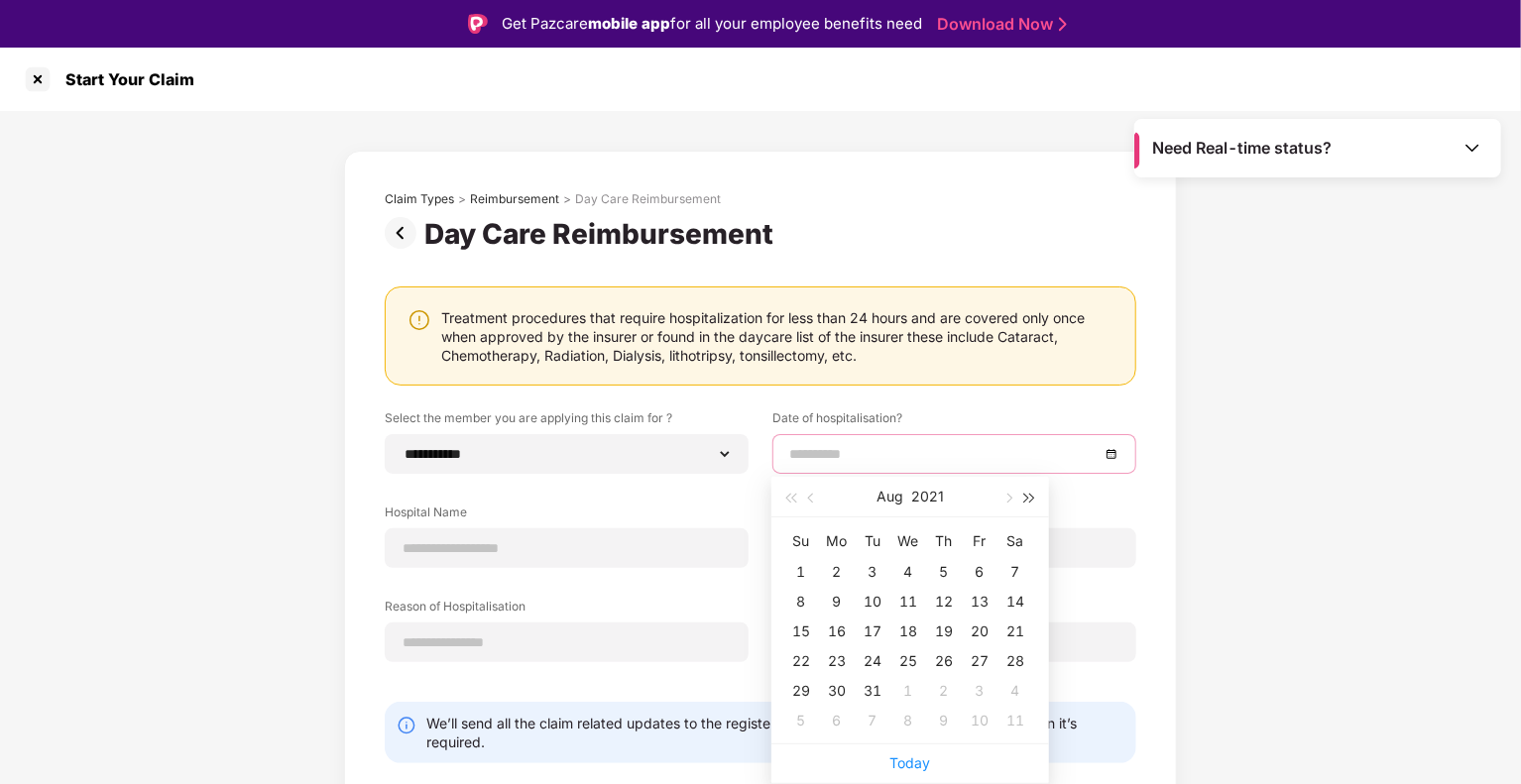 click at bounding box center (1030, 499) 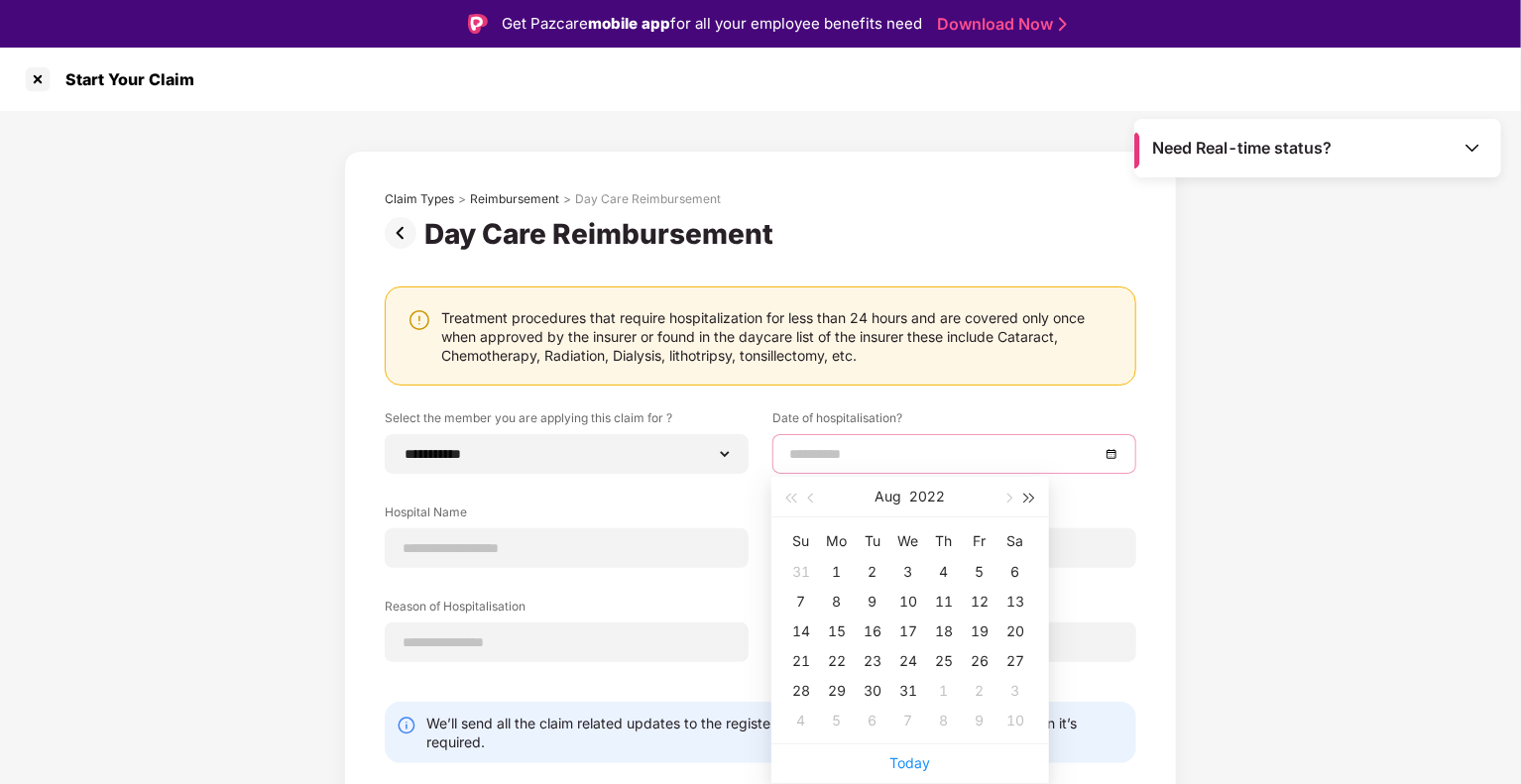 click at bounding box center (1030, 499) 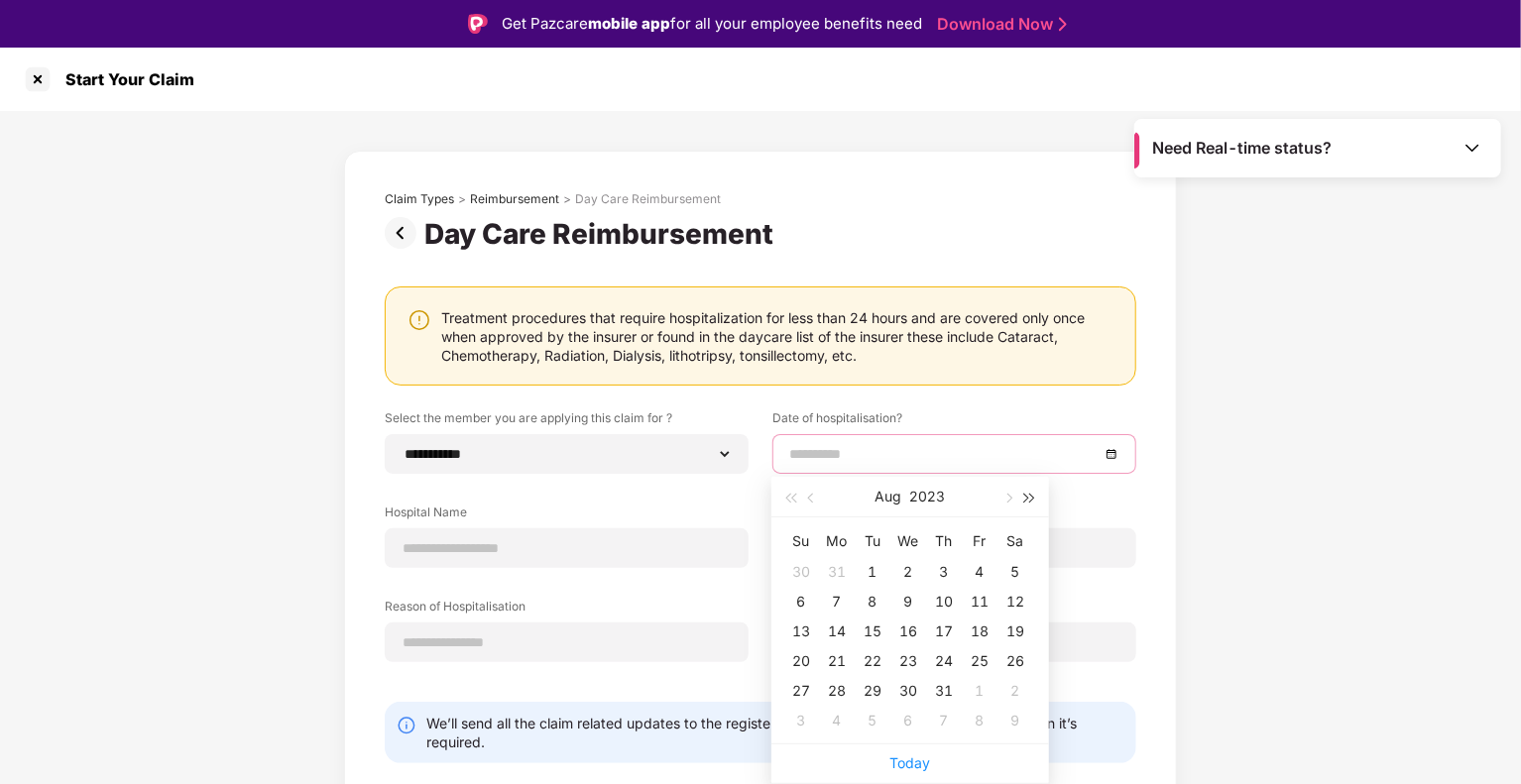 click at bounding box center (1030, 499) 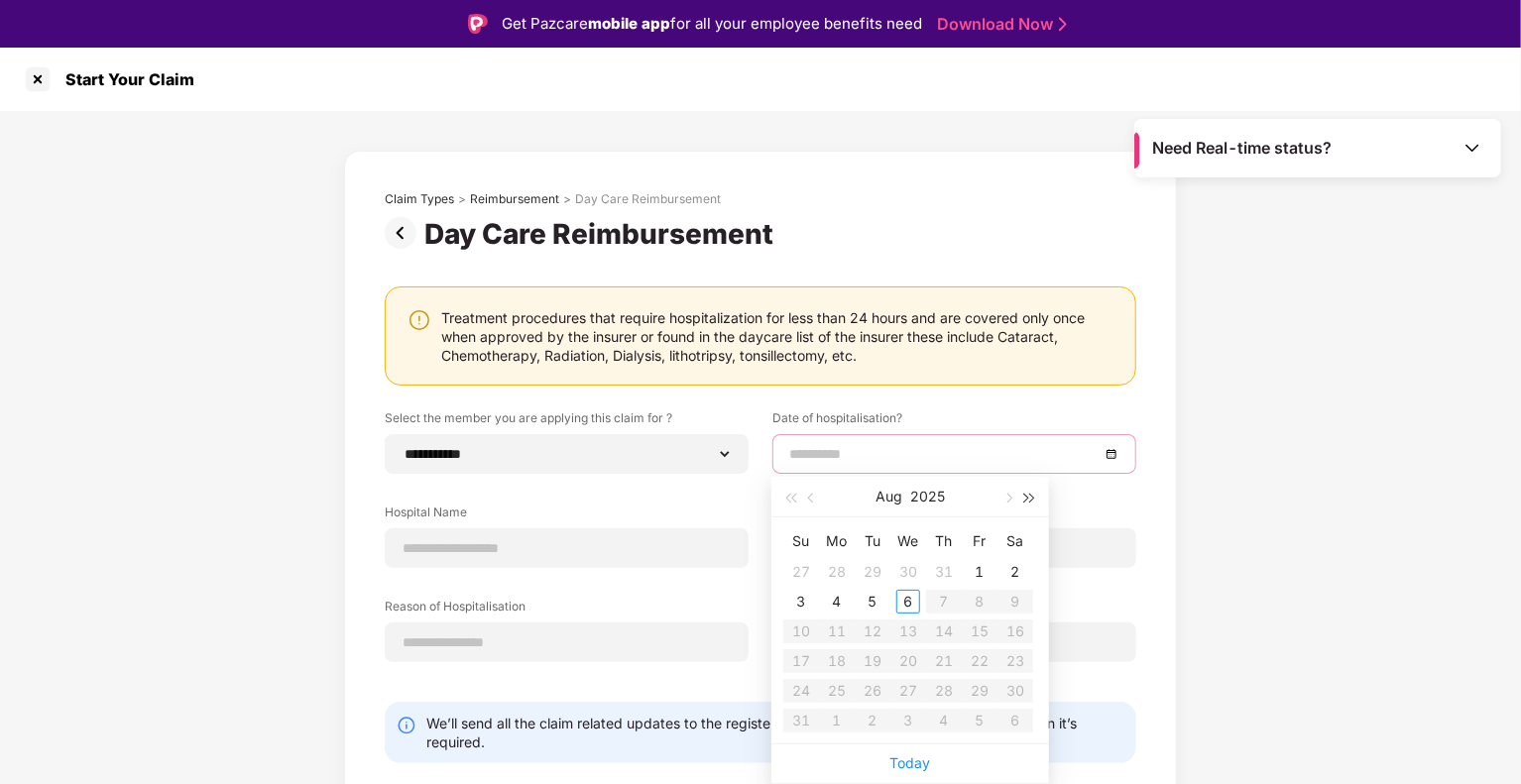 click at bounding box center [1030, 499] 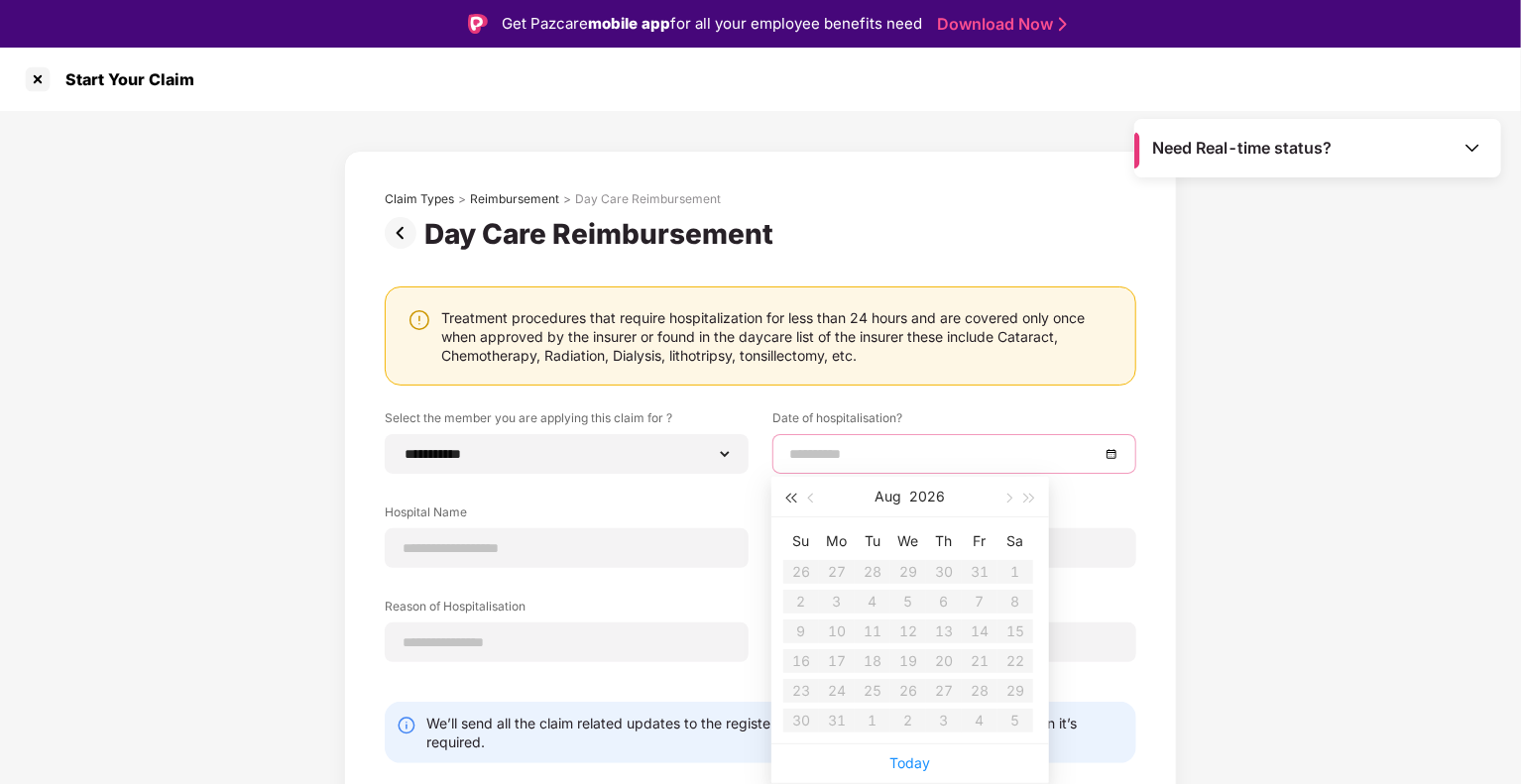 click at bounding box center (790, 497) 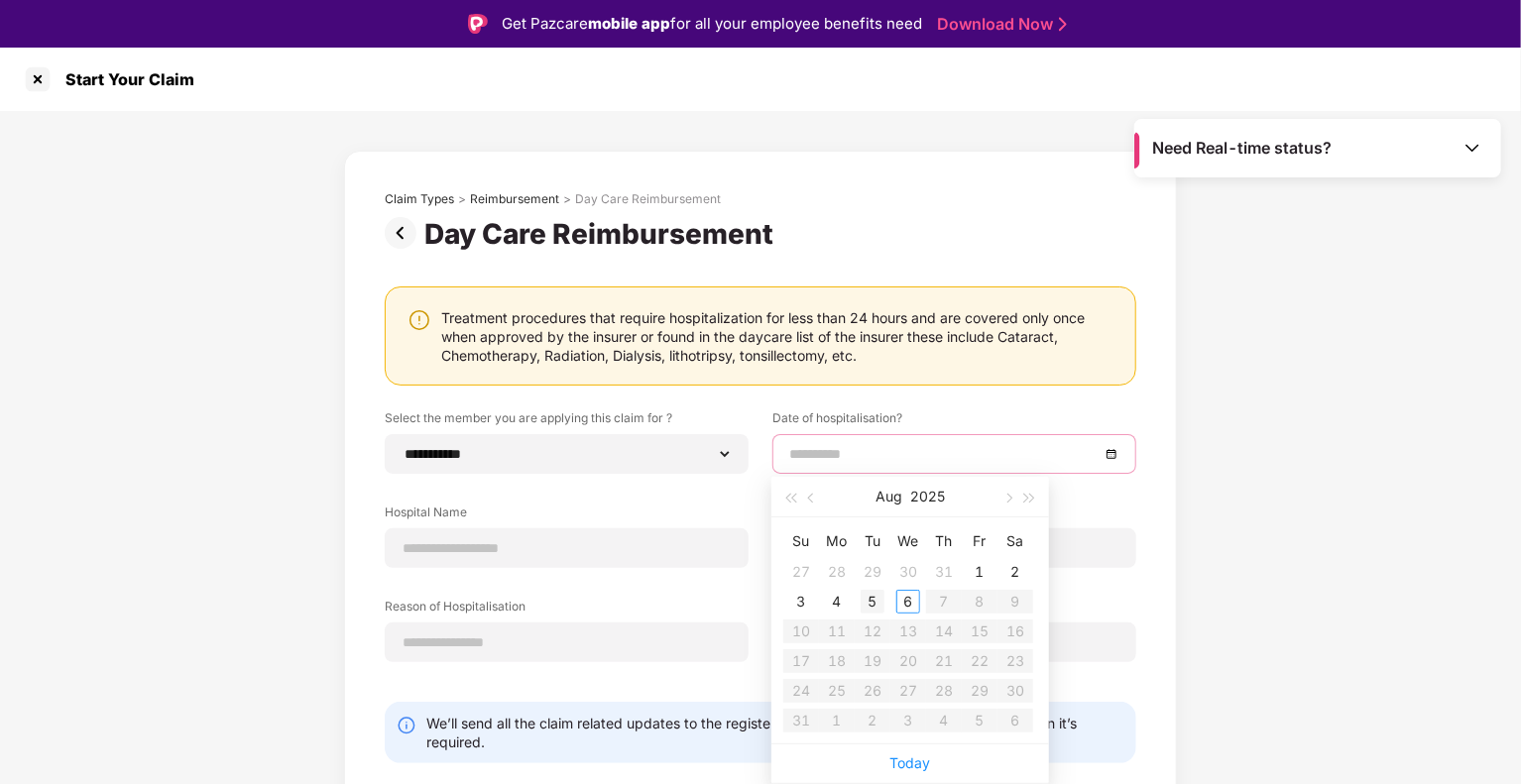 type on "**********" 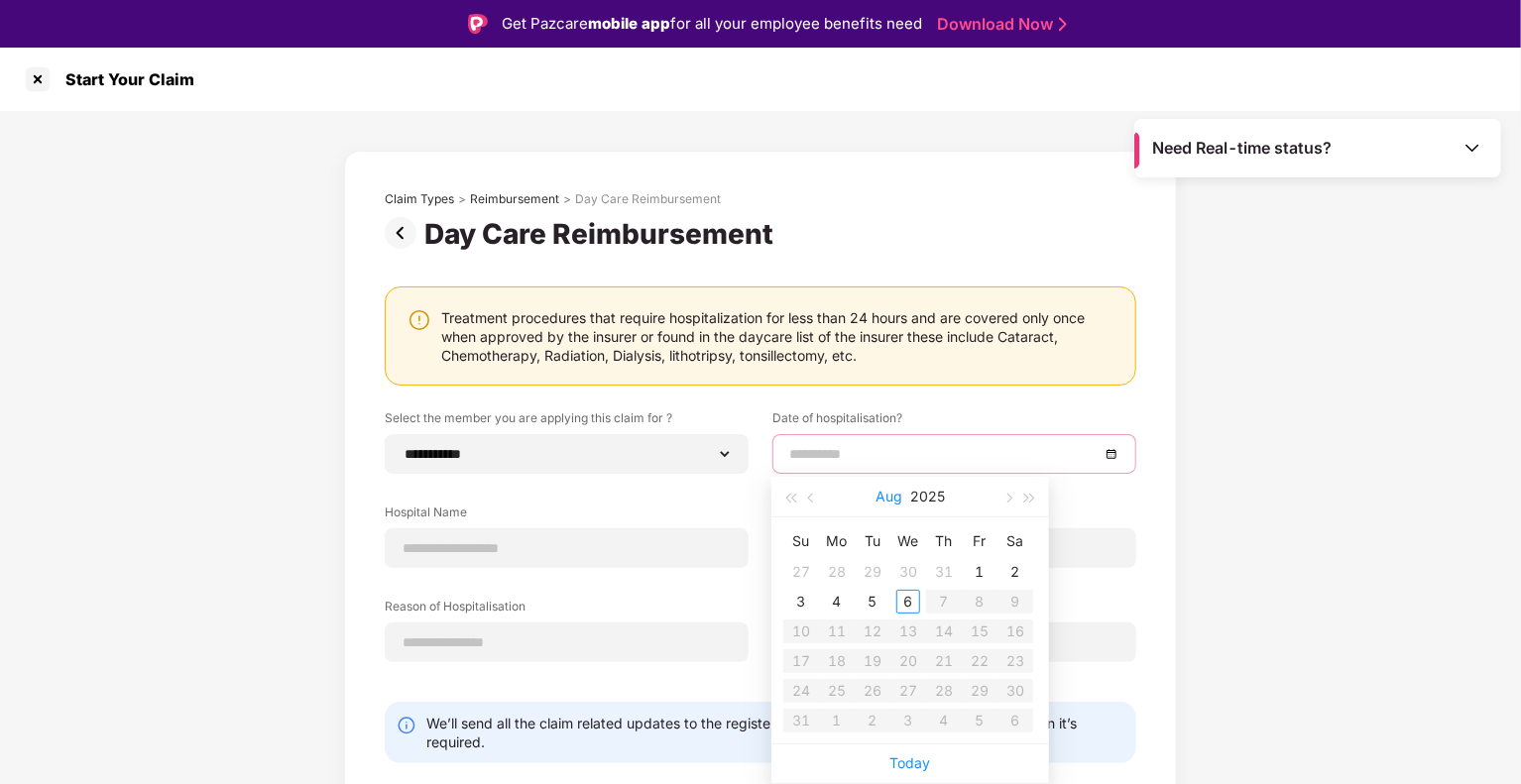click on "Aug" at bounding box center [888, 497] 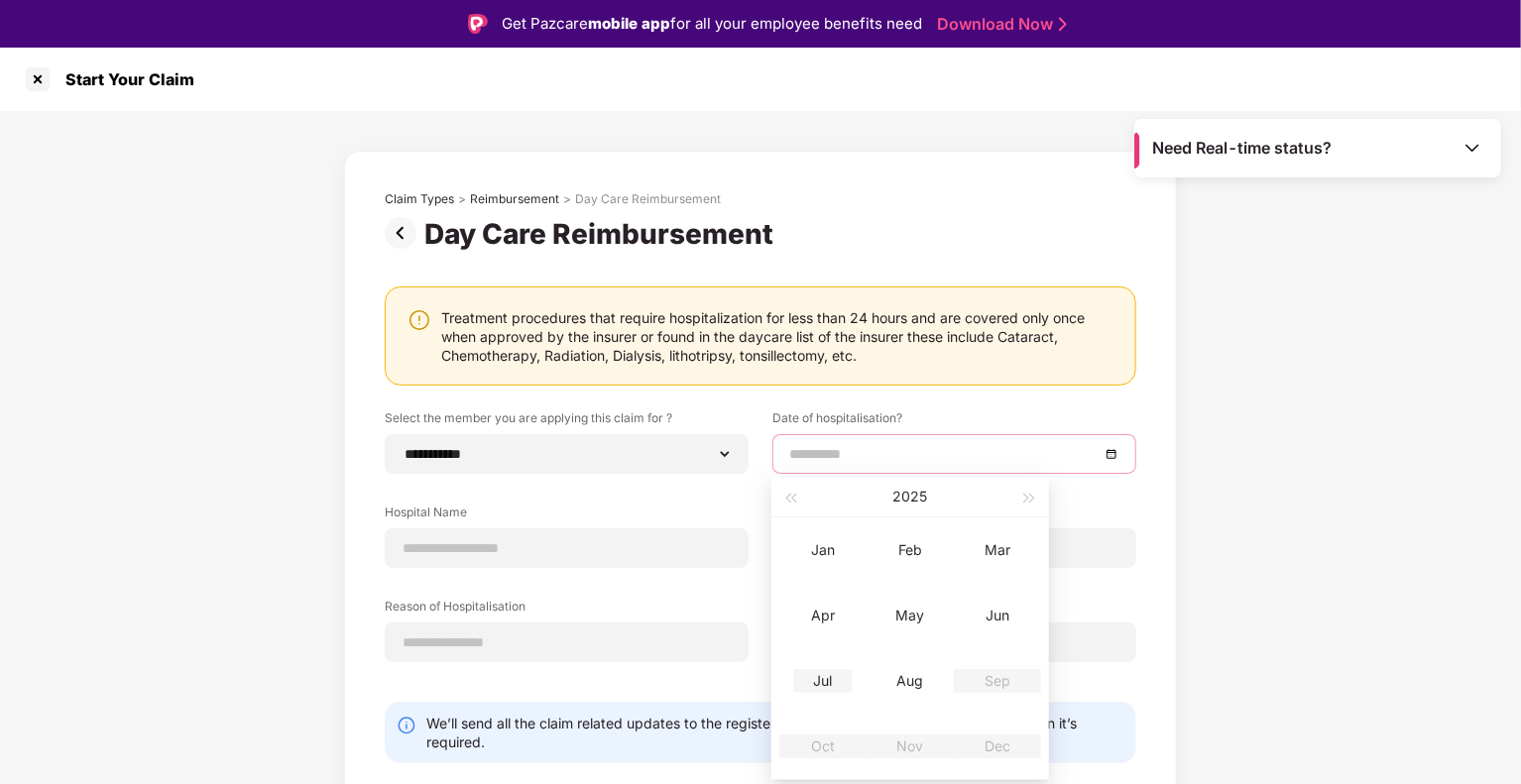 type on "**********" 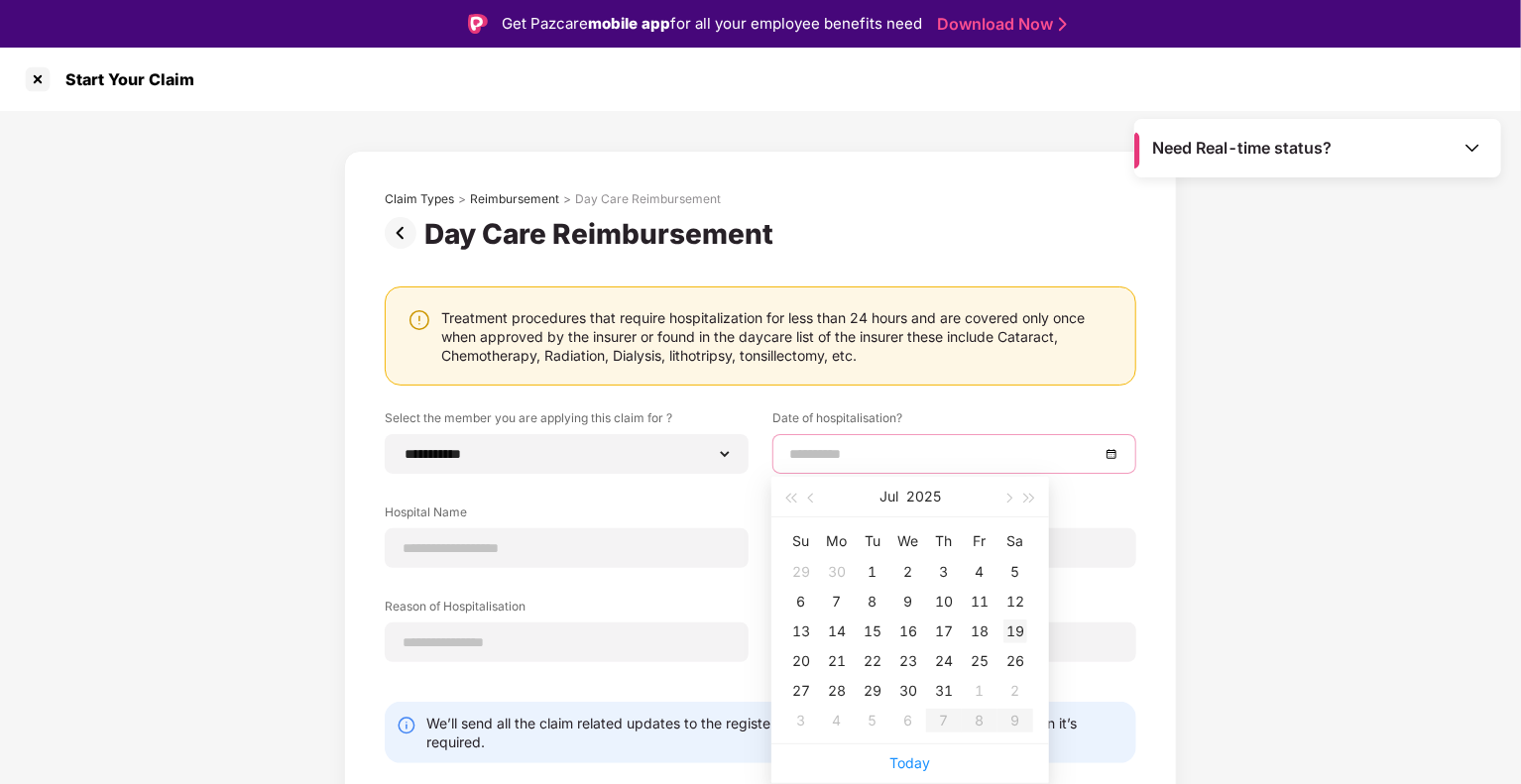 type on "**********" 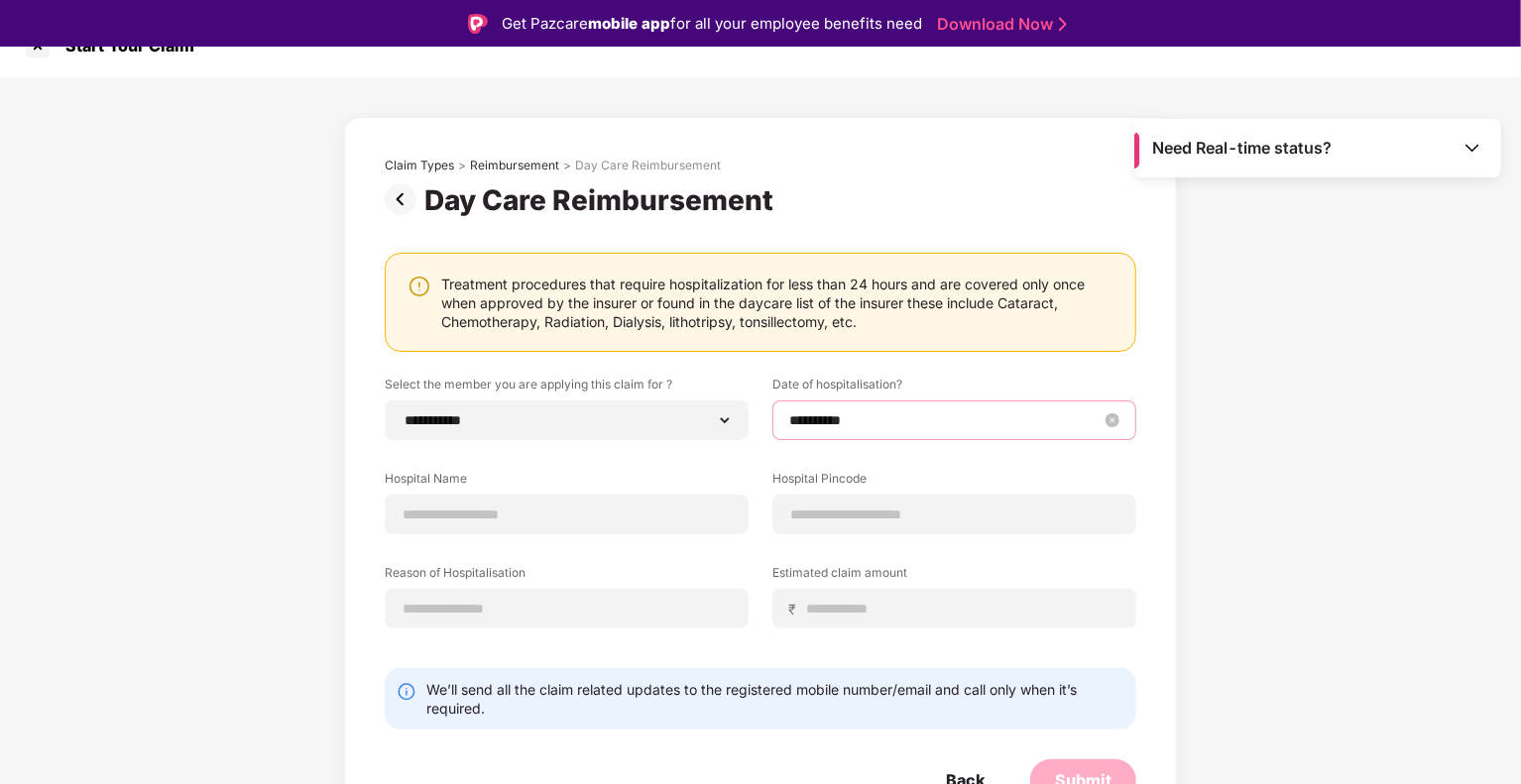 scroll, scrollTop: 52, scrollLeft: 0, axis: vertical 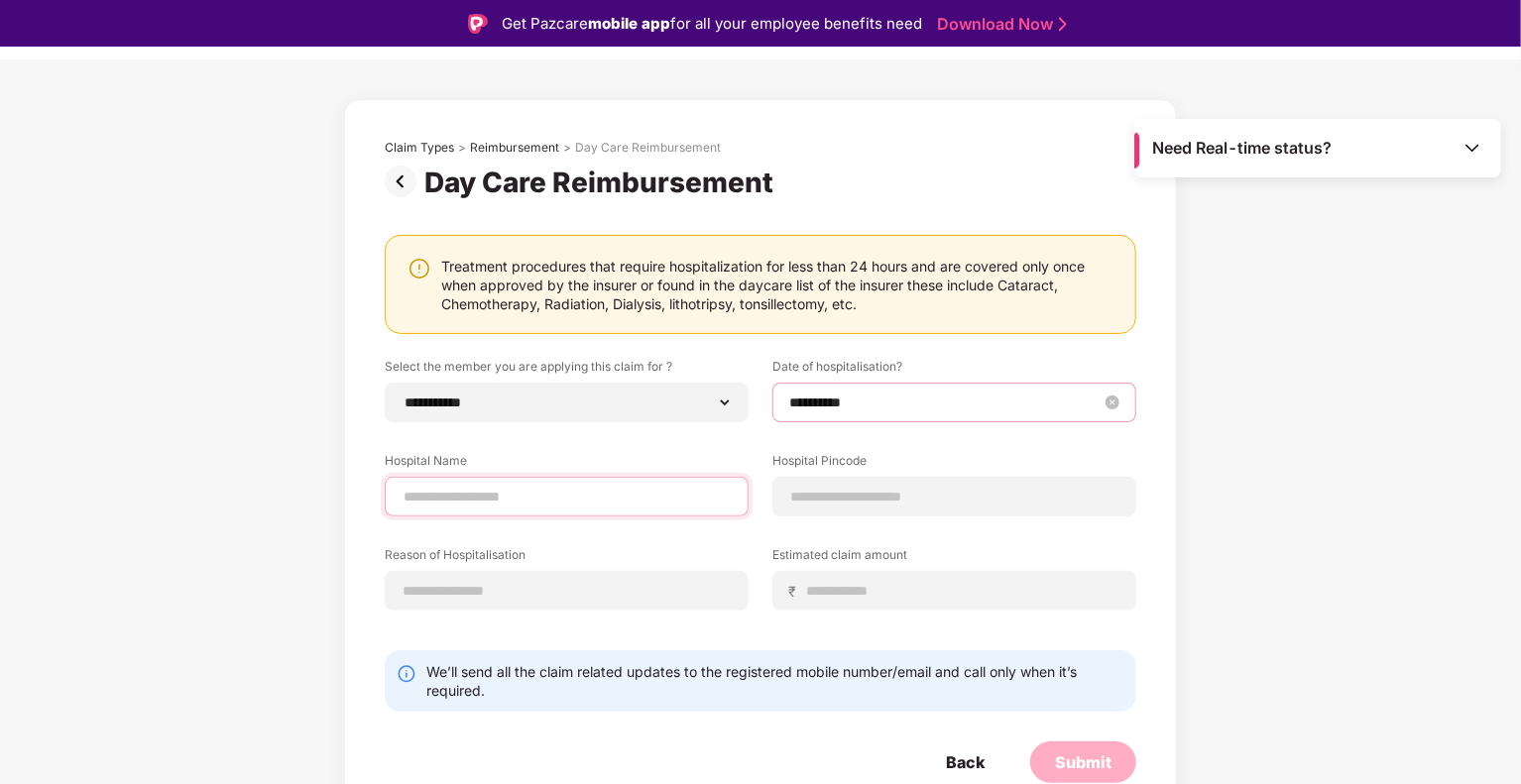 click at bounding box center (566, 497) 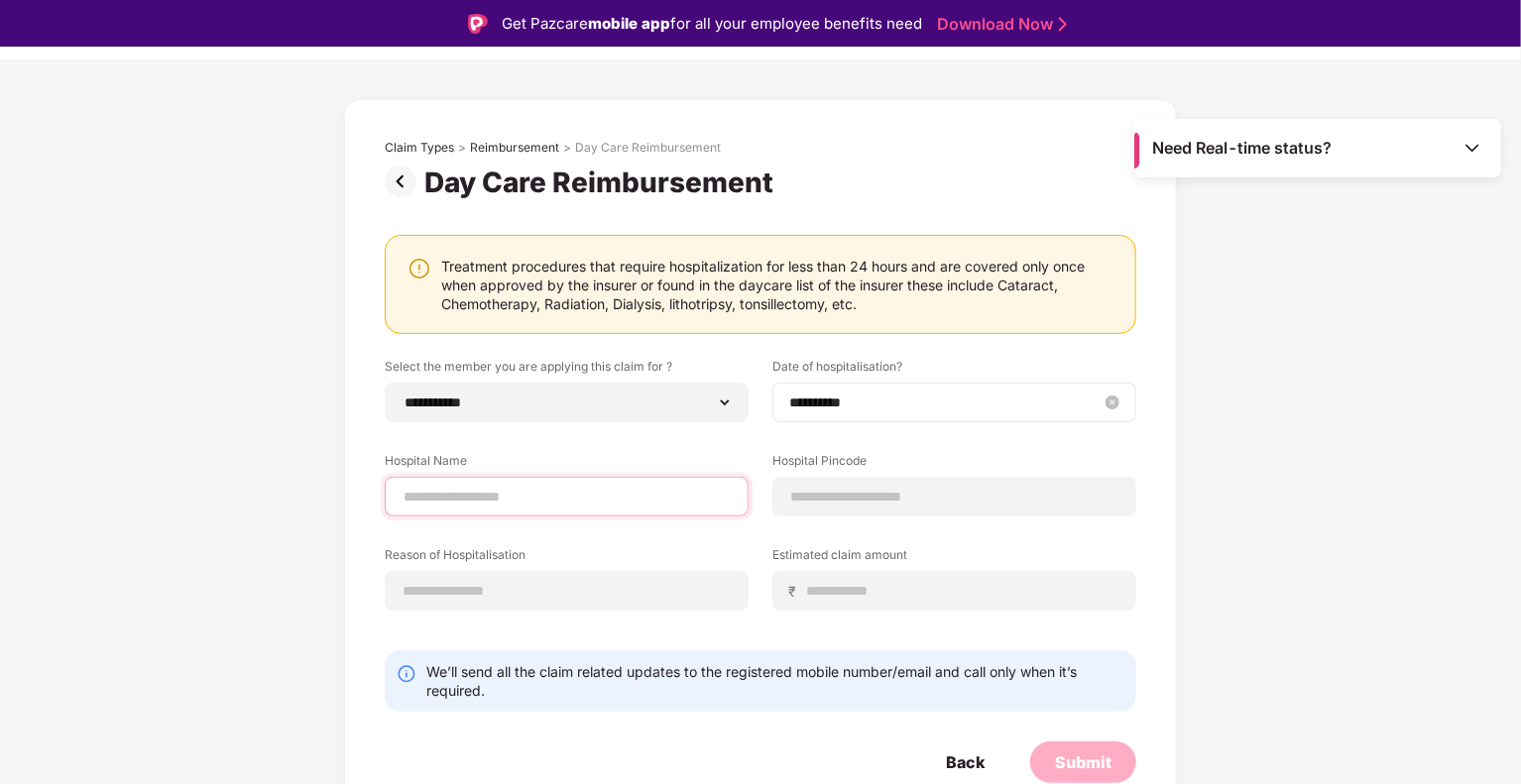 click at bounding box center (566, 497) 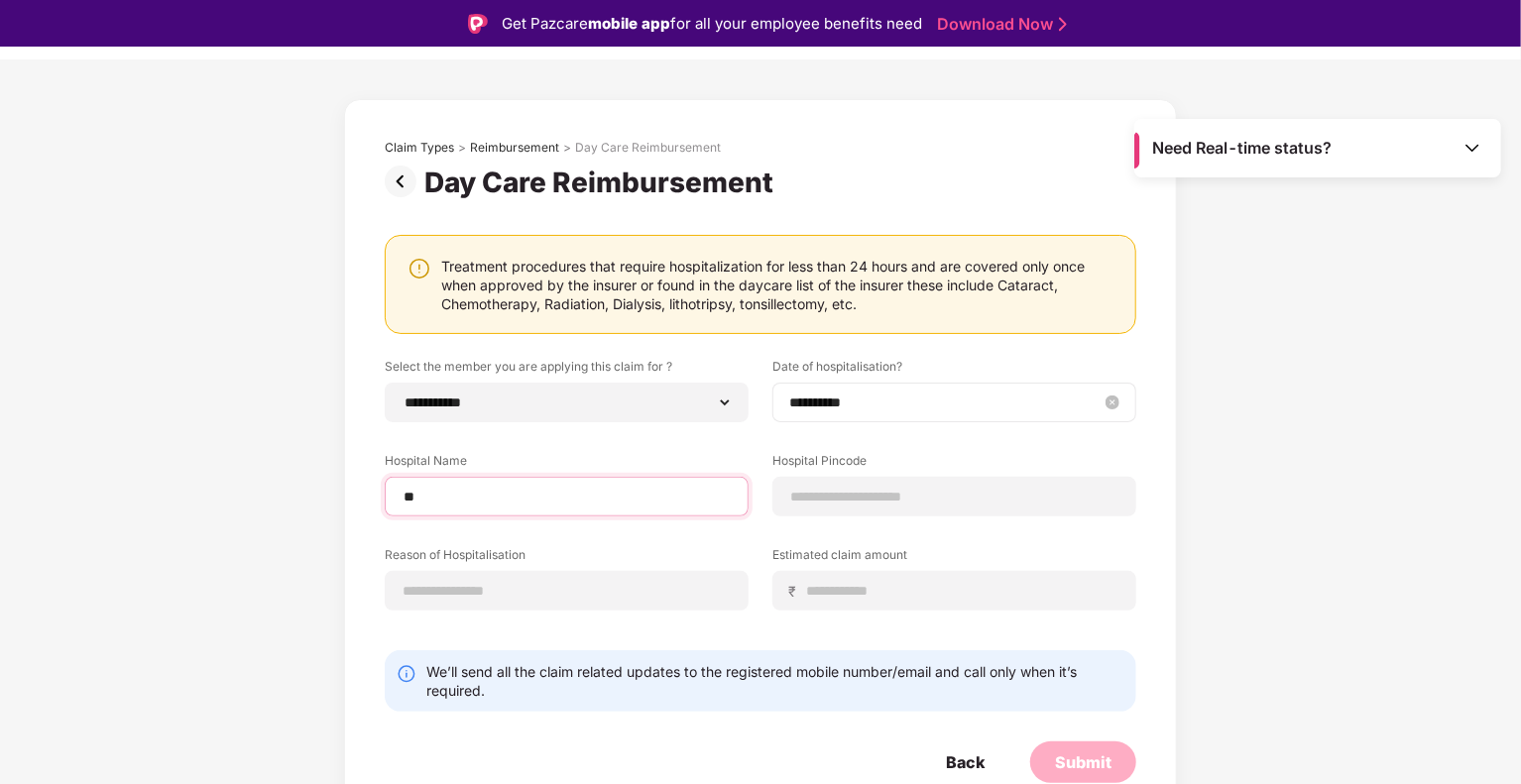 type on "*" 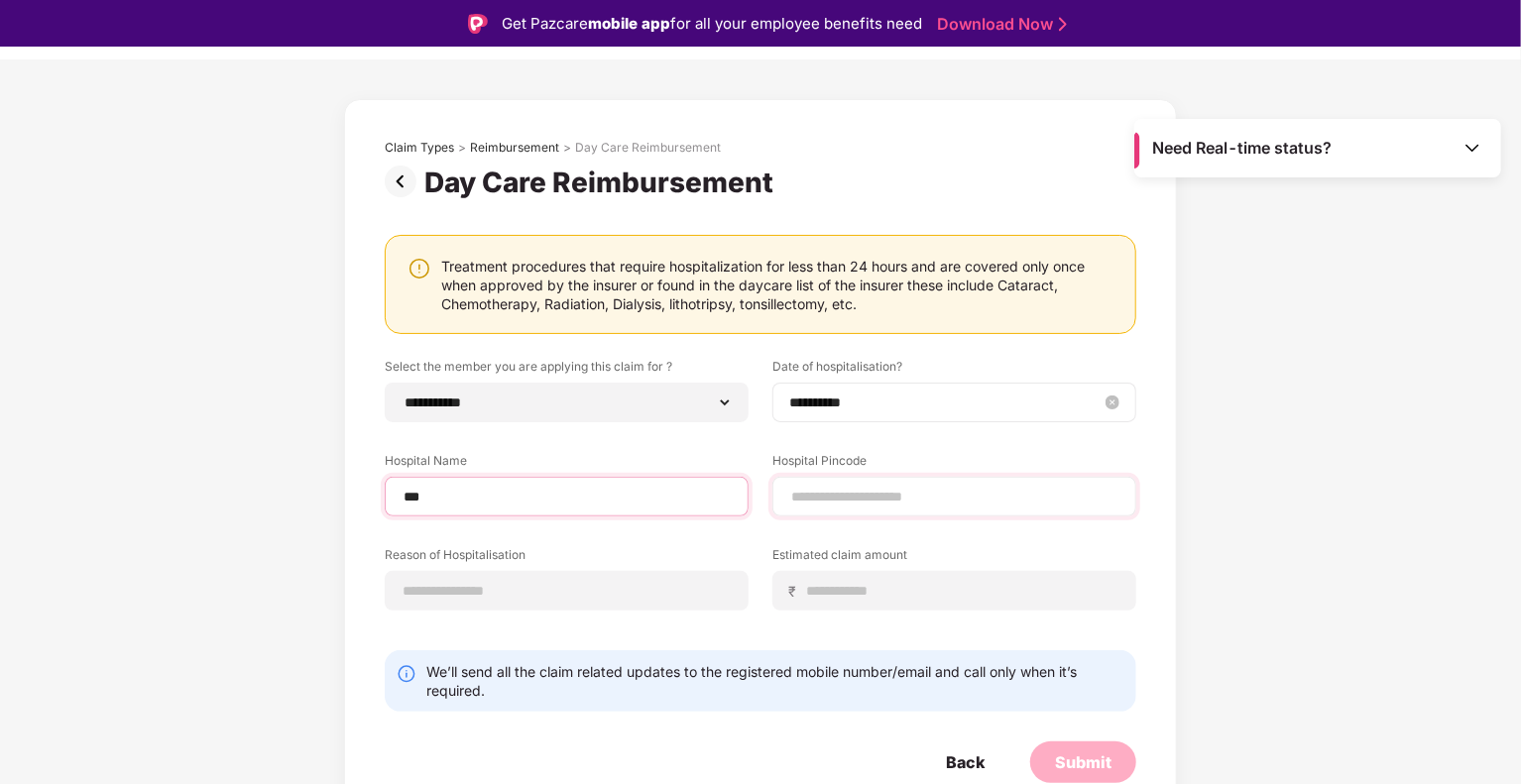 type on "***" 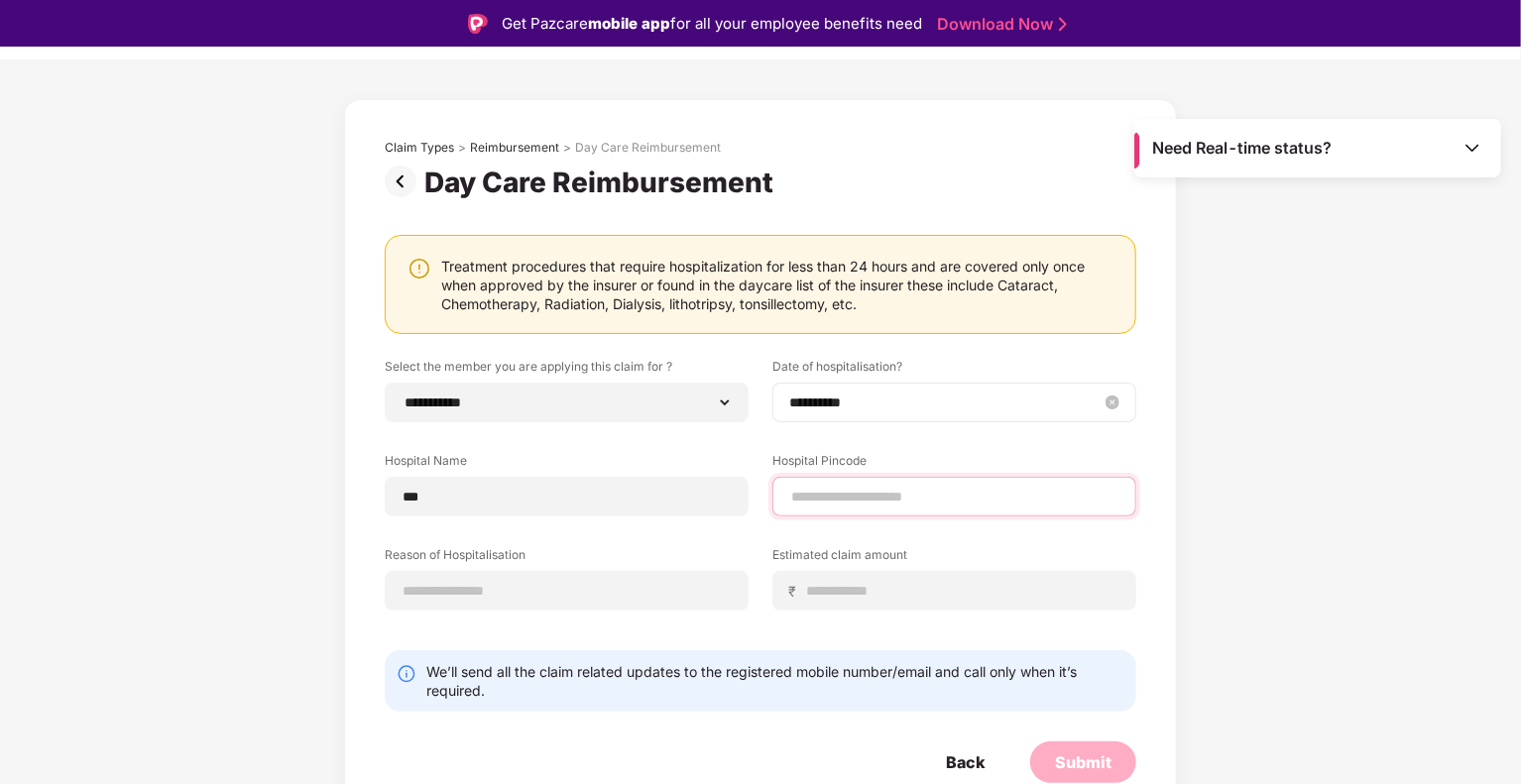 click at bounding box center (954, 497) 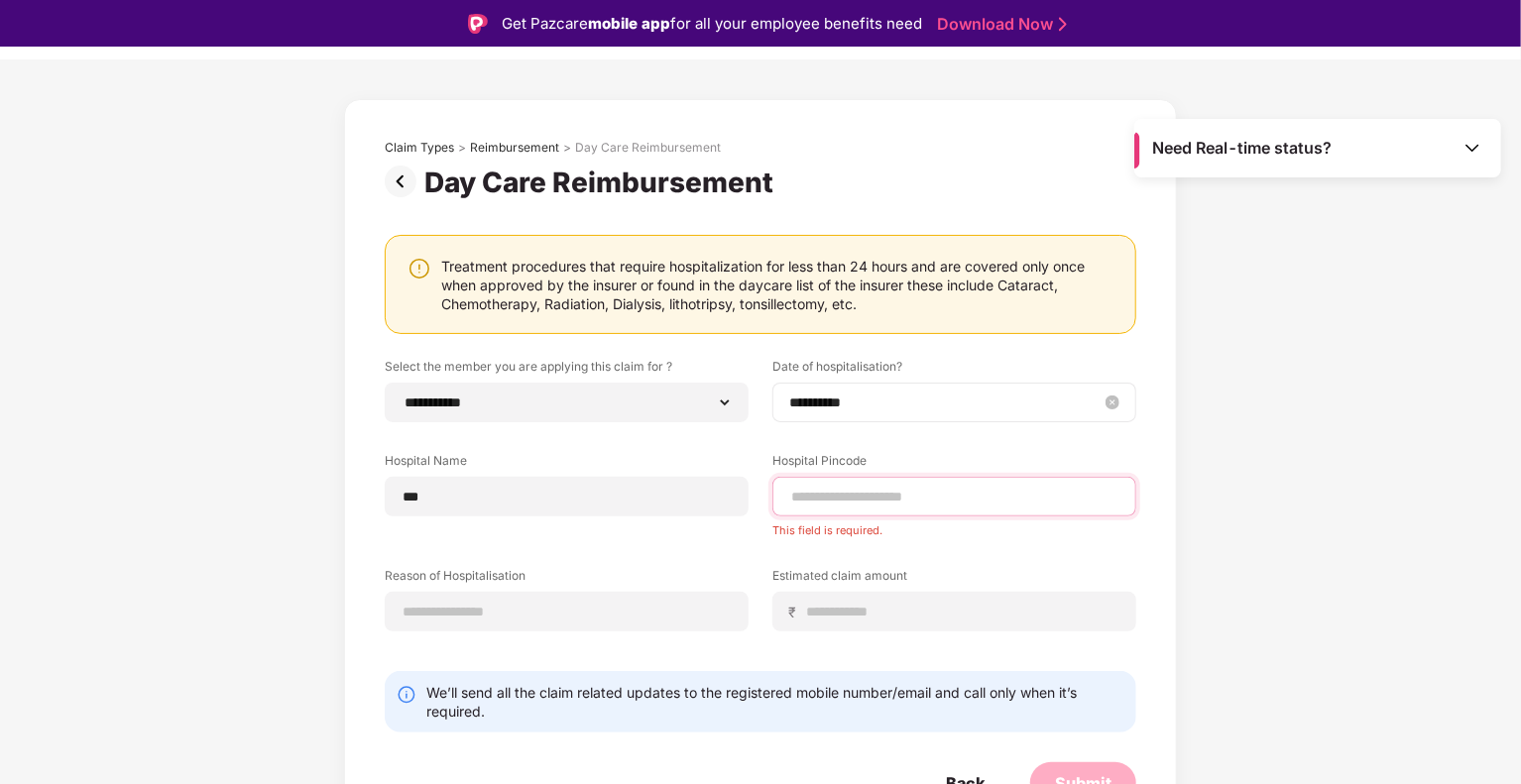paste on "******" 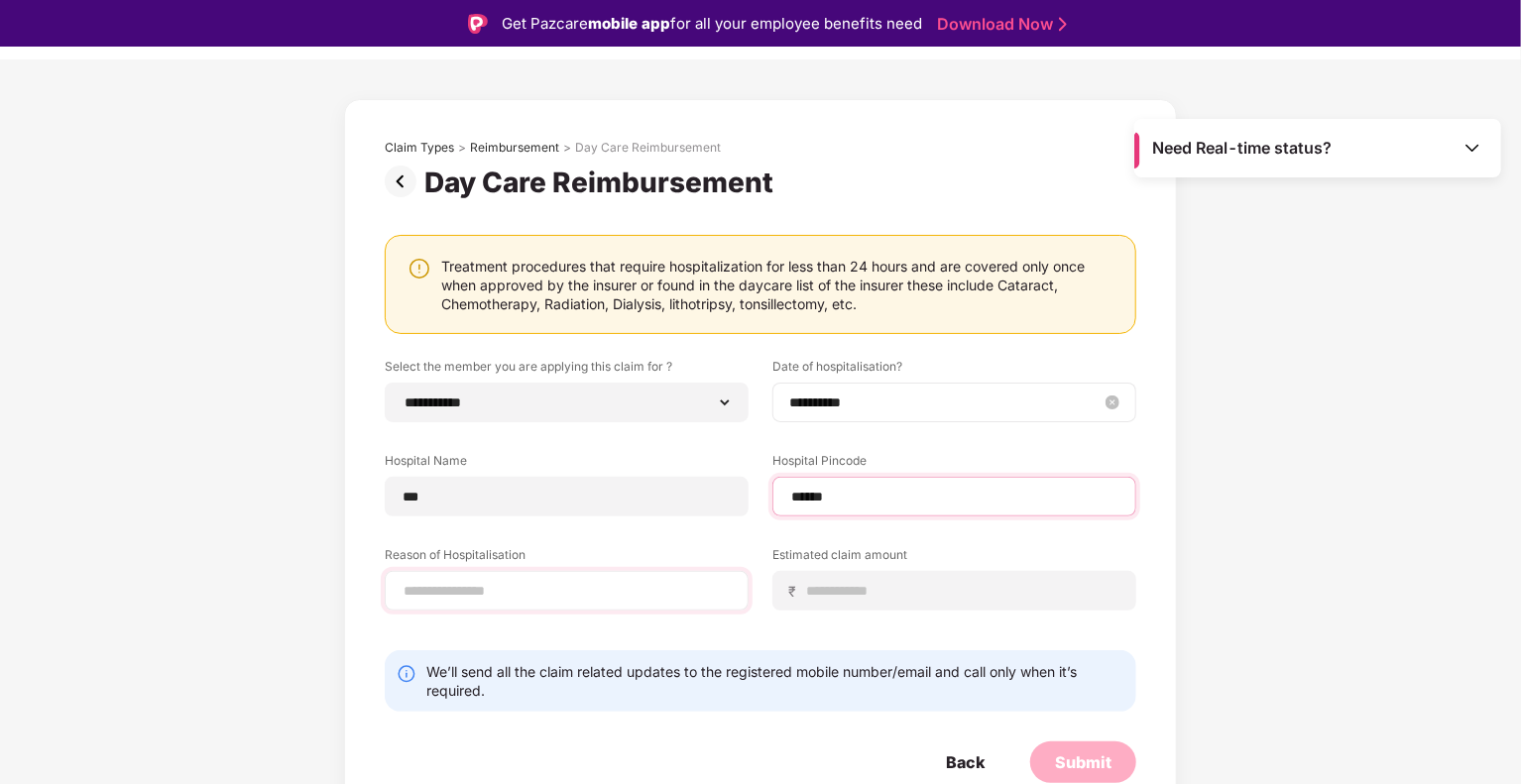 select on "****" 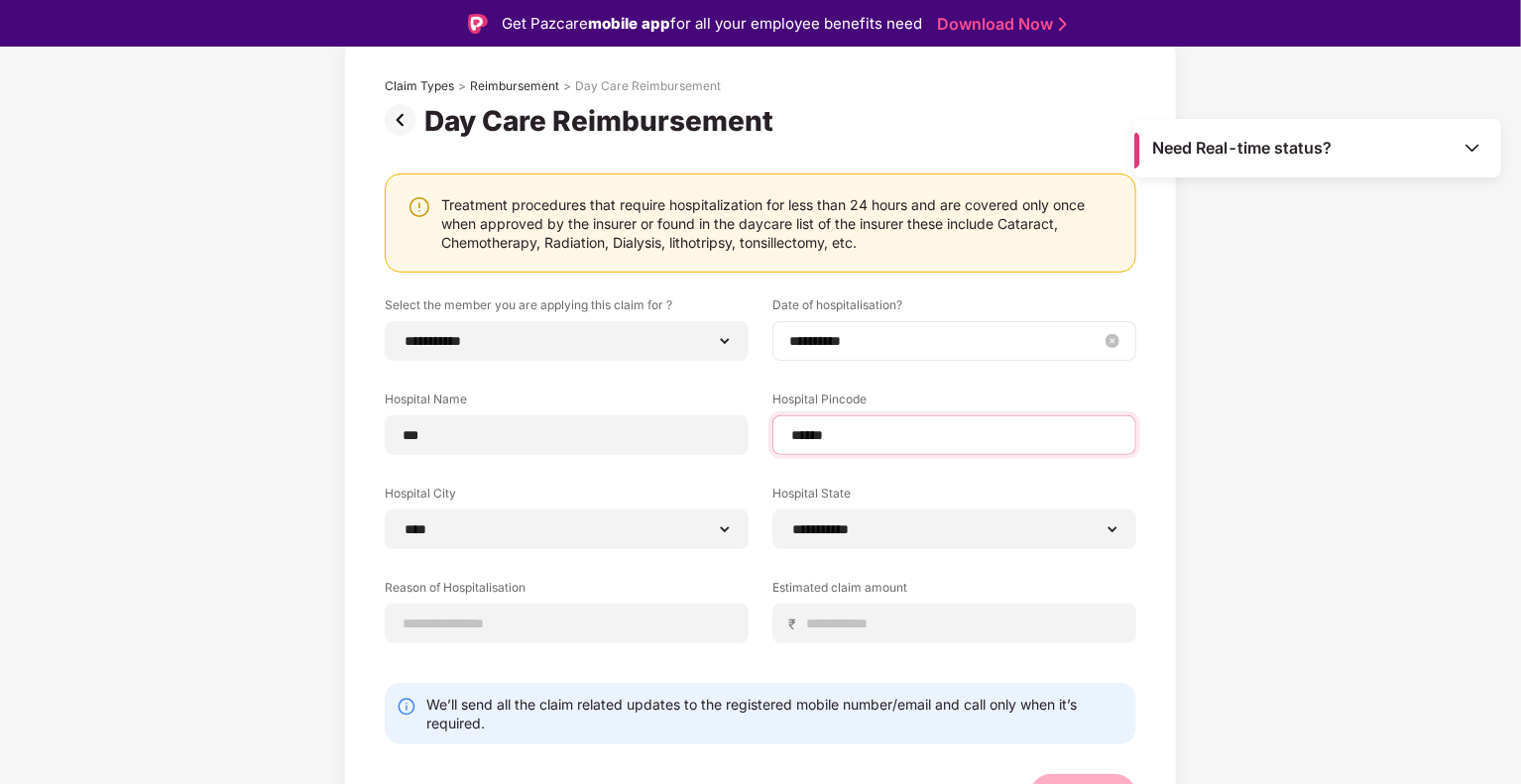scroll, scrollTop: 147, scrollLeft: 0, axis: vertical 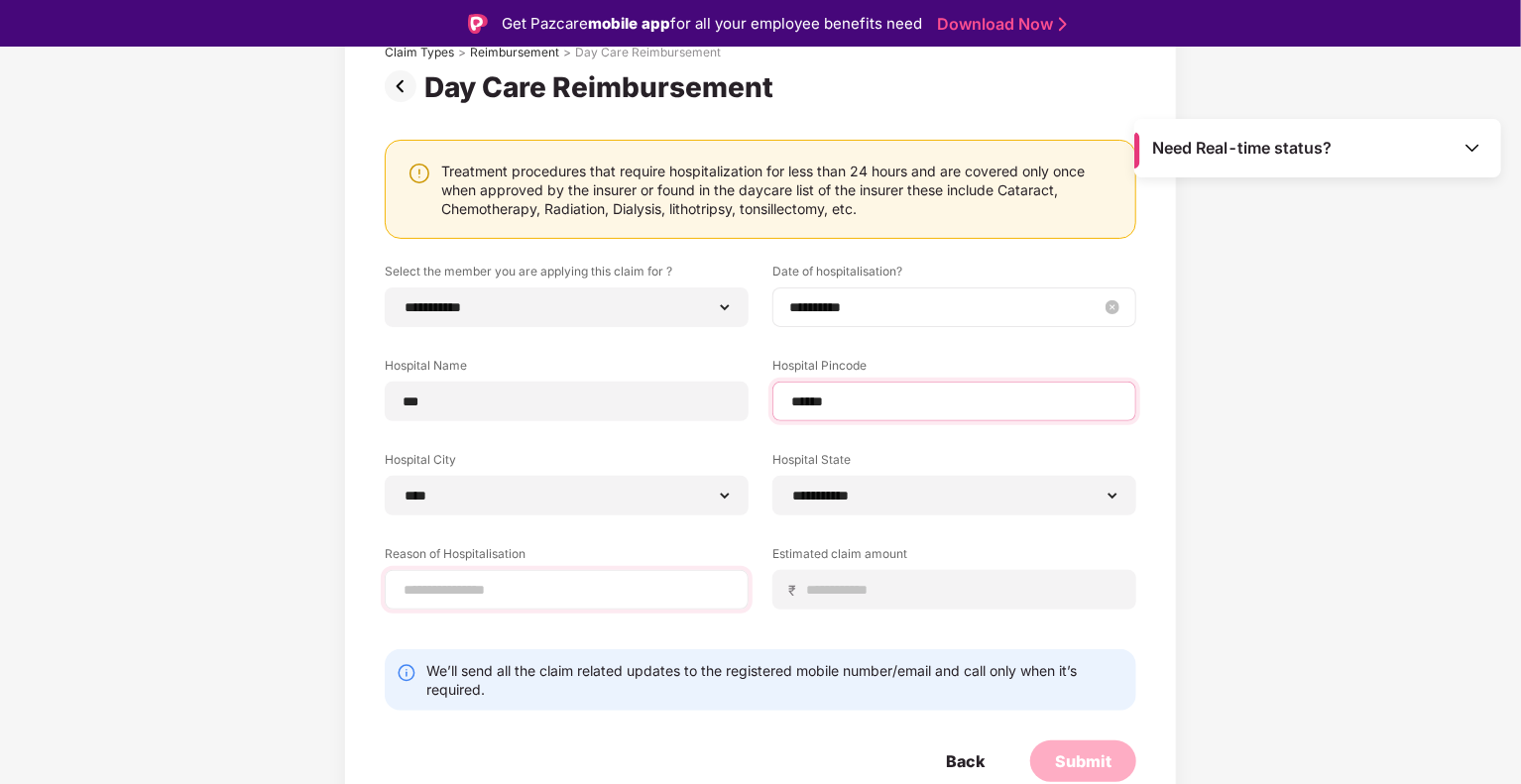 type on "******" 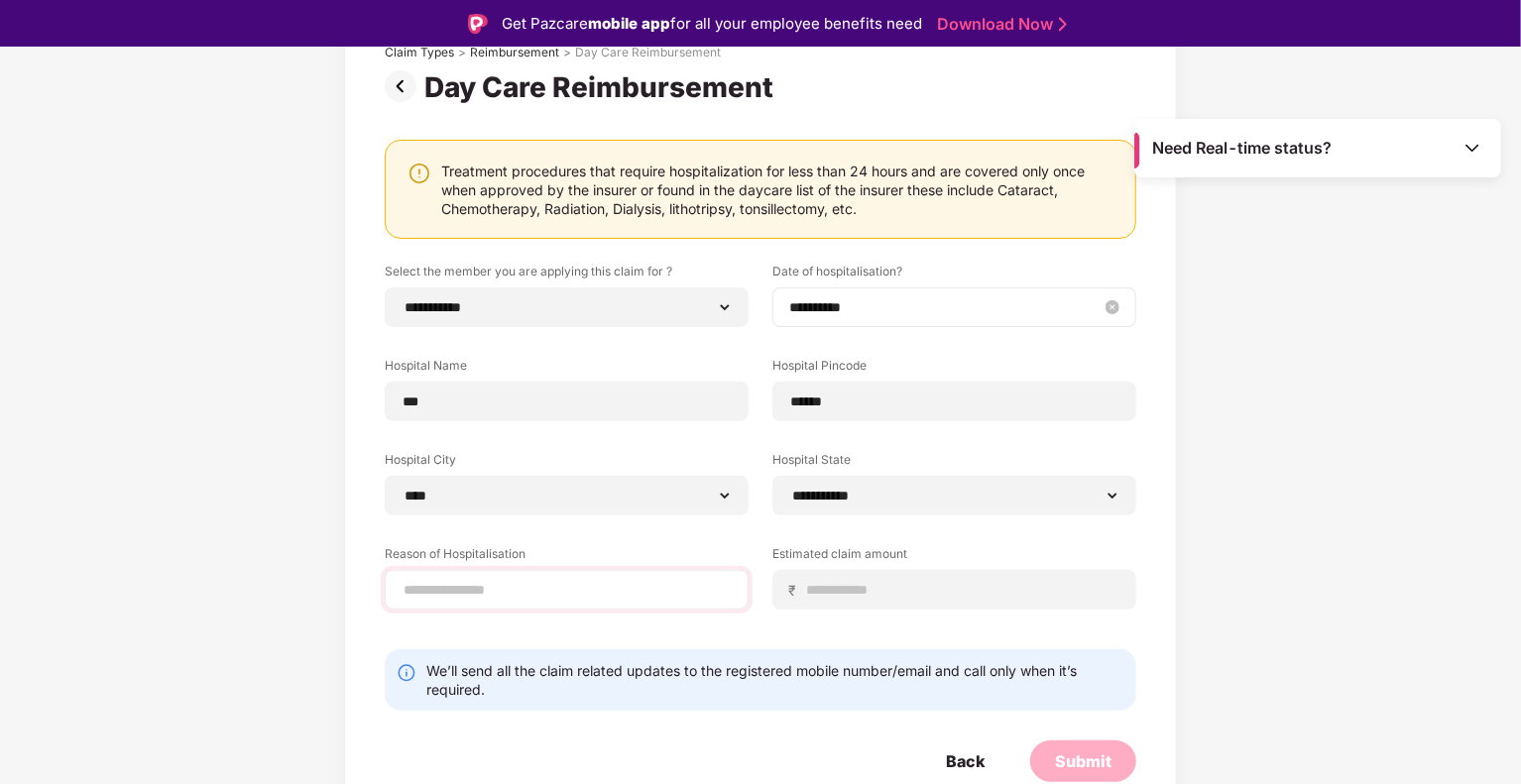click at bounding box center (566, 590) 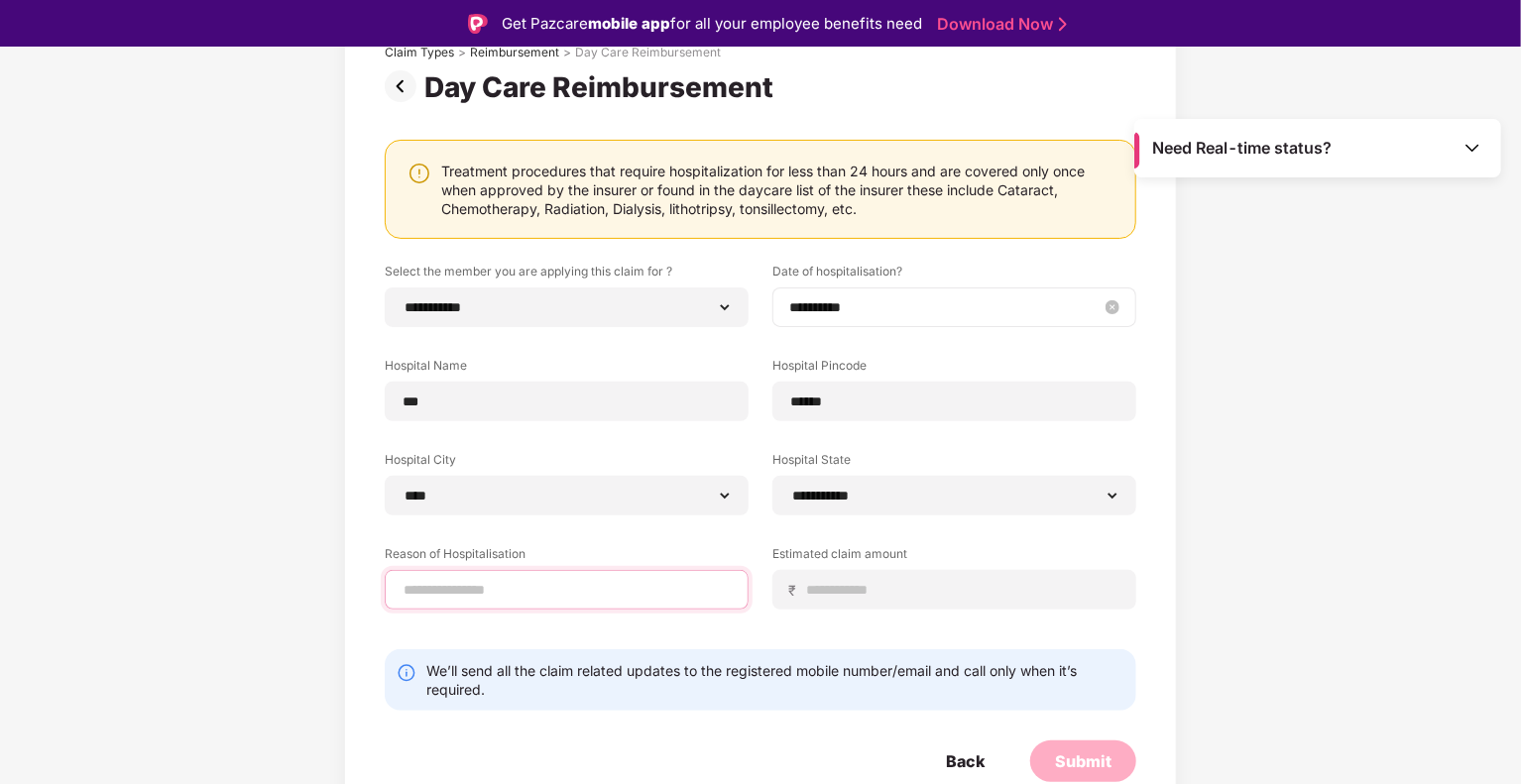click at bounding box center (566, 590) 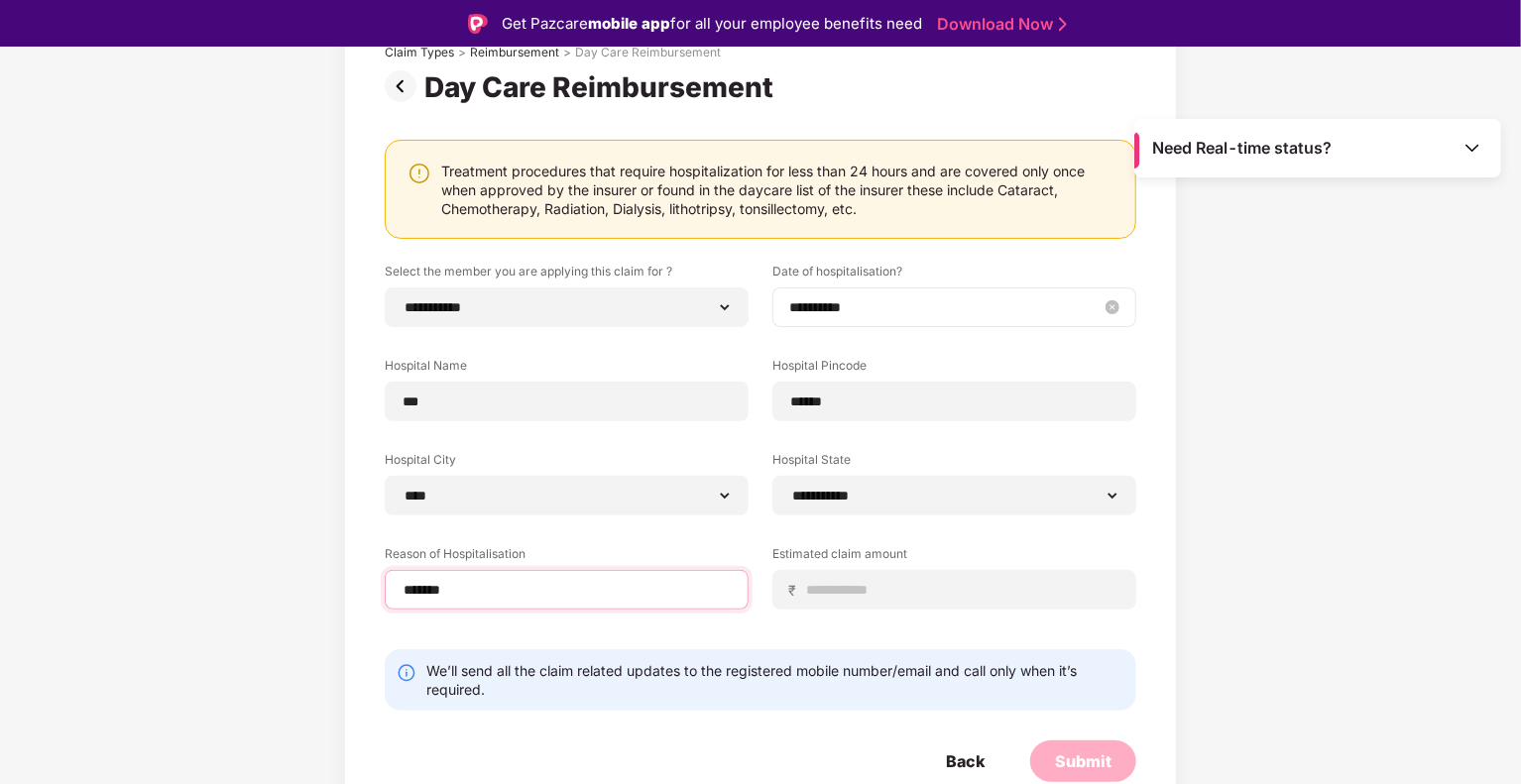 type on "*******" 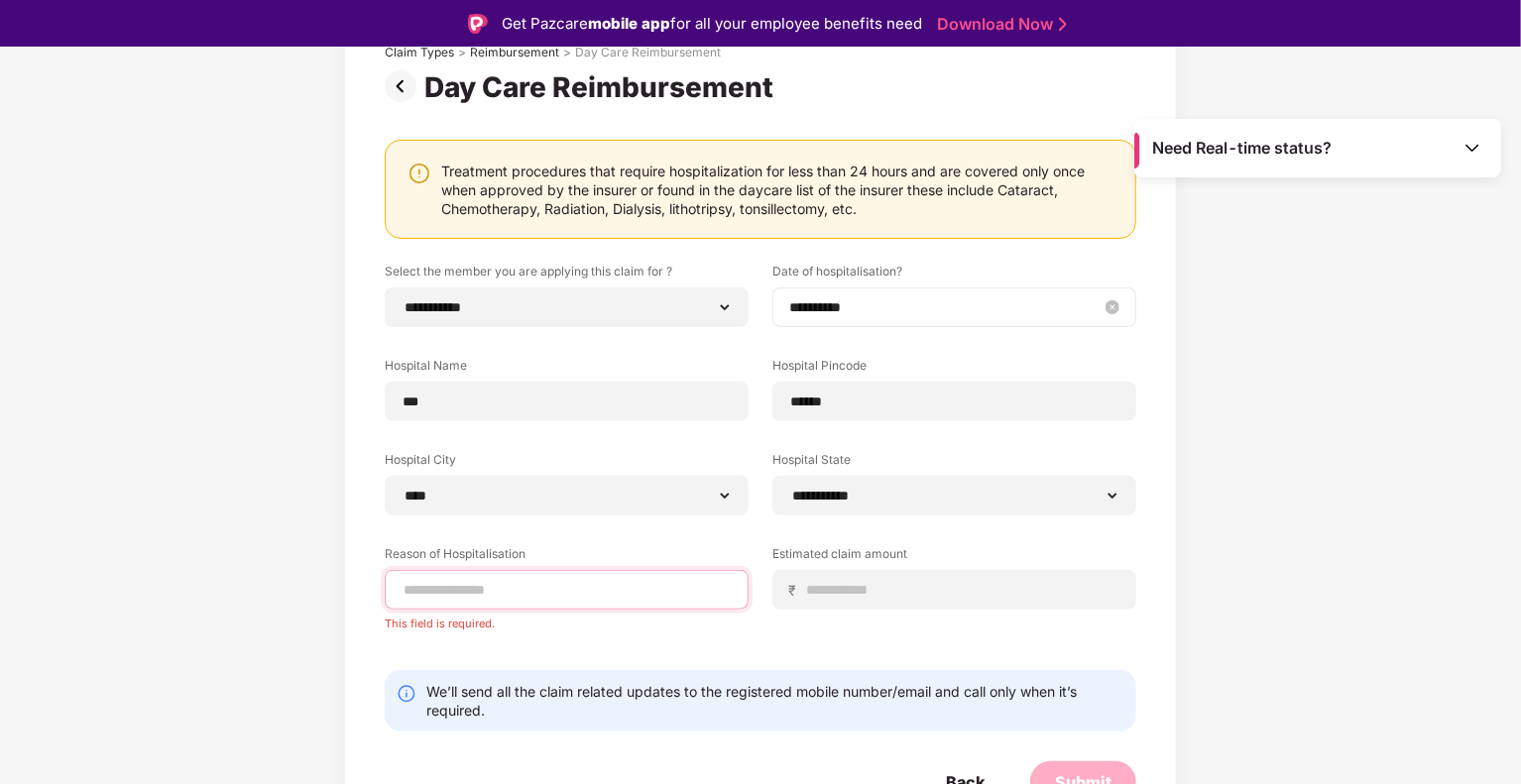 paste on "**********" 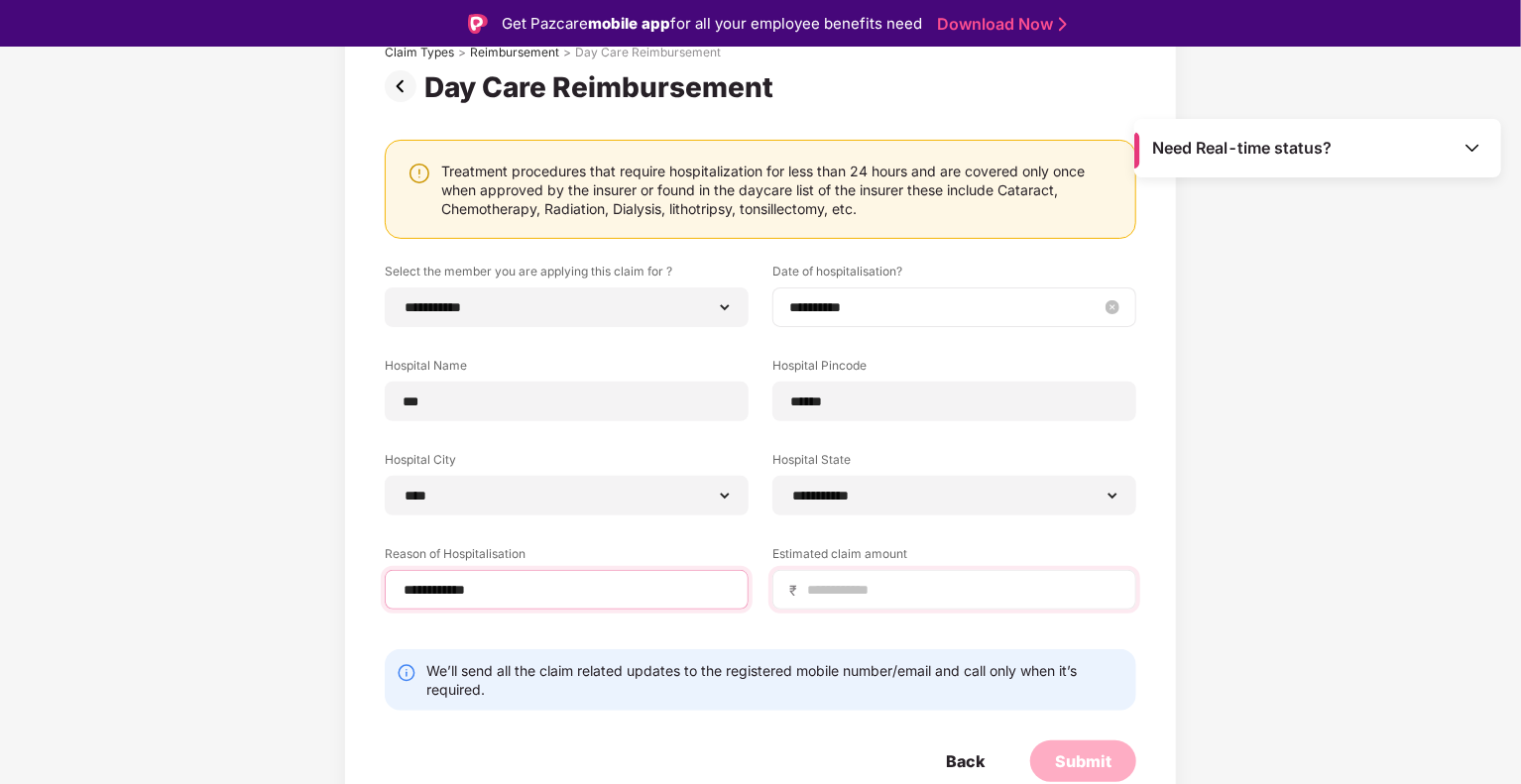 type on "**********" 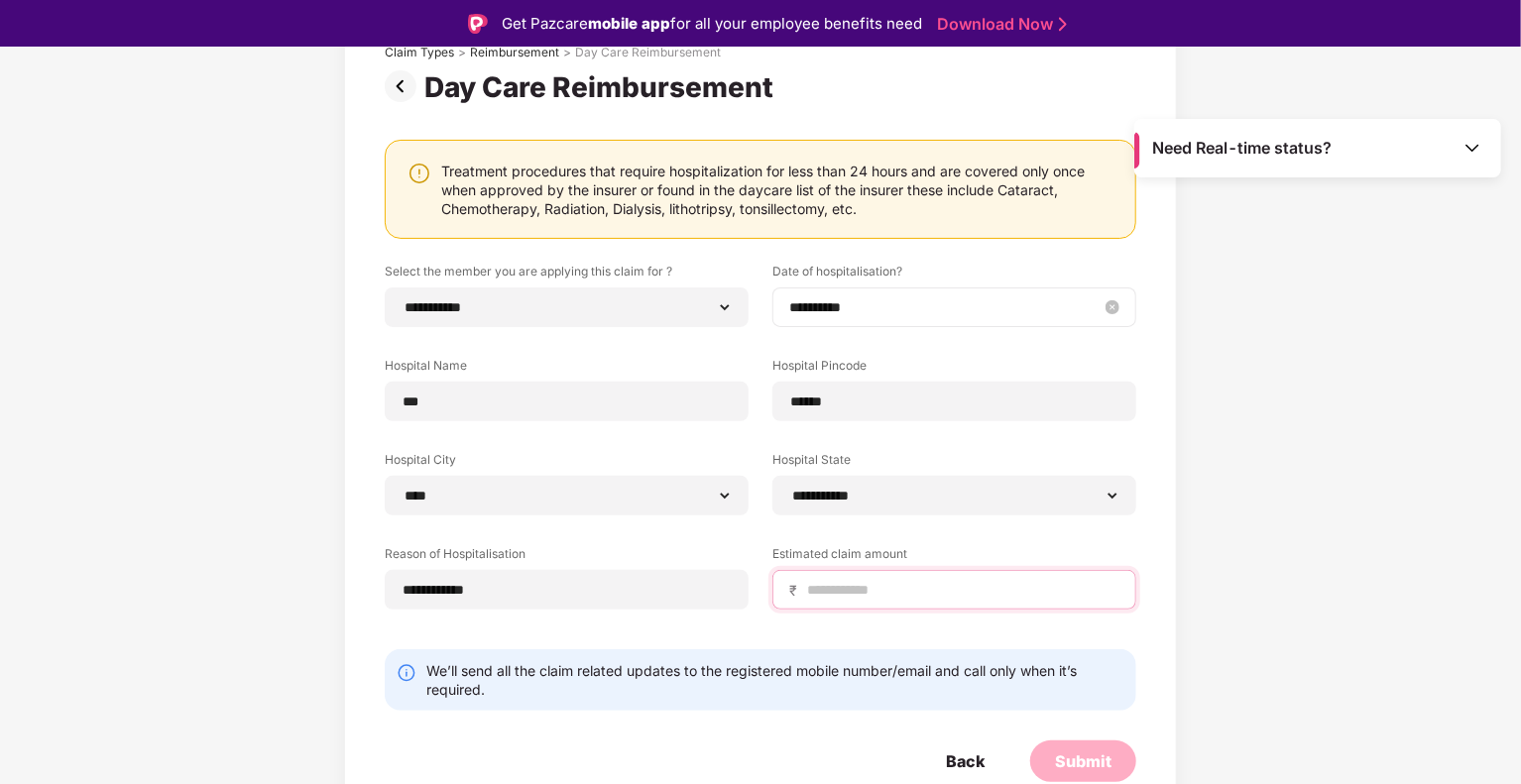 click at bounding box center (962, 590) 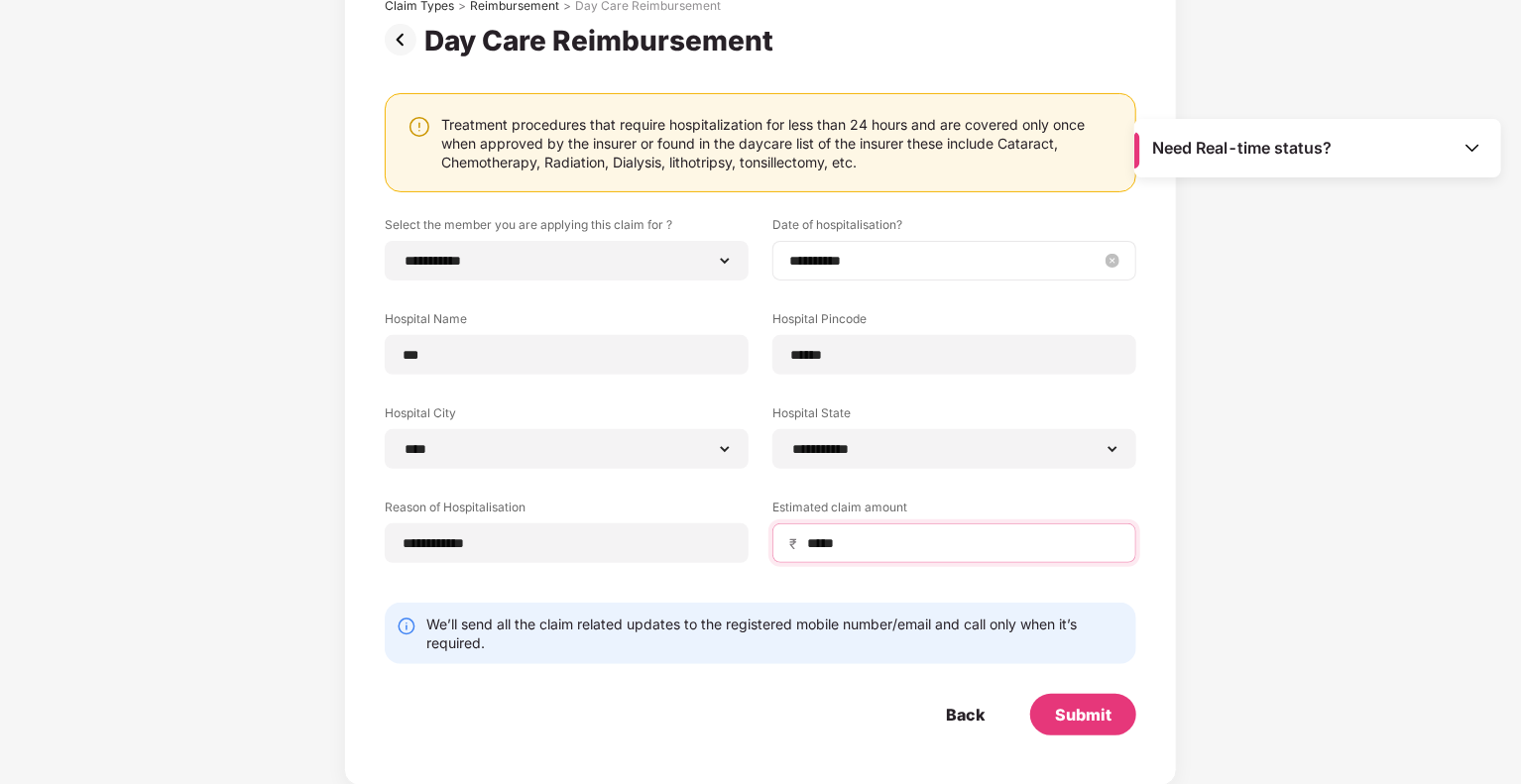 scroll, scrollTop: 48, scrollLeft: 0, axis: vertical 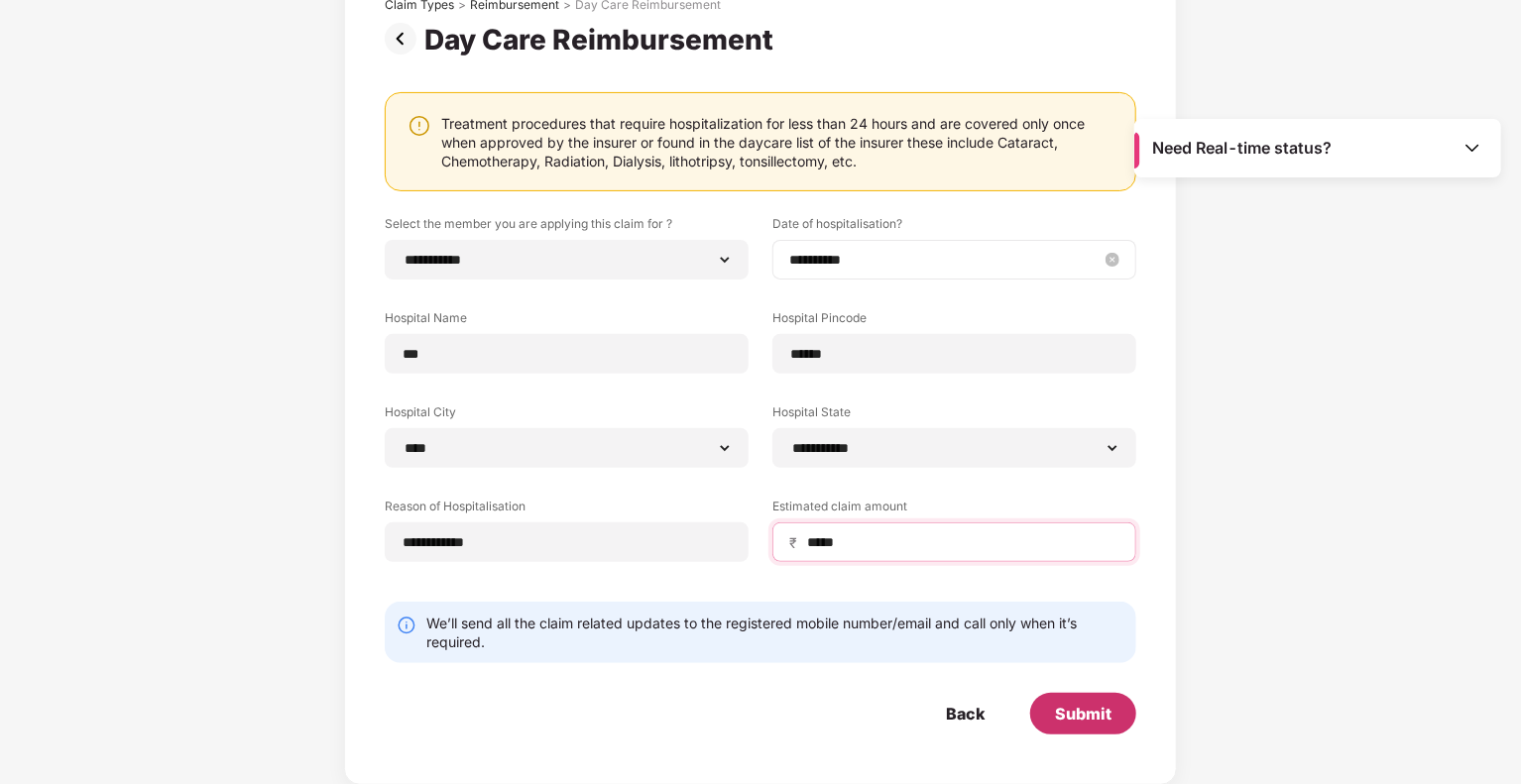 type on "*****" 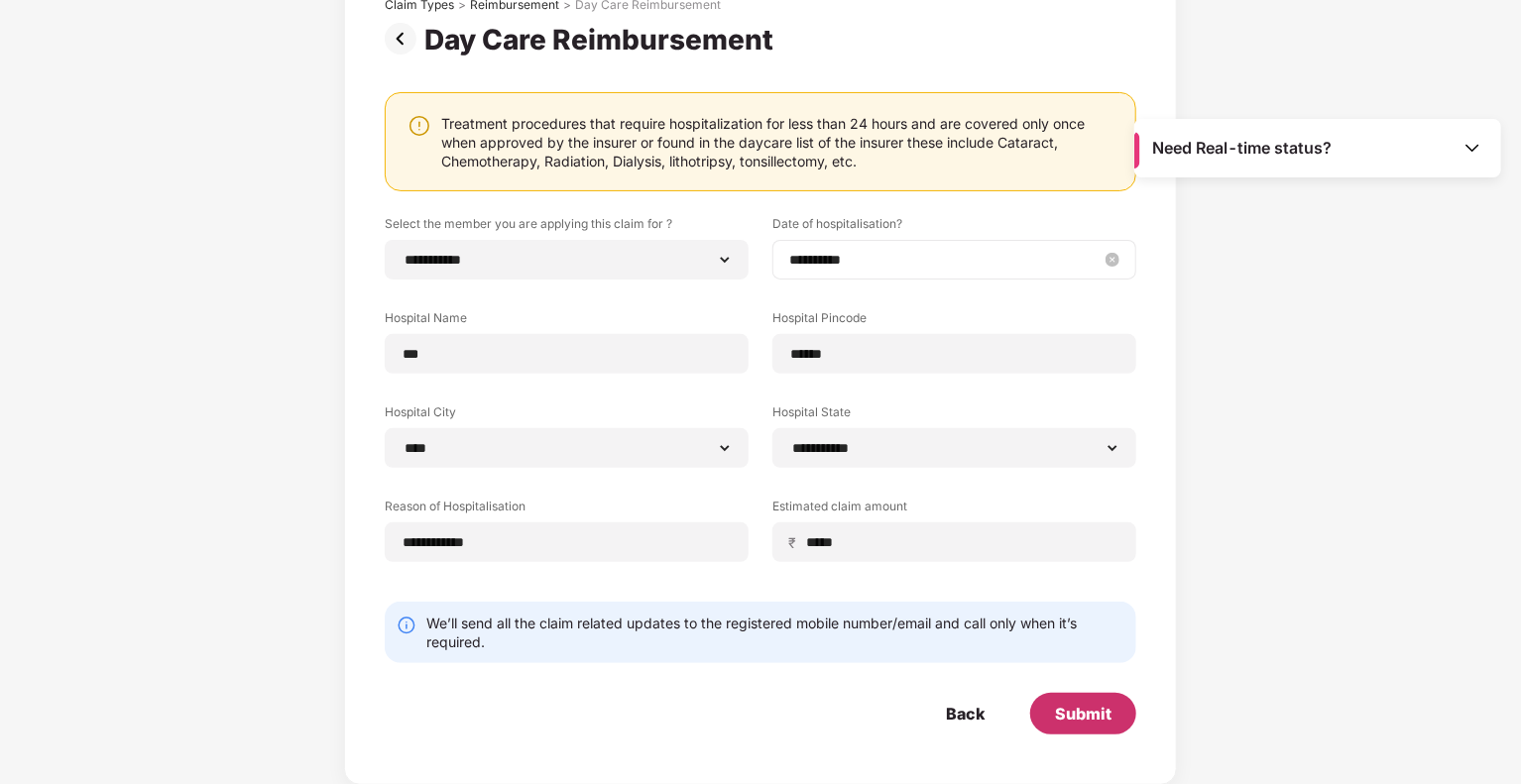 click on "Submit" at bounding box center (1083, 714) 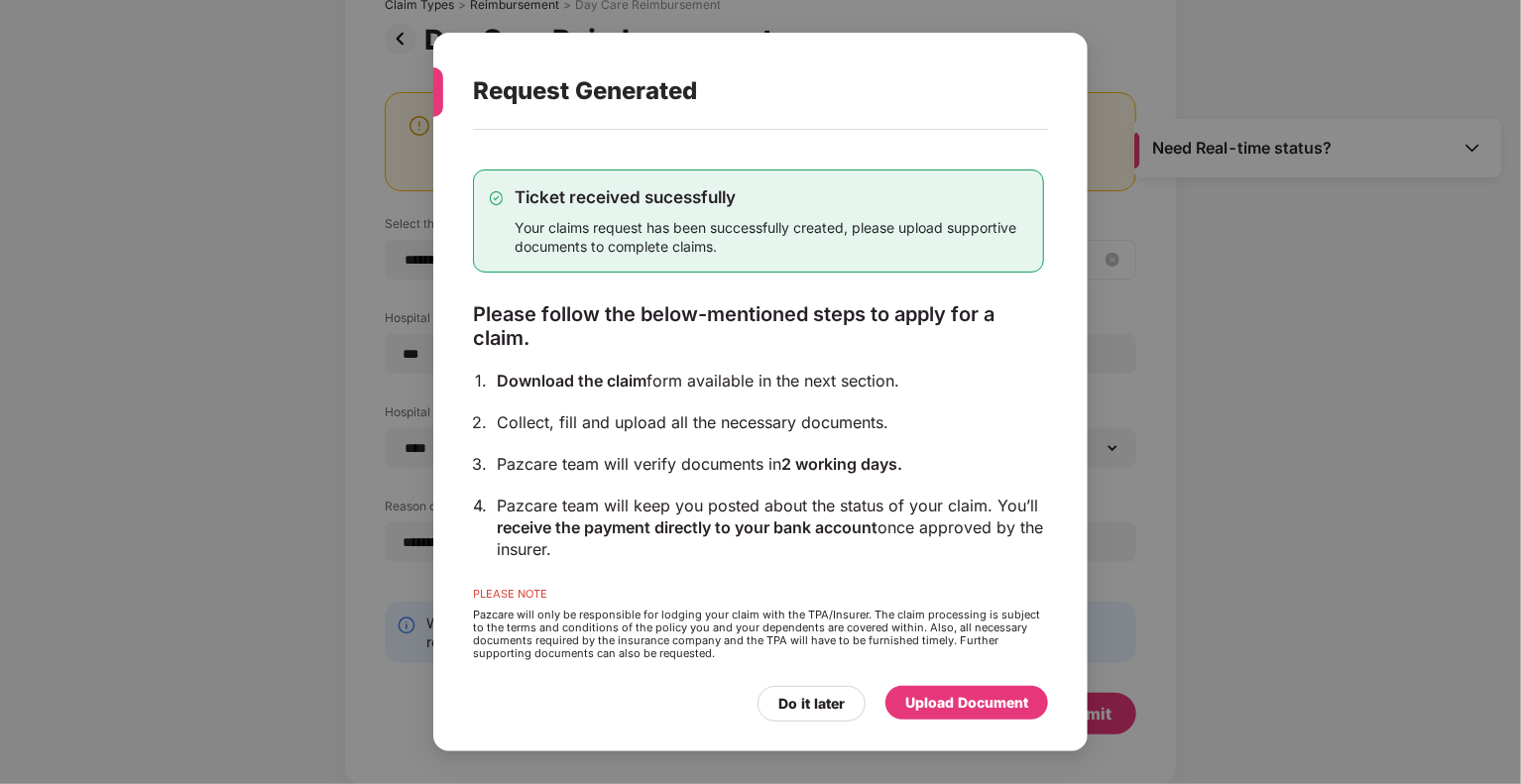 scroll, scrollTop: 11, scrollLeft: 0, axis: vertical 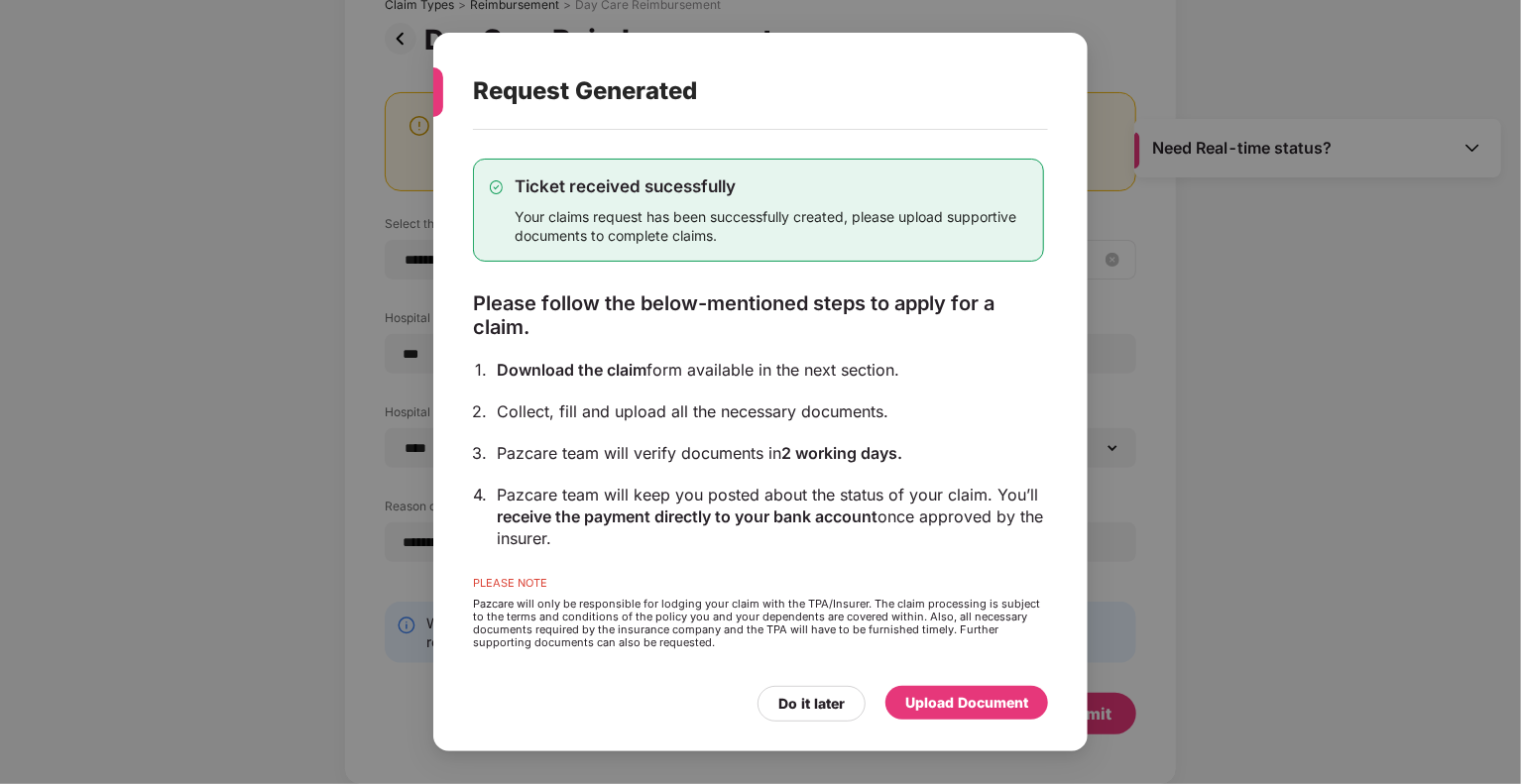 click on "Upload Document" at bounding box center [967, 703] 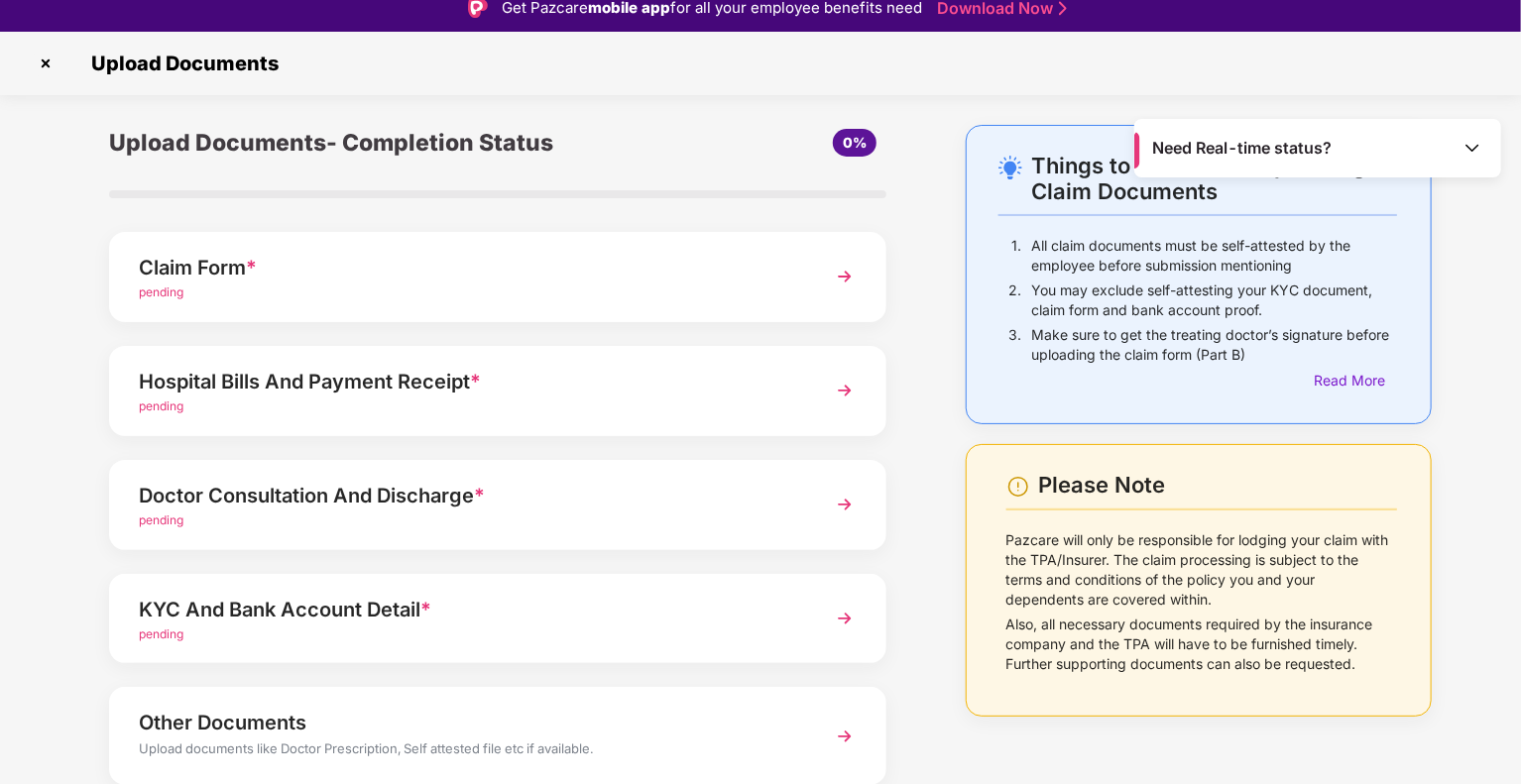 scroll, scrollTop: 0, scrollLeft: 0, axis: both 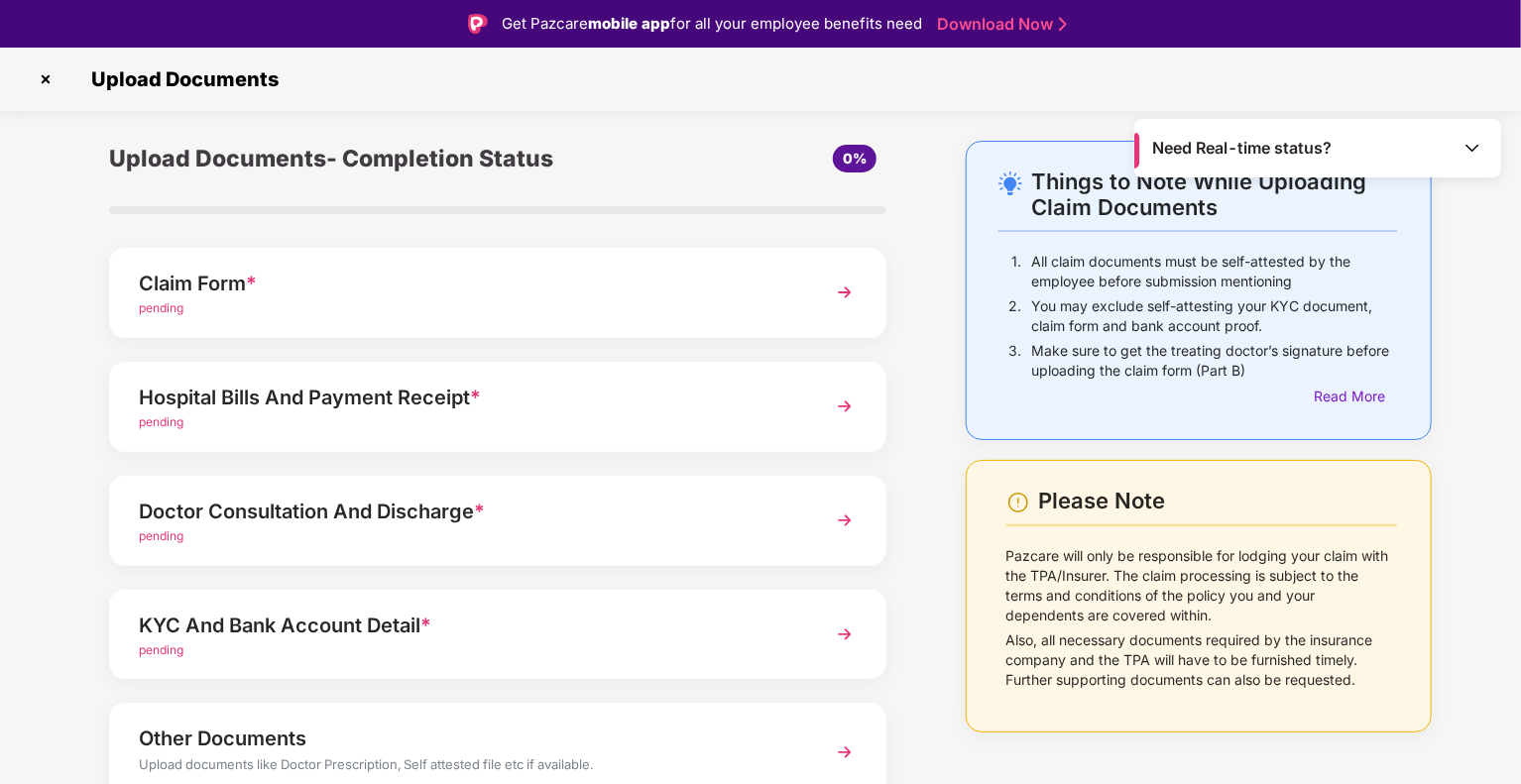 click on "*" at bounding box center (251, 283) 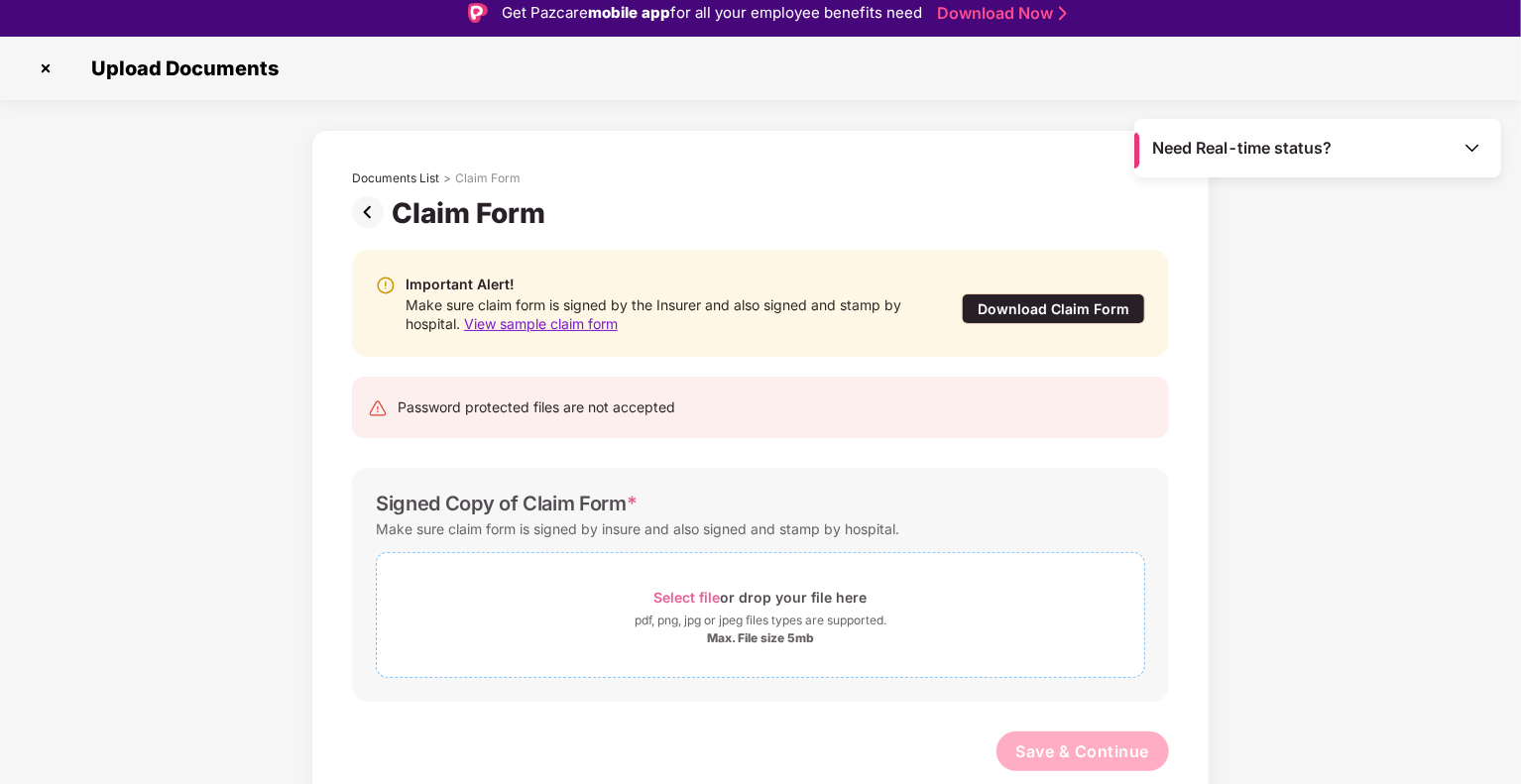 scroll, scrollTop: 48, scrollLeft: 0, axis: vertical 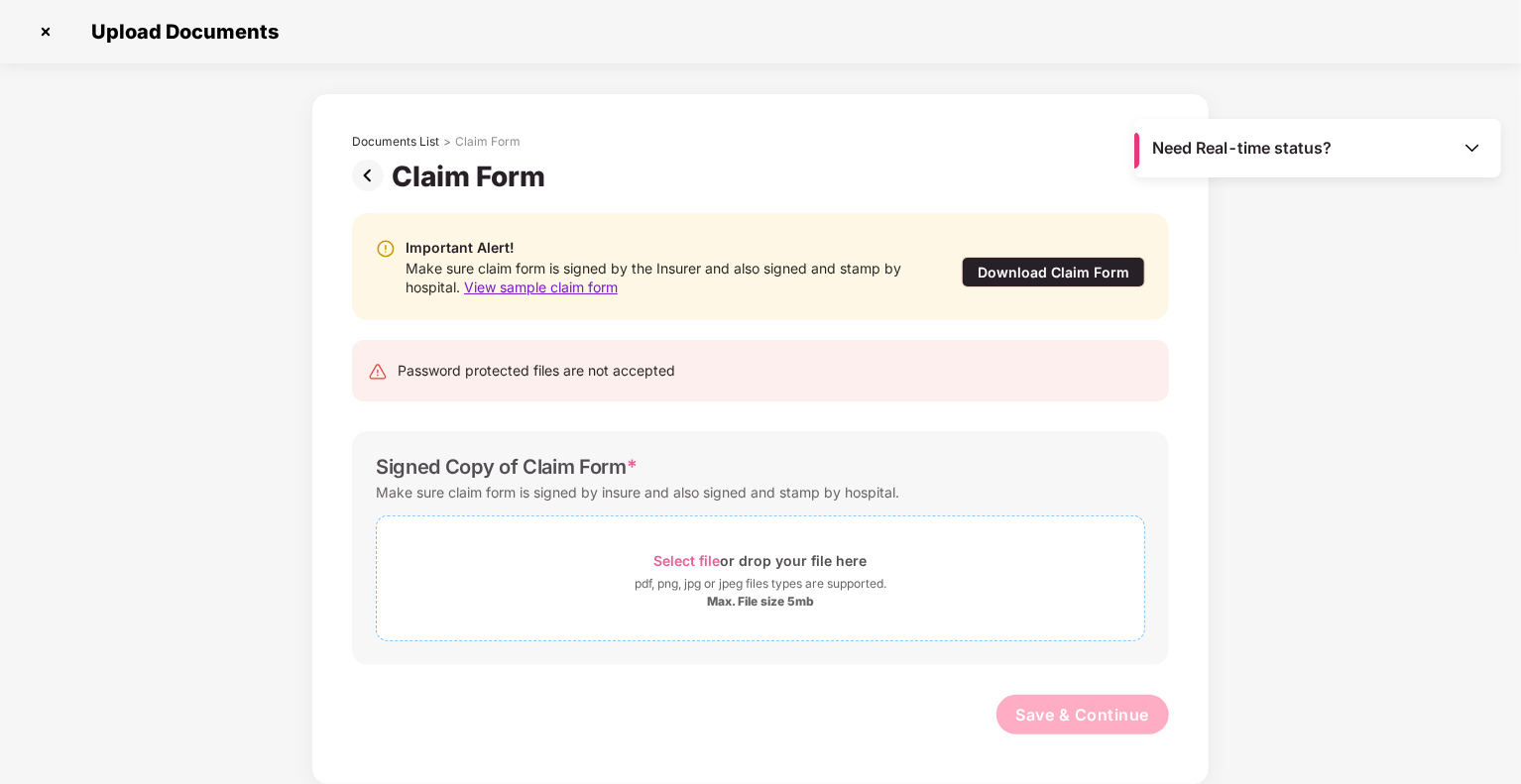 click on "Select file" at bounding box center (687, 560) 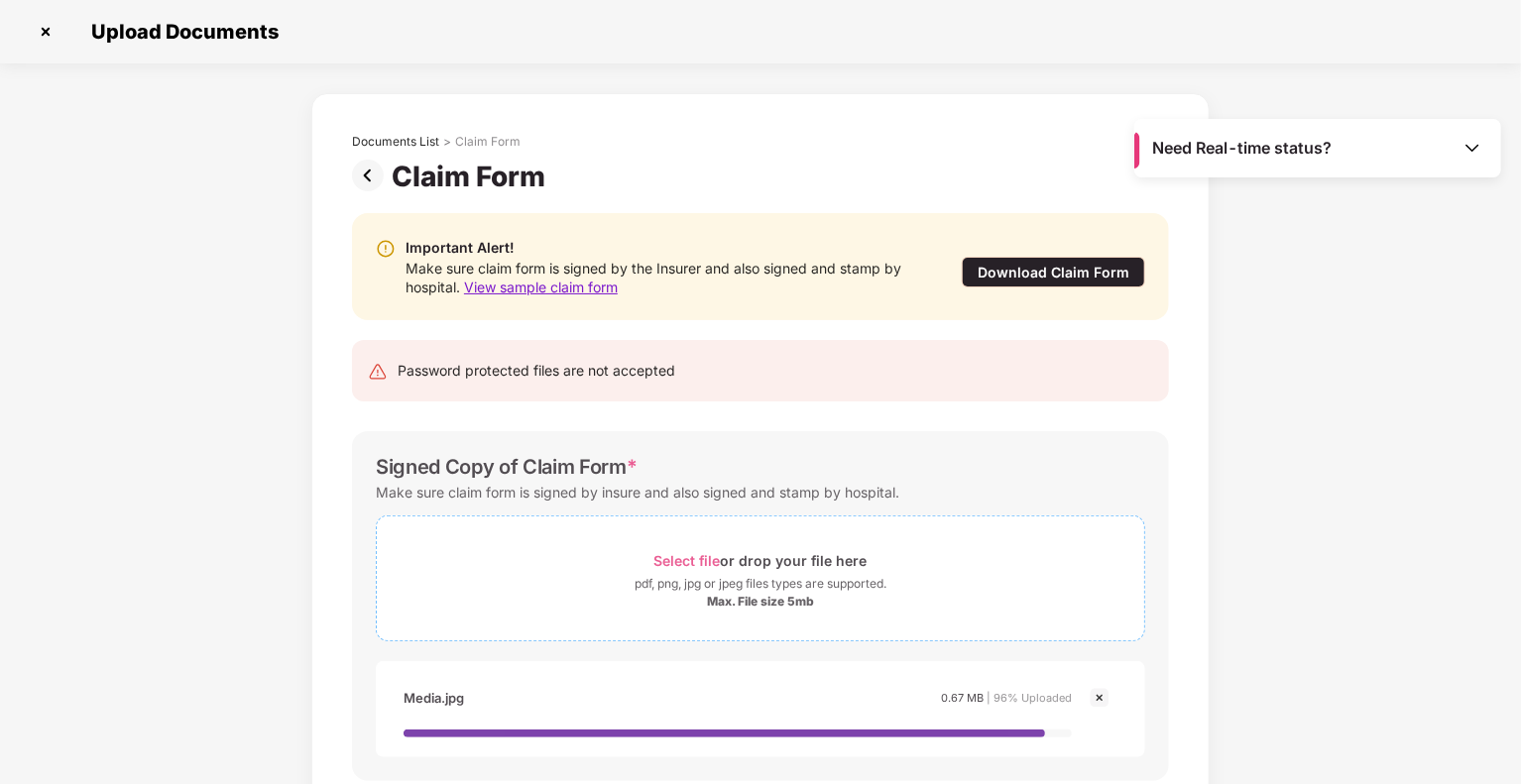 click on "Max. File size 5mb" at bounding box center (760, 602) 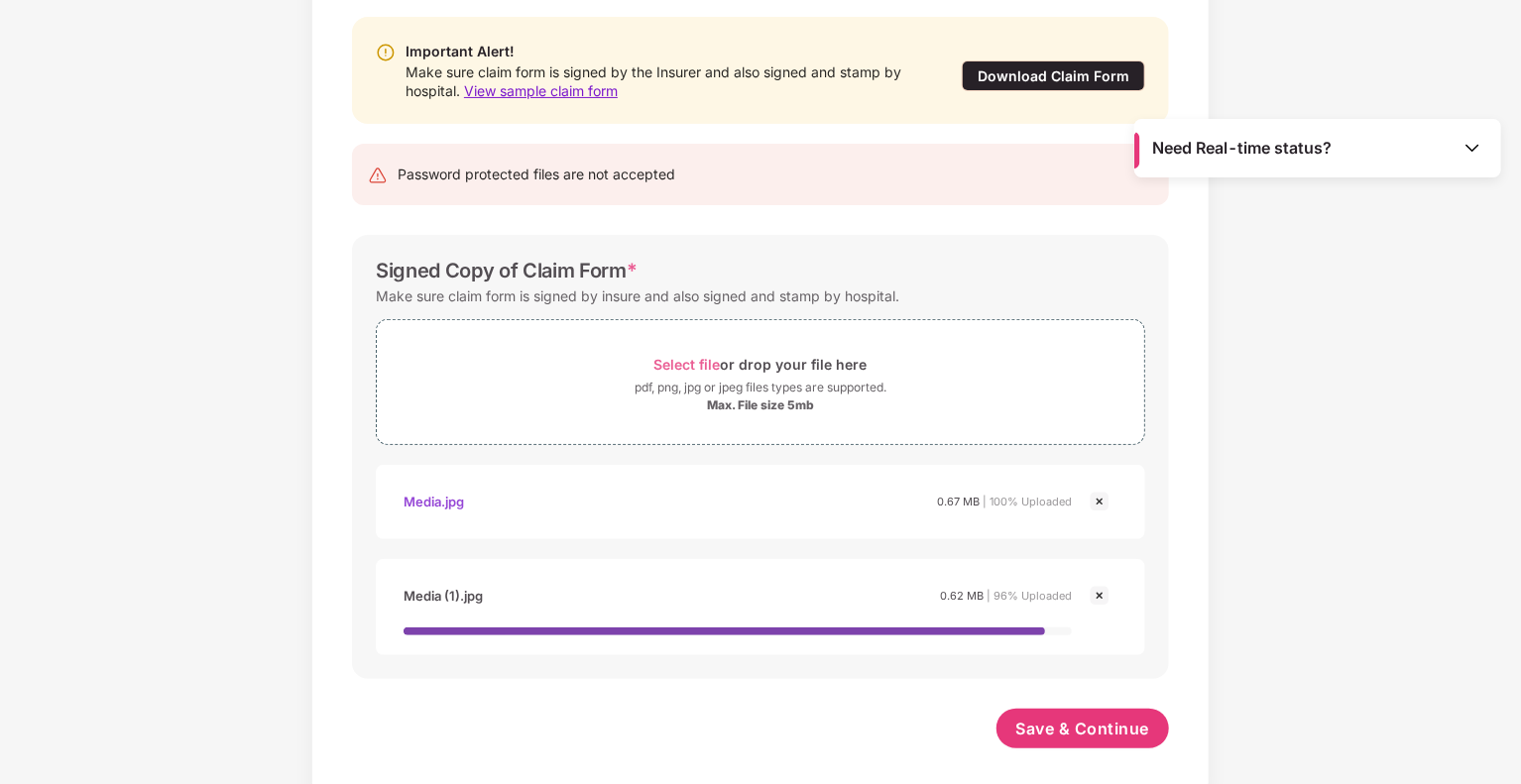 scroll, scrollTop: 198, scrollLeft: 0, axis: vertical 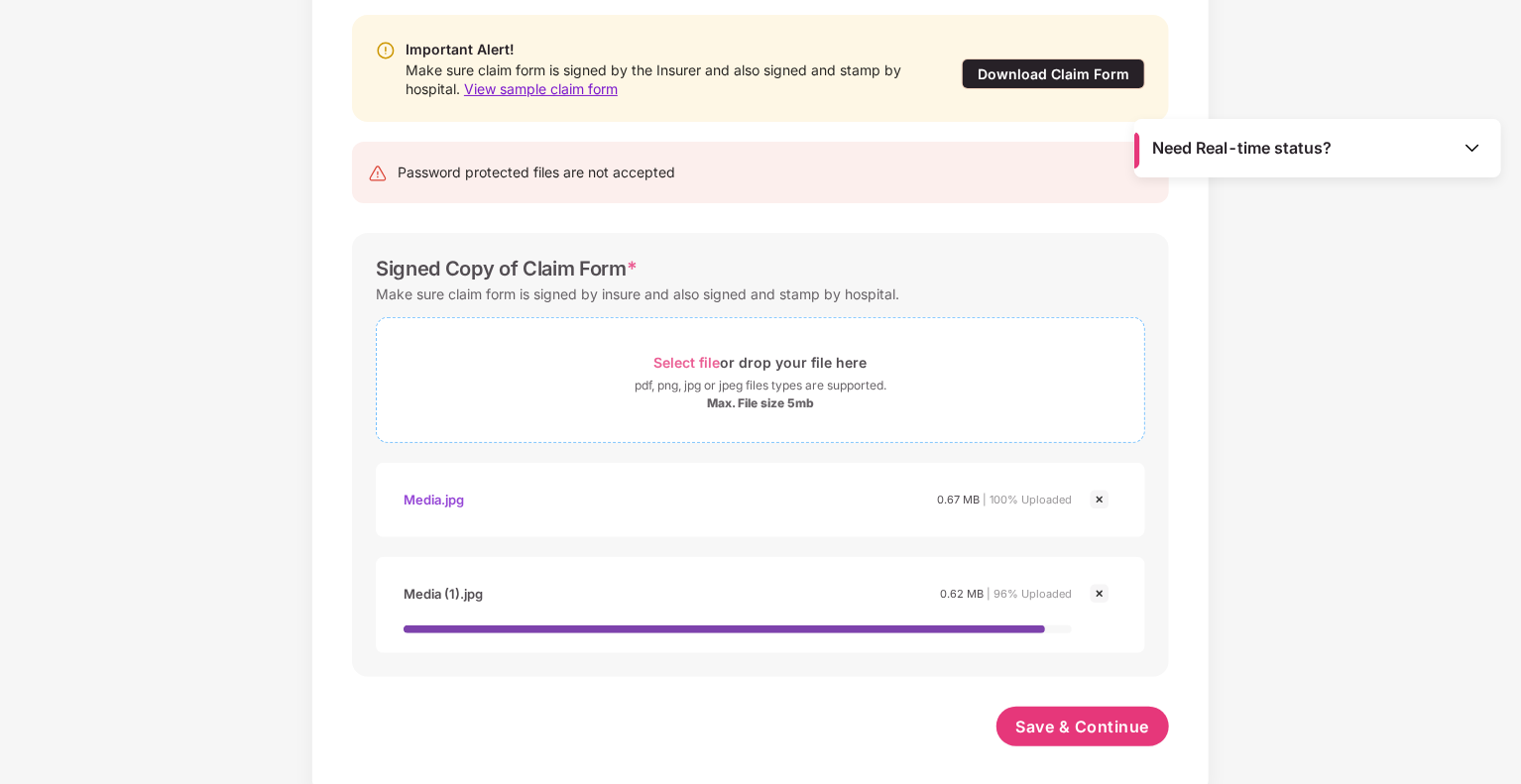 click on "Max. File size 5mb" at bounding box center (760, 403) 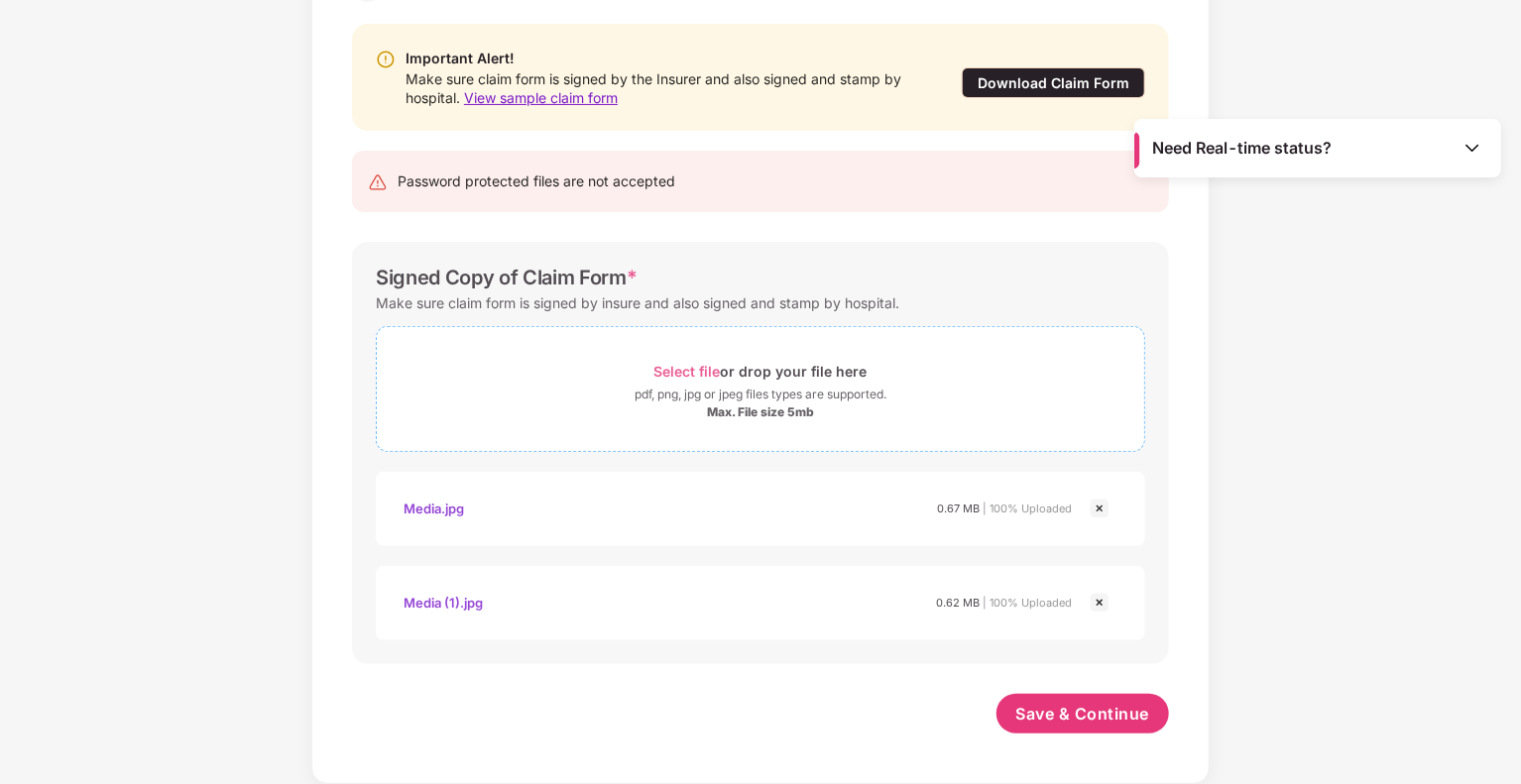 scroll, scrollTop: 188, scrollLeft: 0, axis: vertical 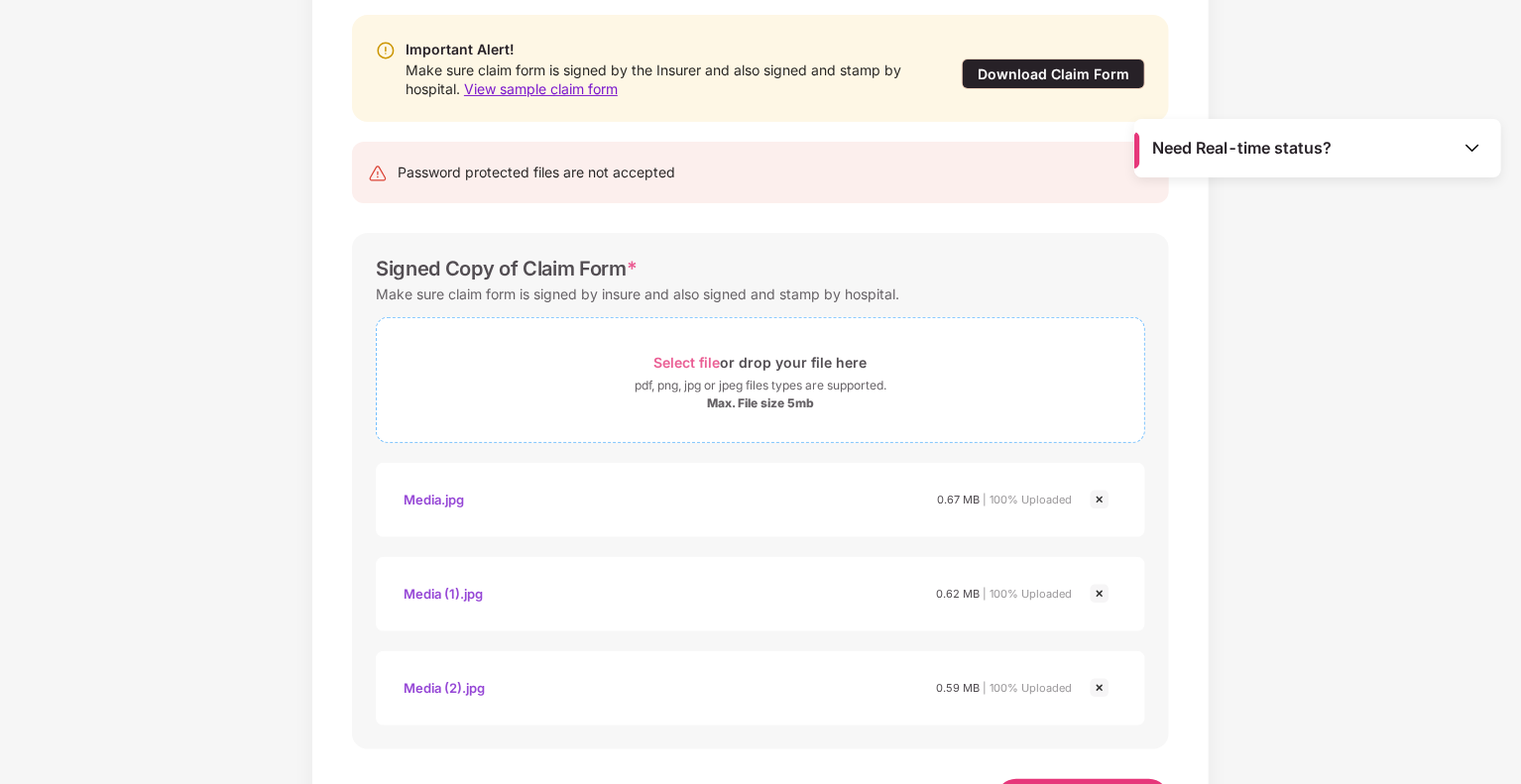 click on "Select file" at bounding box center [687, 362] 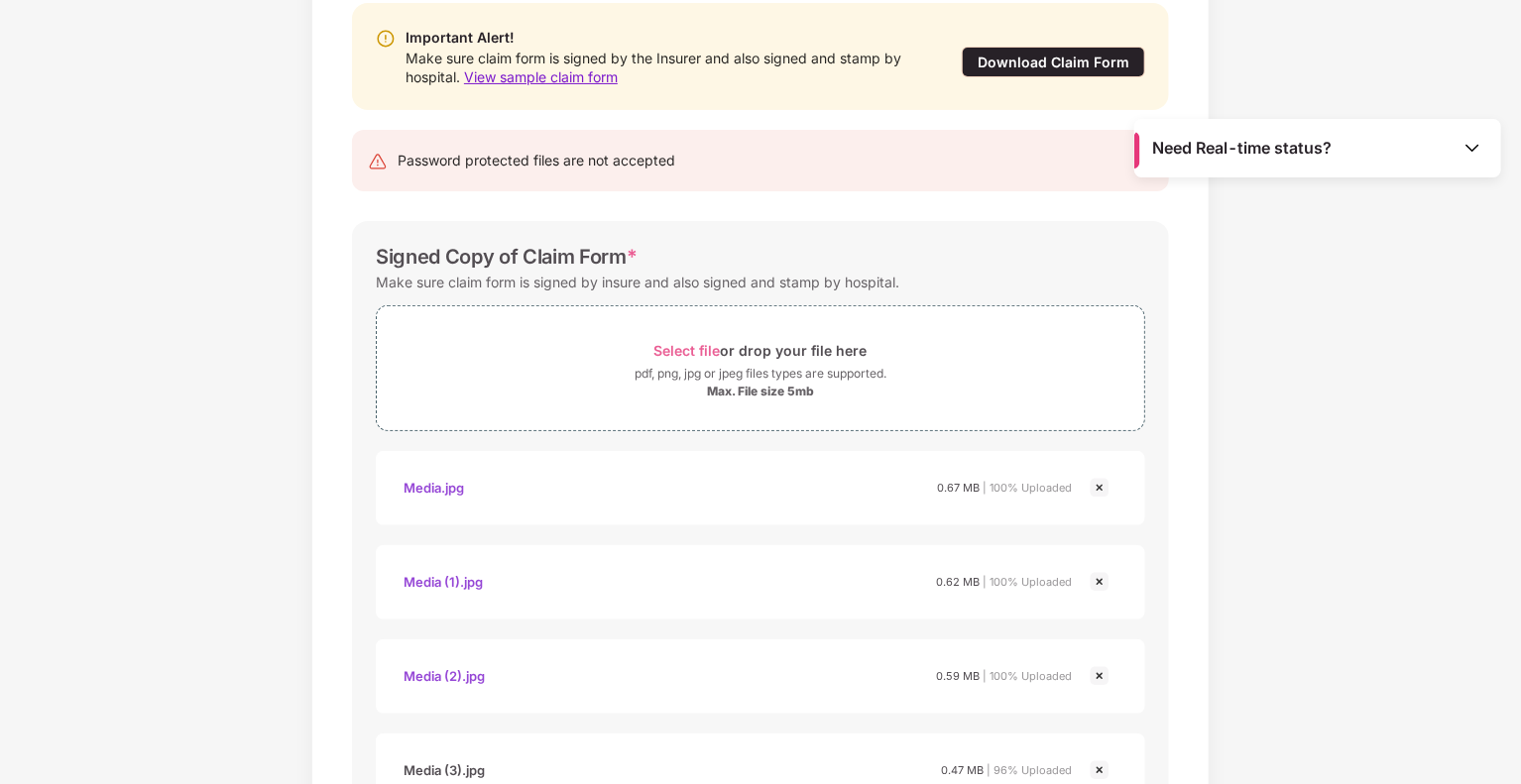 scroll, scrollTop: 198, scrollLeft: 0, axis: vertical 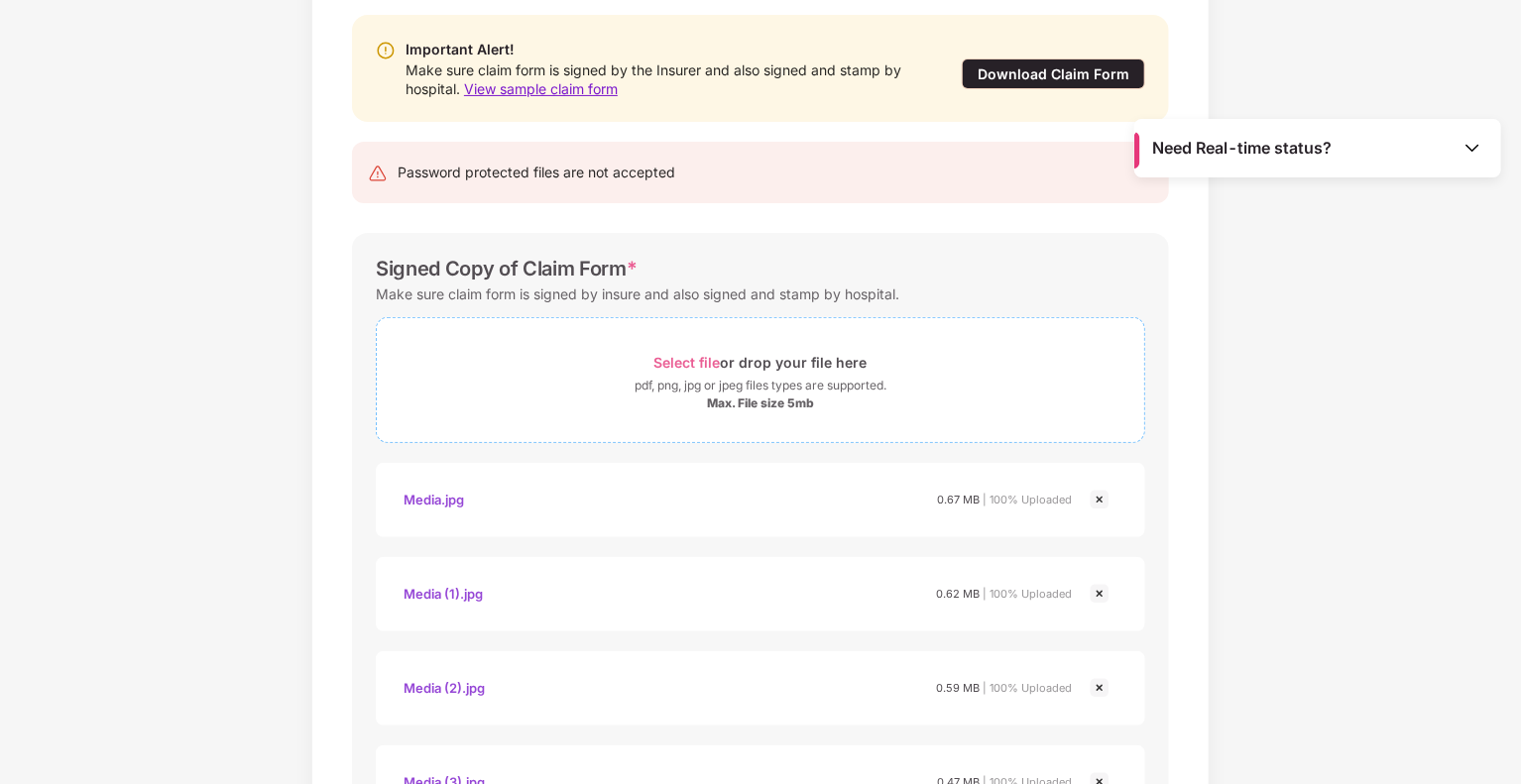 click on "Select file  or drop your file here" at bounding box center (760, 362) 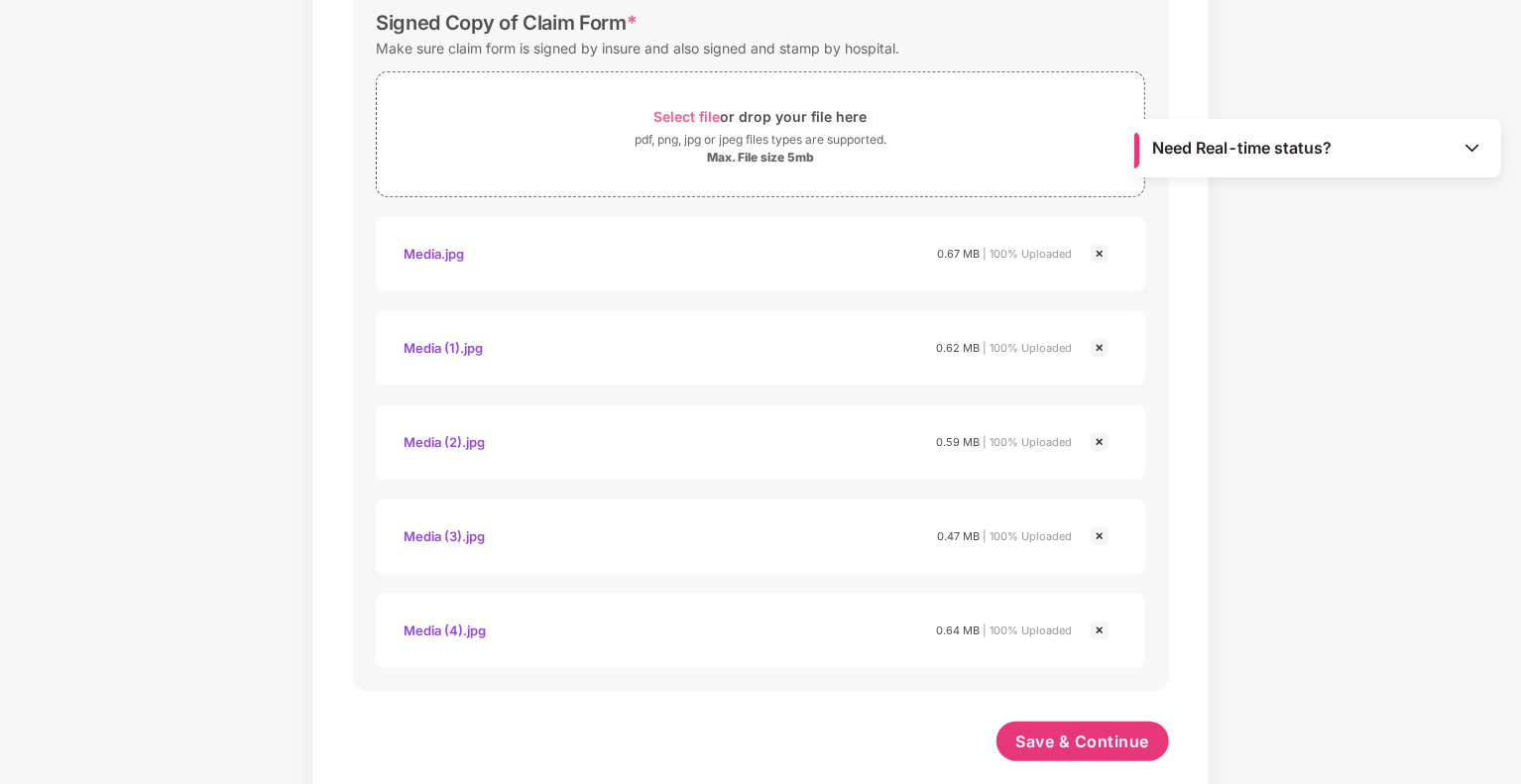 scroll, scrollTop: 471, scrollLeft: 0, axis: vertical 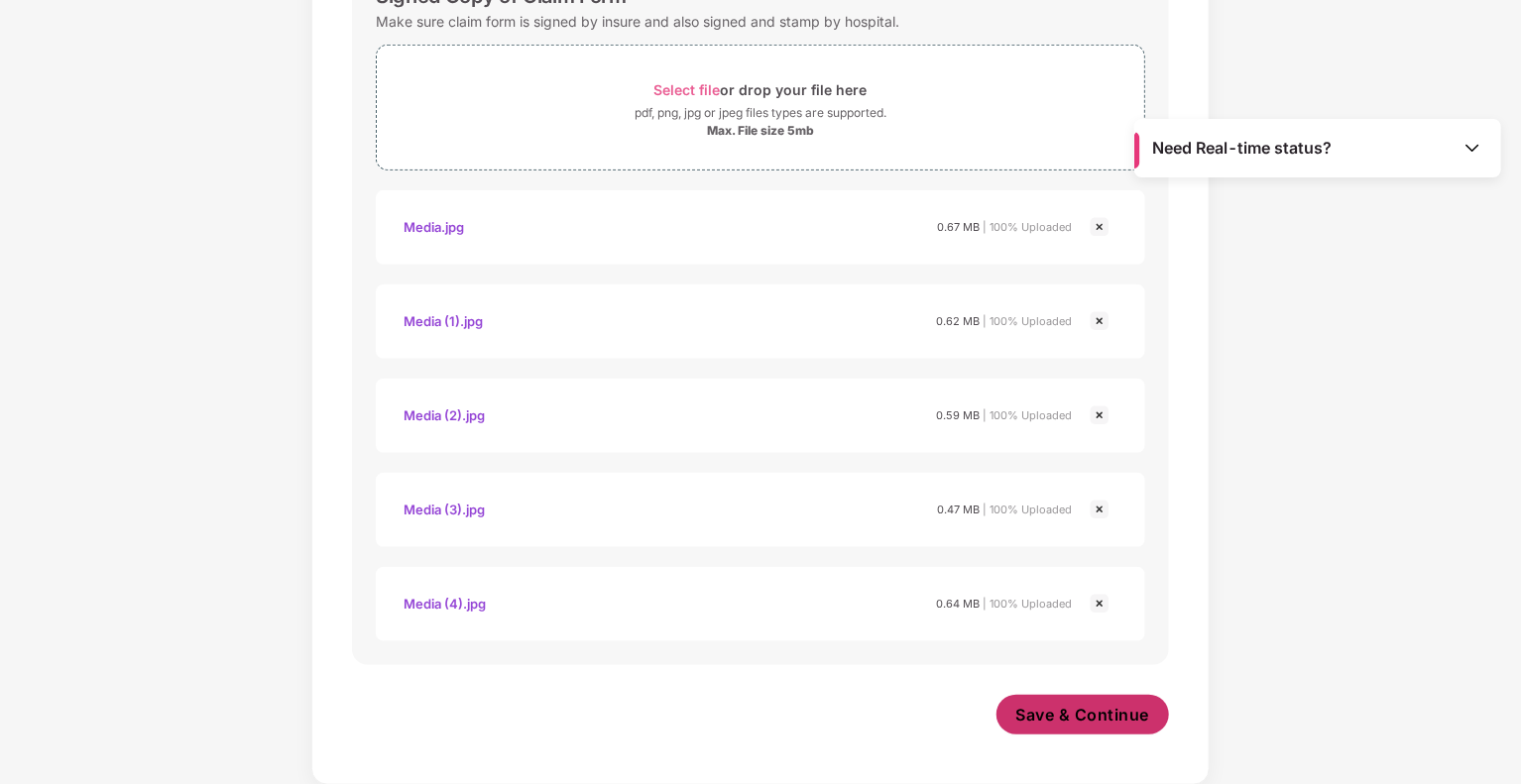 click on "Save & Continue" at bounding box center (1083, 715) 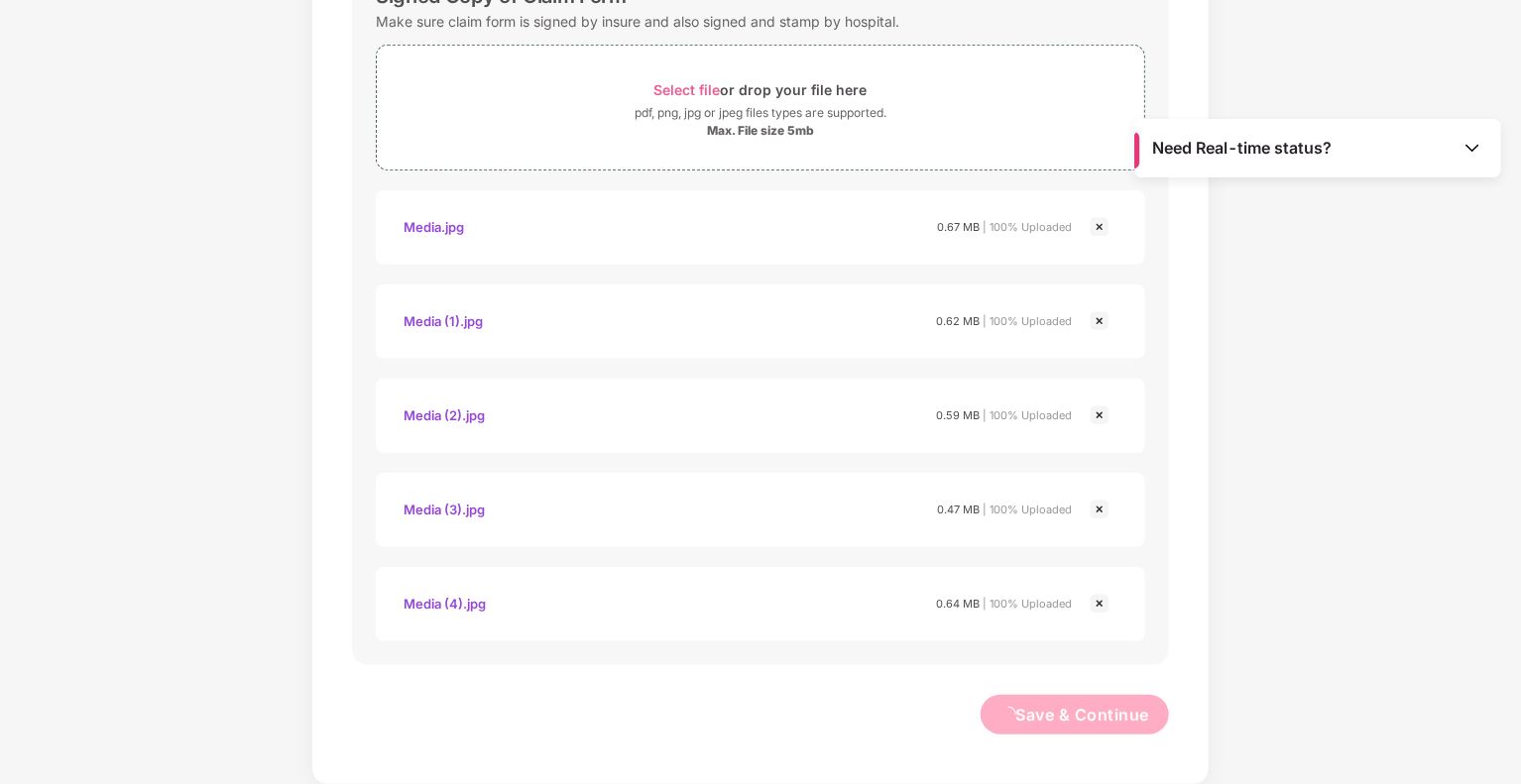 scroll, scrollTop: 0, scrollLeft: 0, axis: both 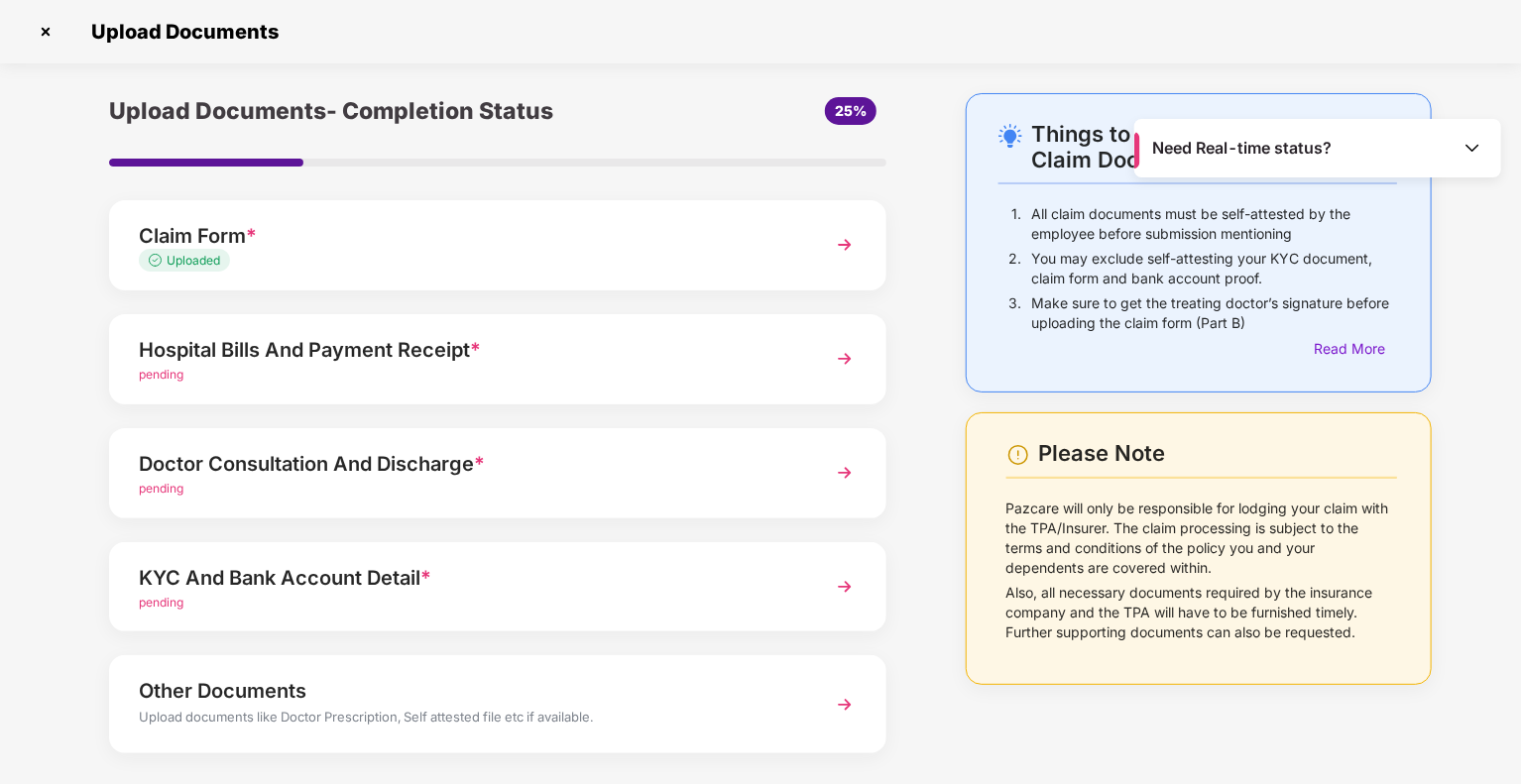 click on "Hospital Bills And Payment Receipt *" at bounding box center [467, 350] 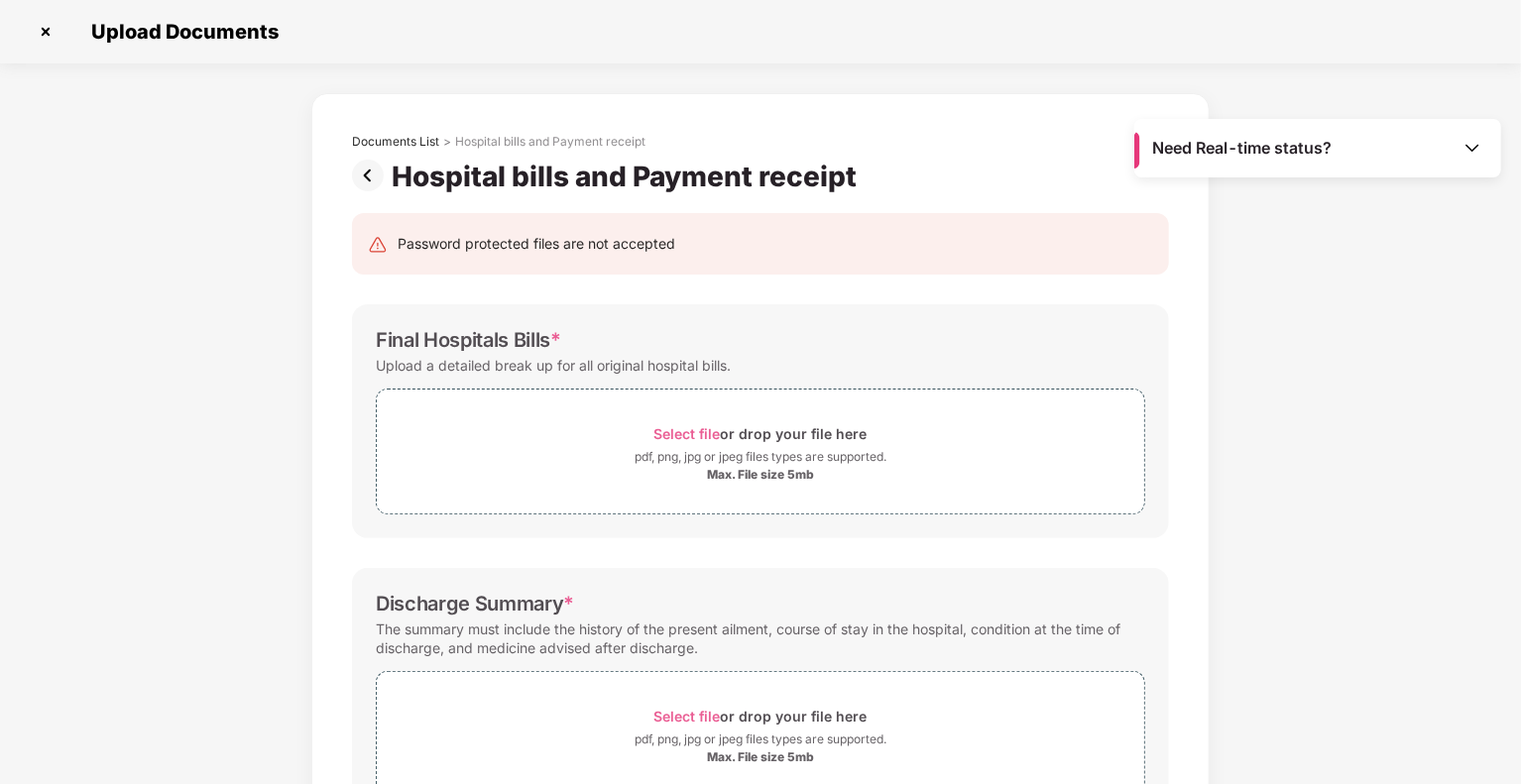 scroll, scrollTop: 0, scrollLeft: 0, axis: both 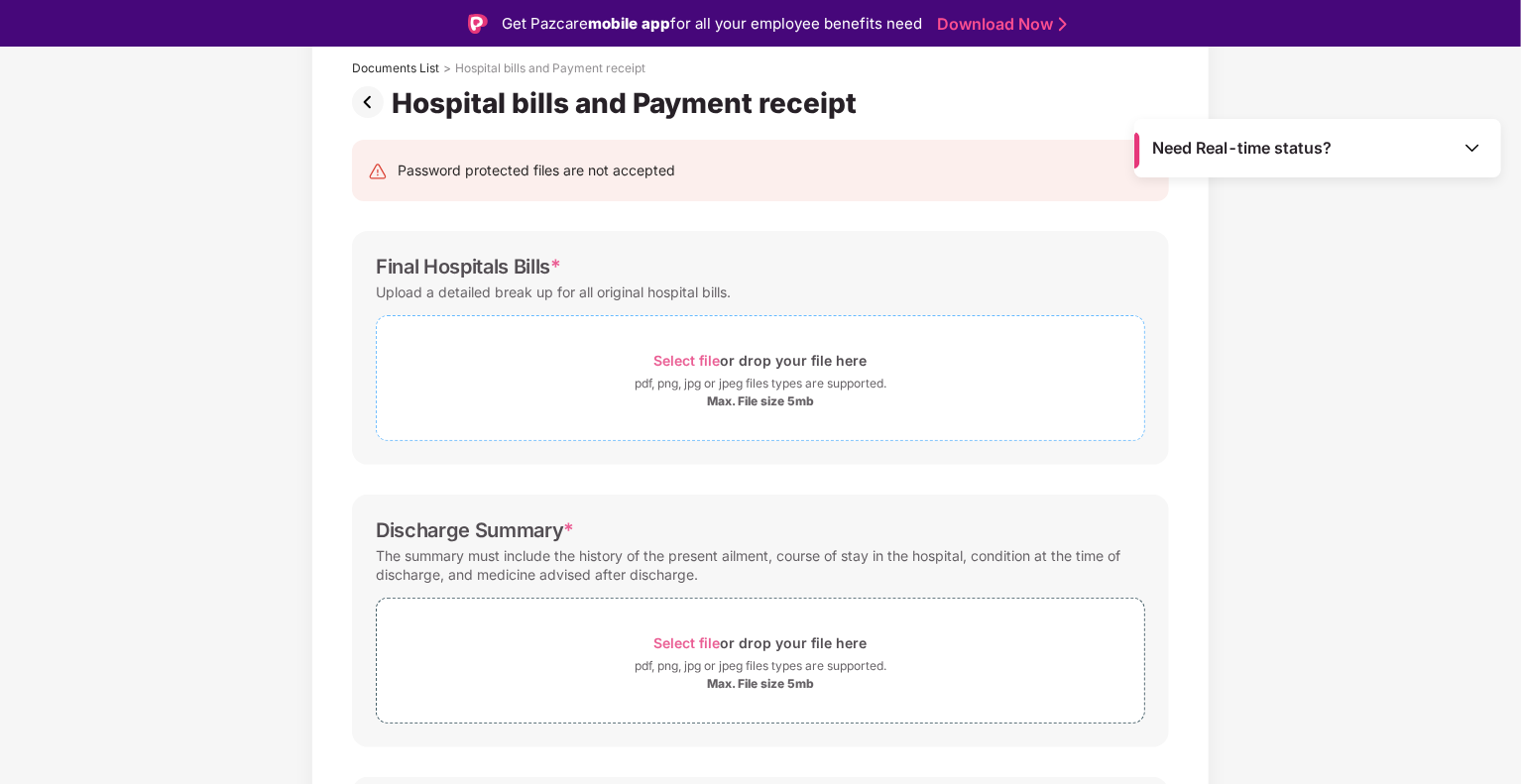 click on "pdf, png, jpg or jpeg files types are supported." at bounding box center [760, 384] 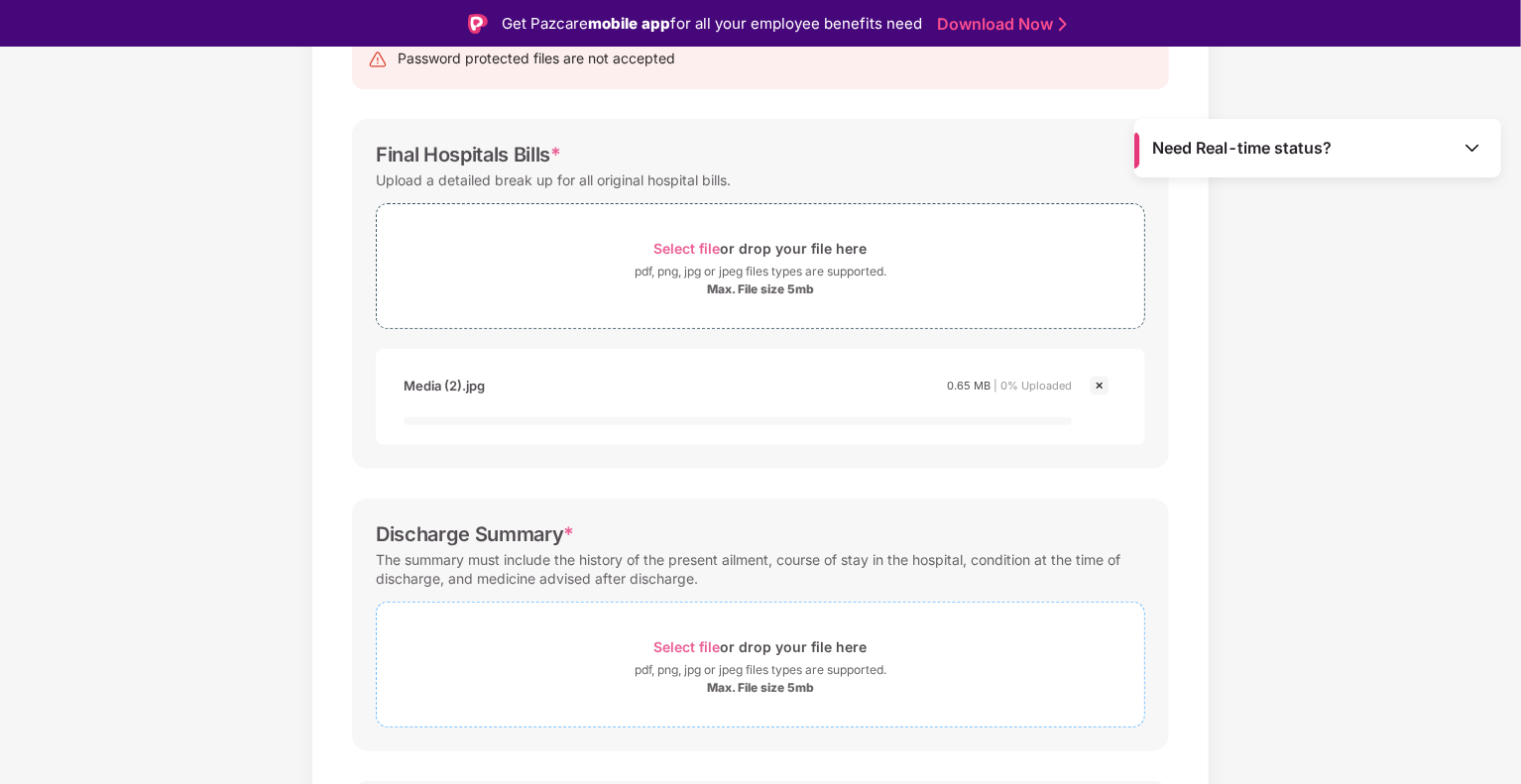 scroll, scrollTop: 418, scrollLeft: 0, axis: vertical 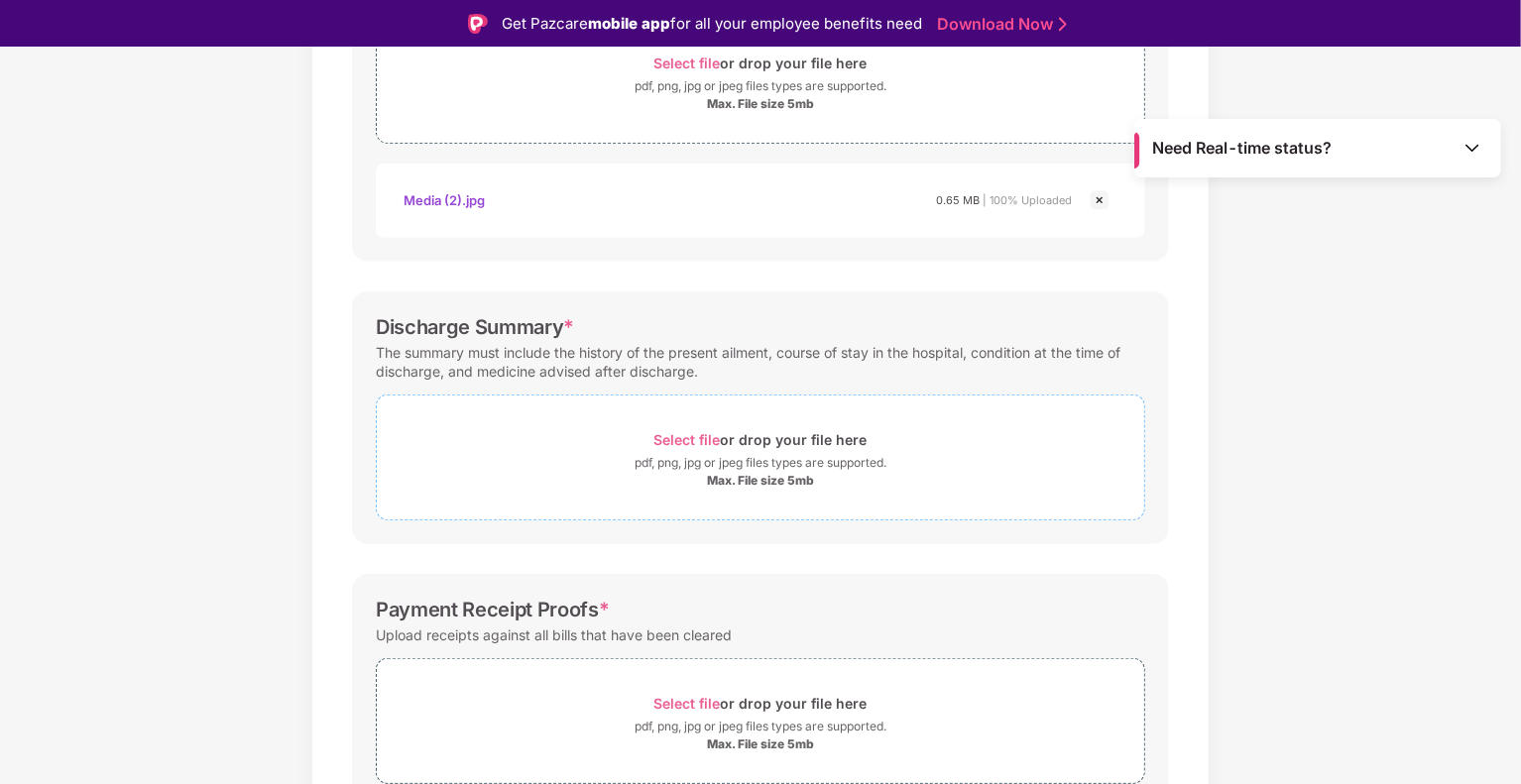click on "Select file  or drop your file here" at bounding box center (760, 439) 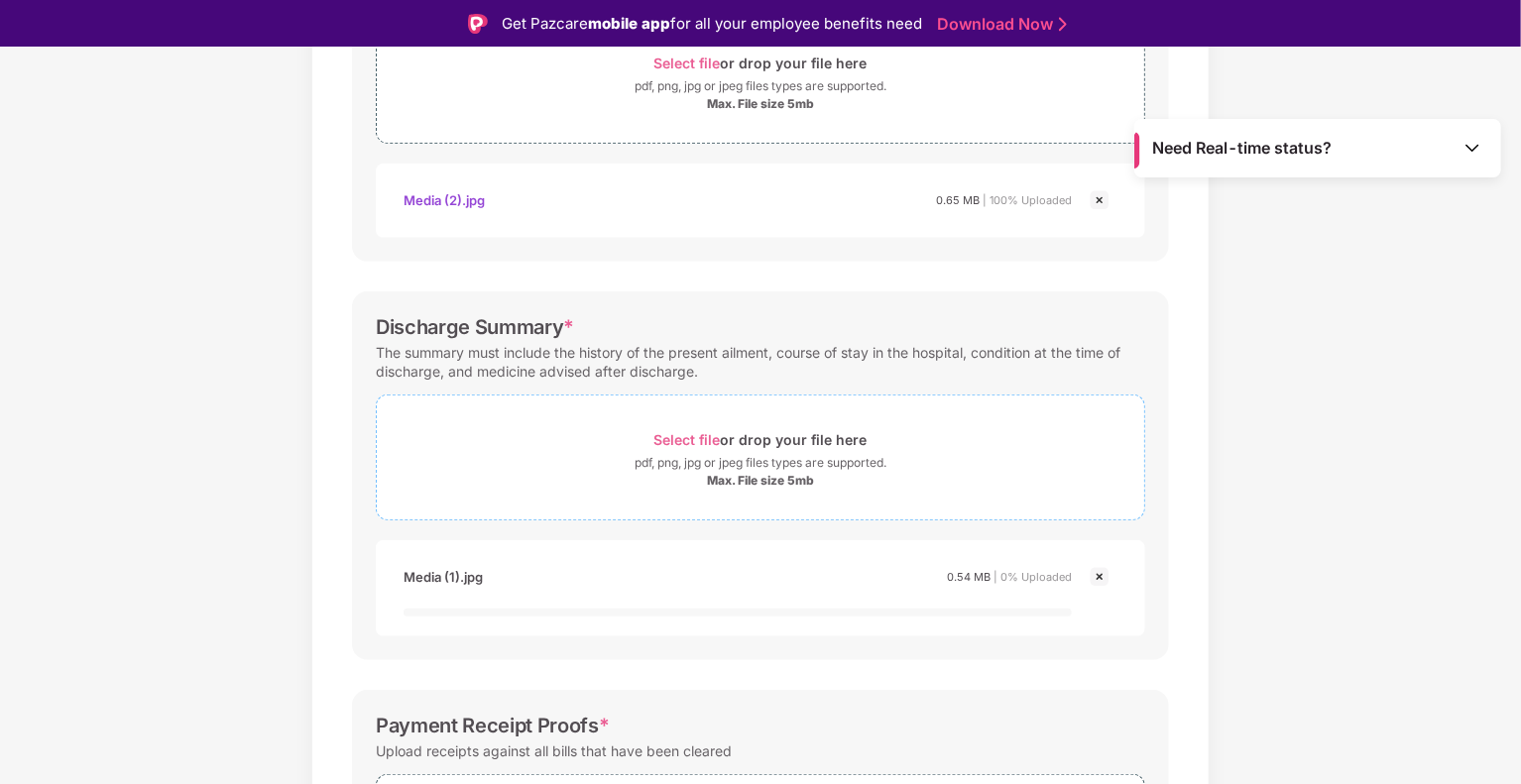 click on "pdf, png, jpg or jpeg files types are supported." at bounding box center (760, 463) 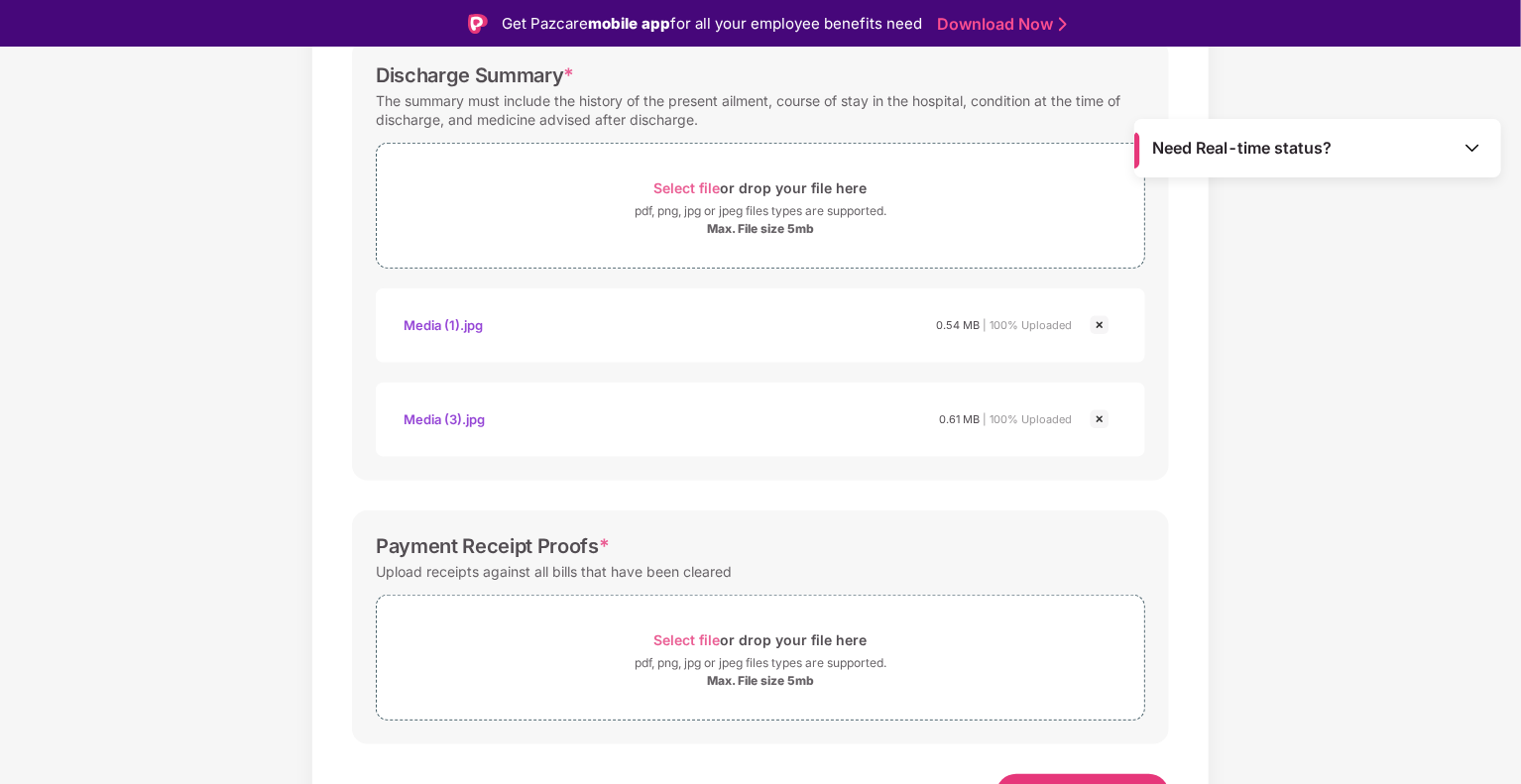 scroll, scrollTop: 701, scrollLeft: 0, axis: vertical 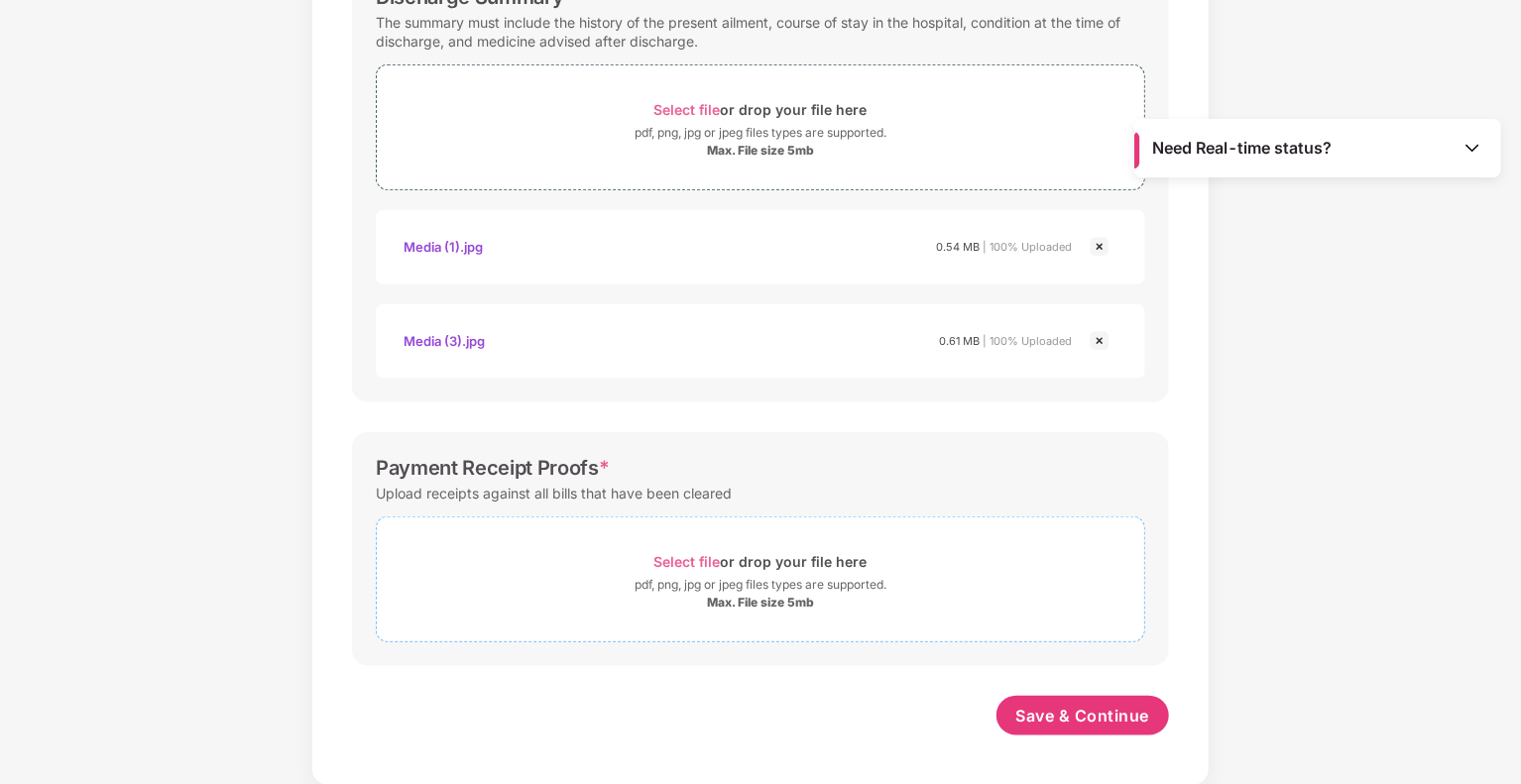 click on "Max. File size 5mb" at bounding box center (760, 603) 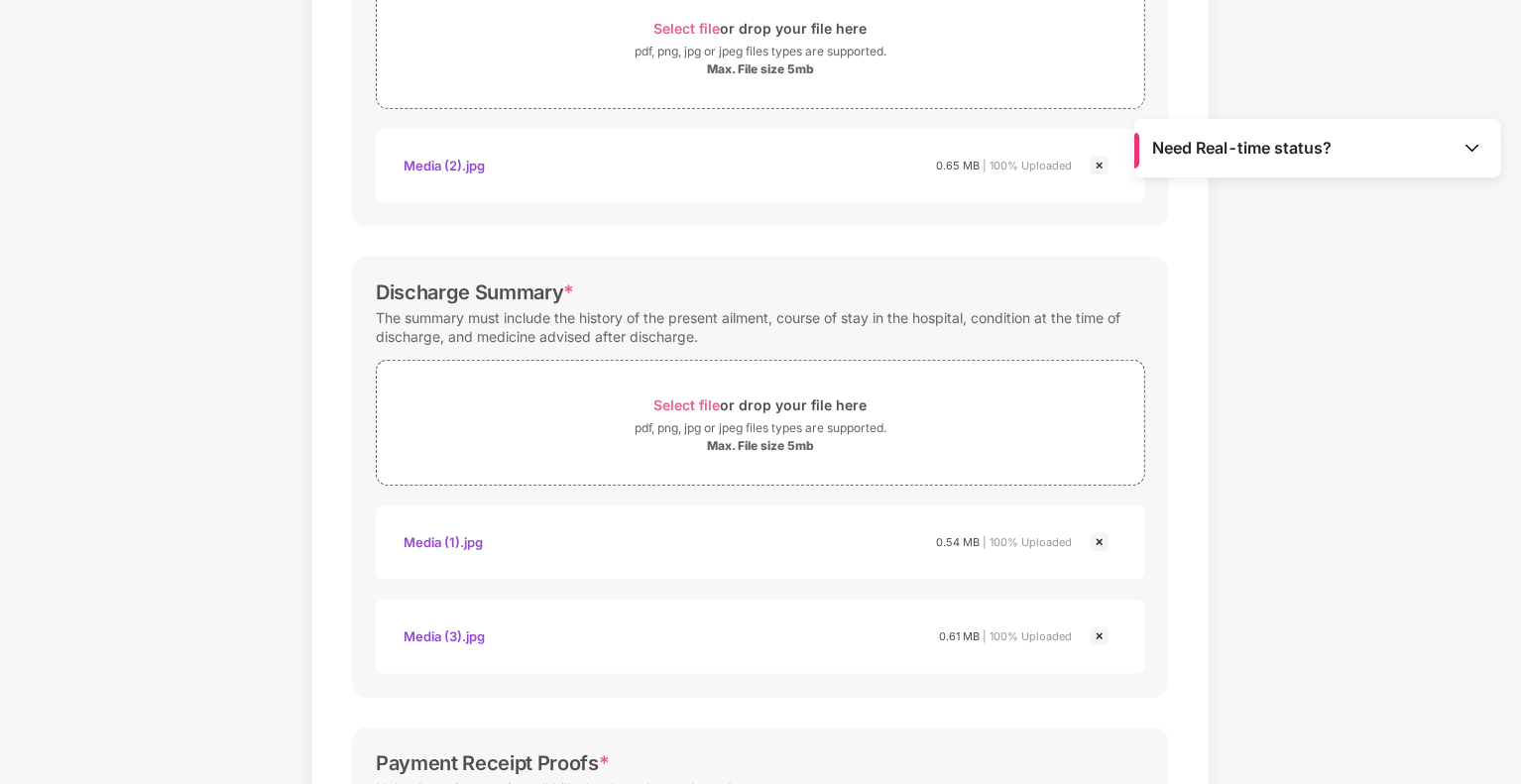 scroll, scrollTop: 403, scrollLeft: 0, axis: vertical 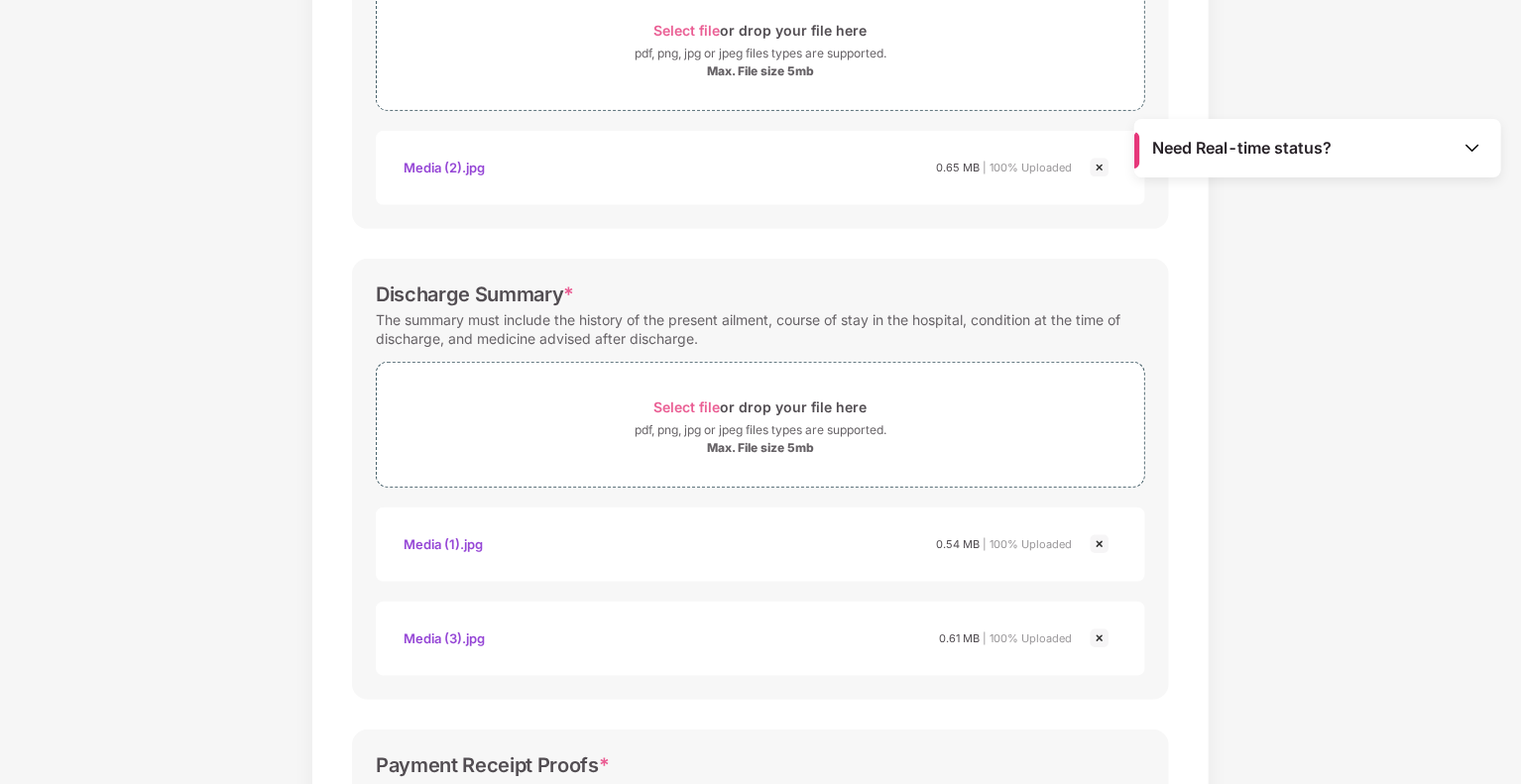 drag, startPoint x: 877, startPoint y: 475, endPoint x: 654, endPoint y: 285, distance: 292.9659 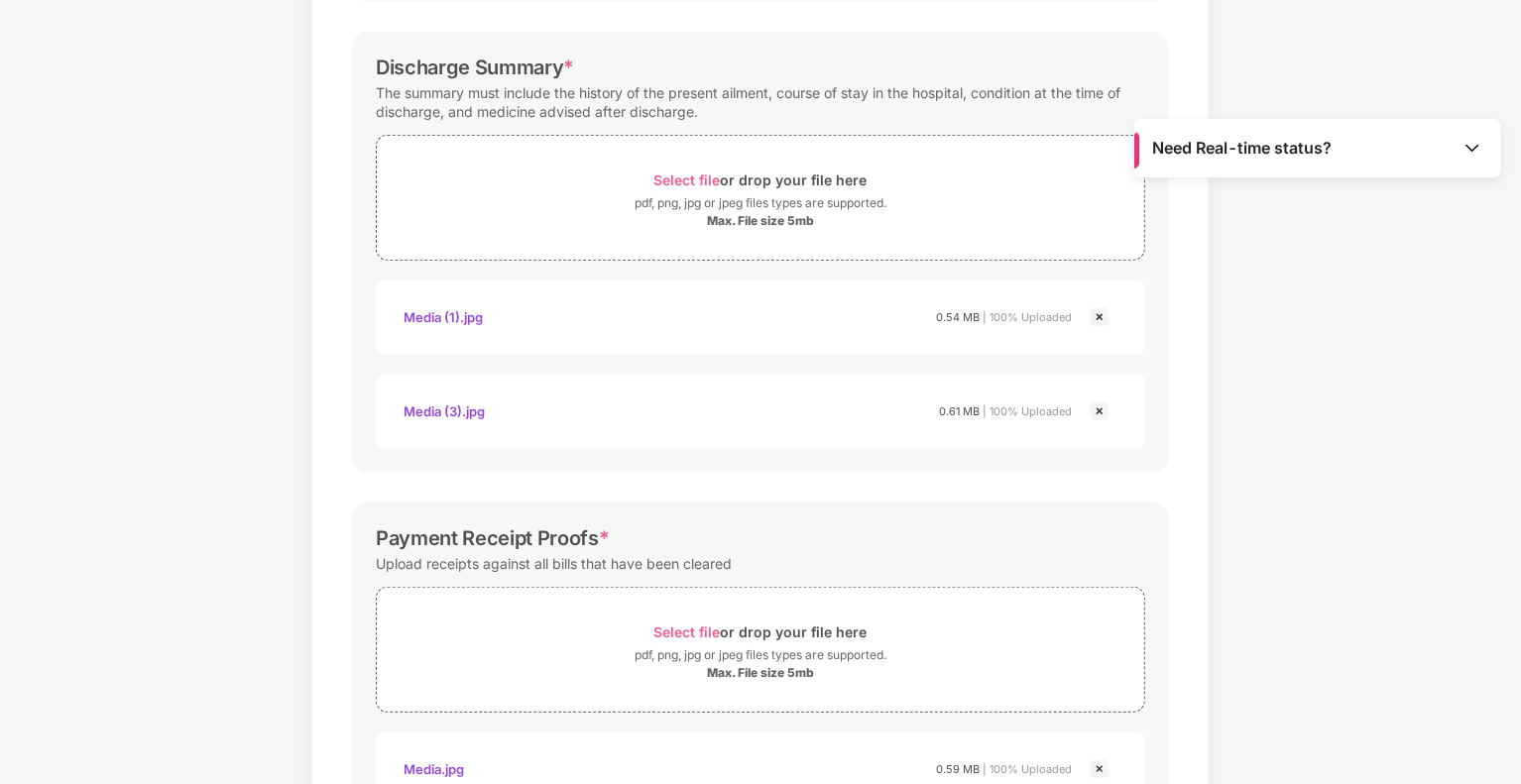 scroll, scrollTop: 795, scrollLeft: 0, axis: vertical 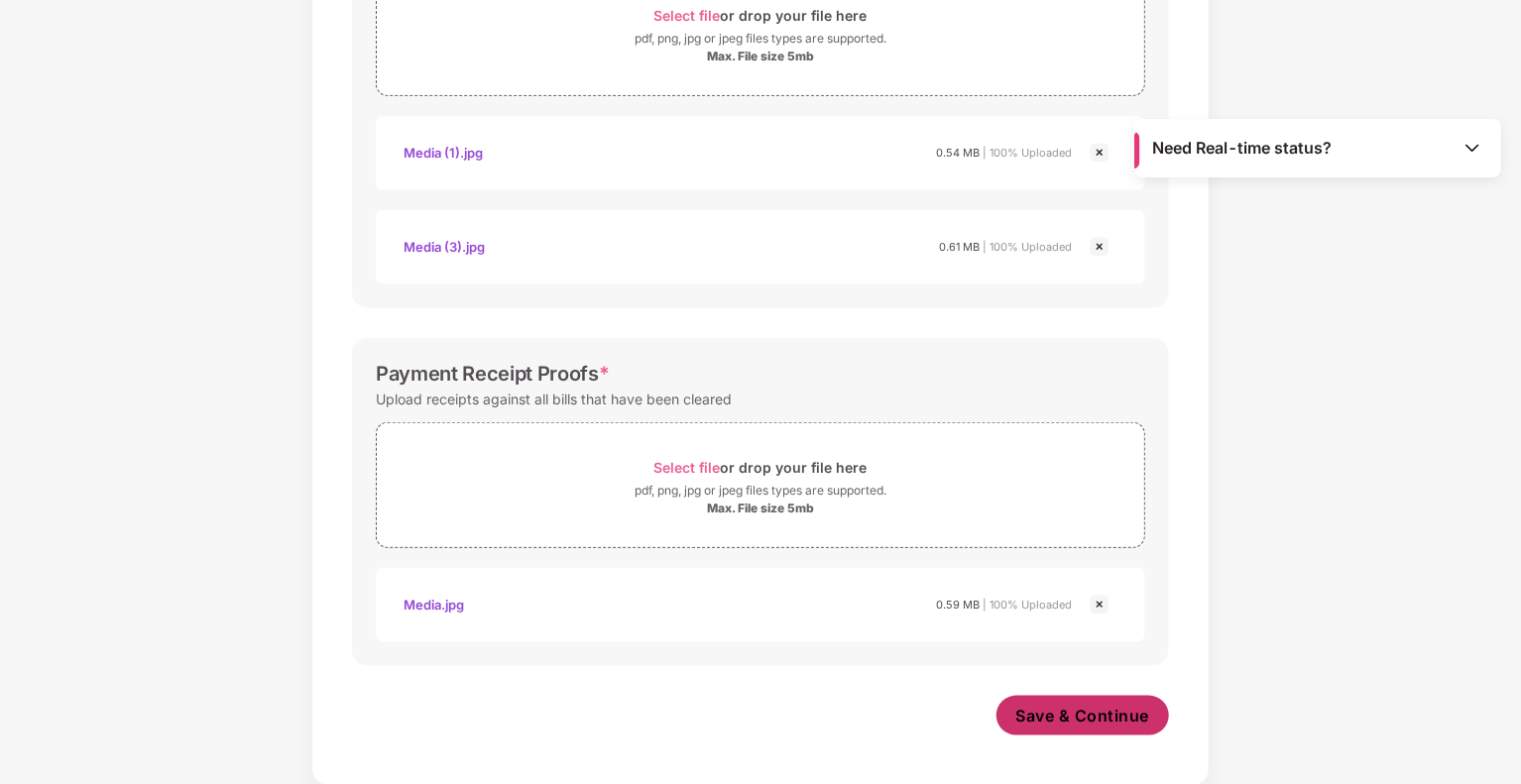 click on "Save & Continue" at bounding box center (1083, 716) 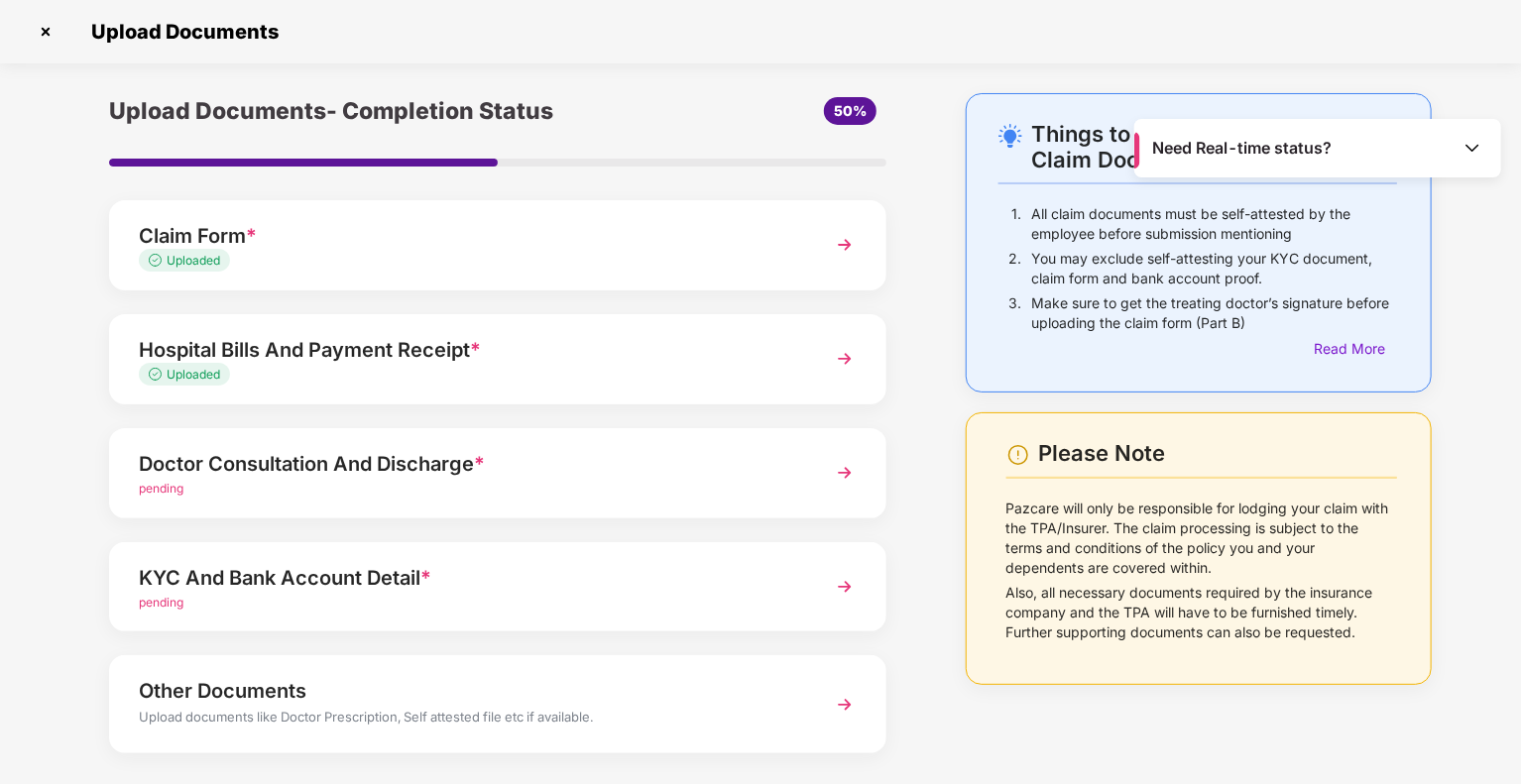 scroll, scrollTop: 91, scrollLeft: 0, axis: vertical 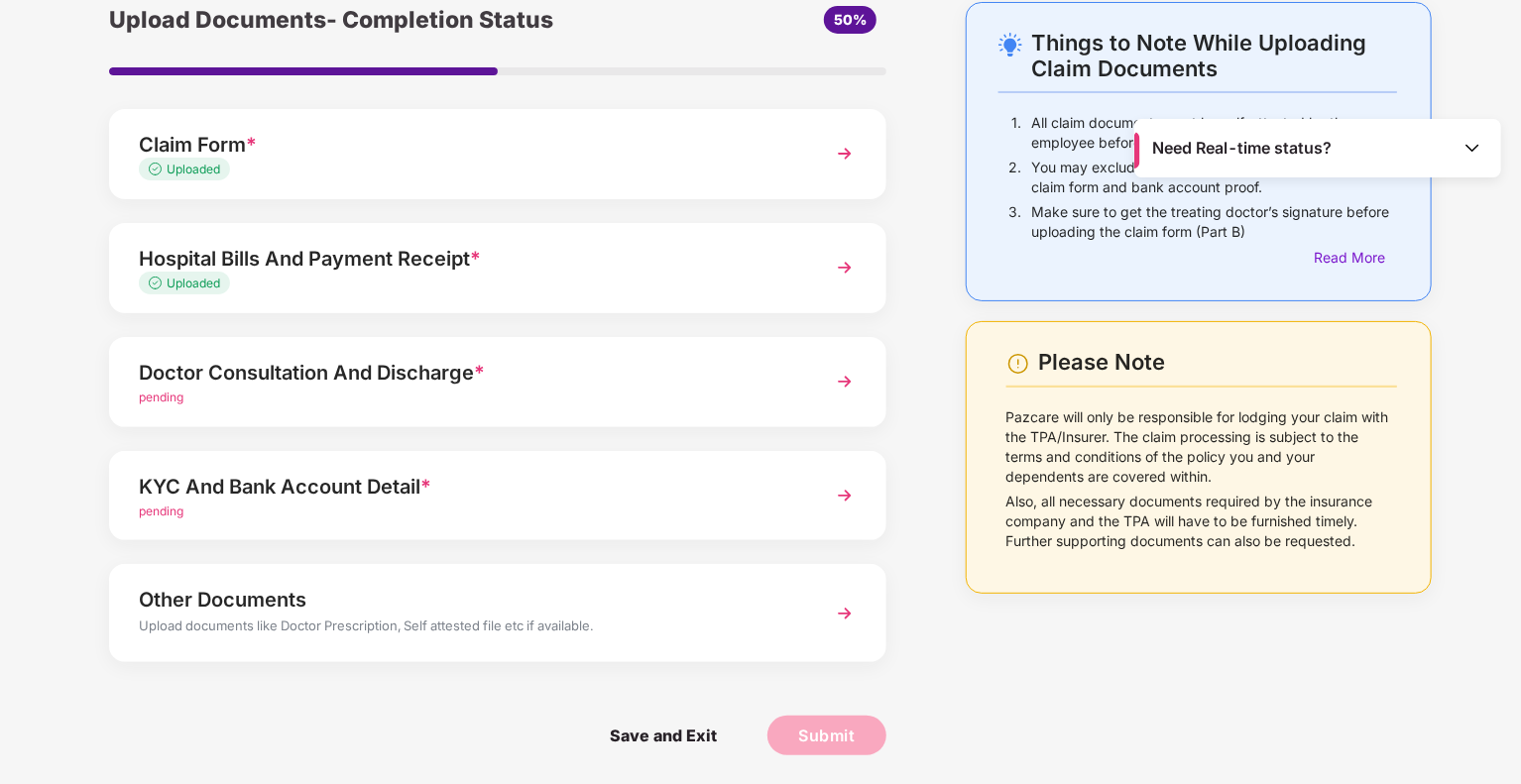 click on "pending" at bounding box center [467, 397] 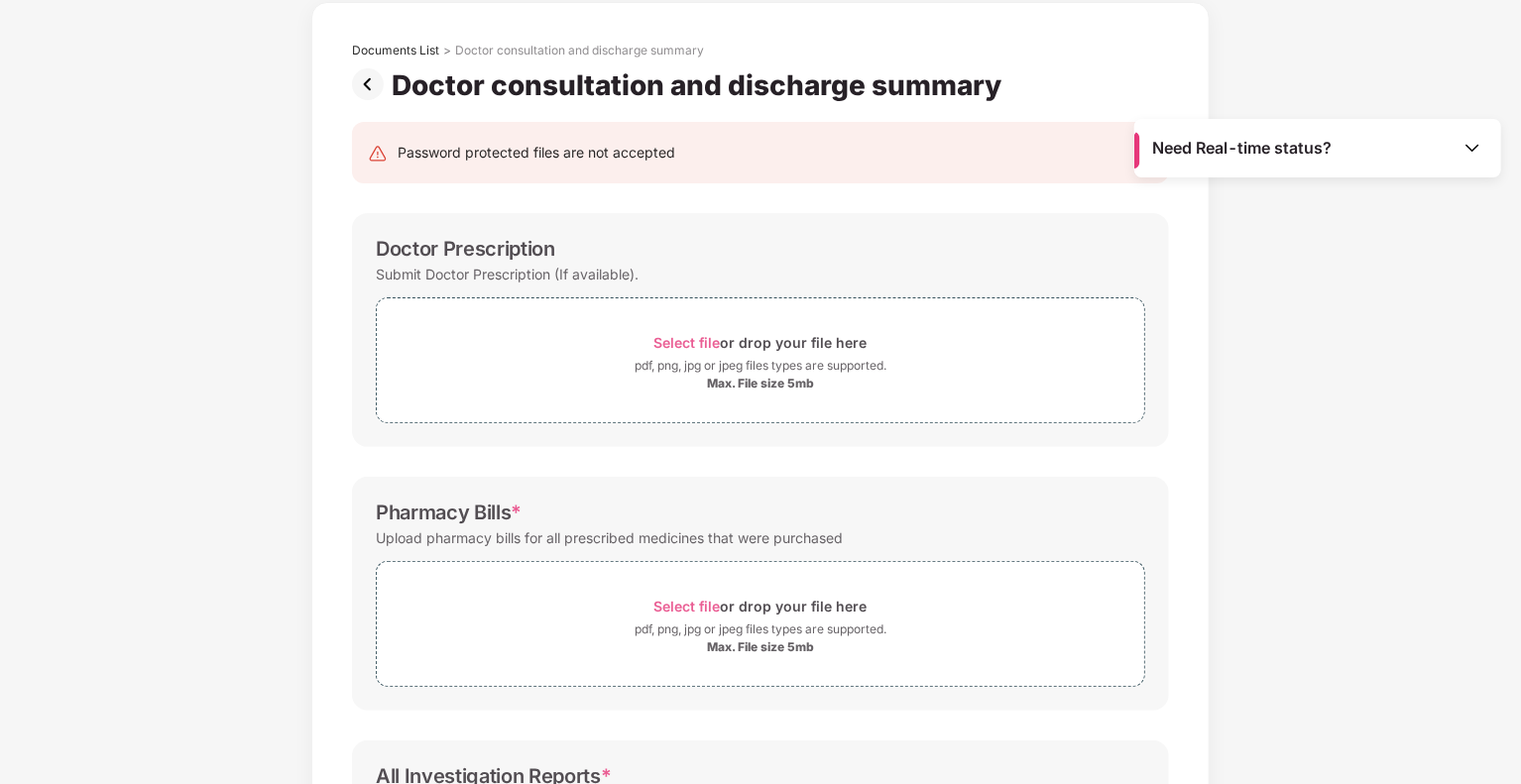scroll, scrollTop: 0, scrollLeft: 0, axis: both 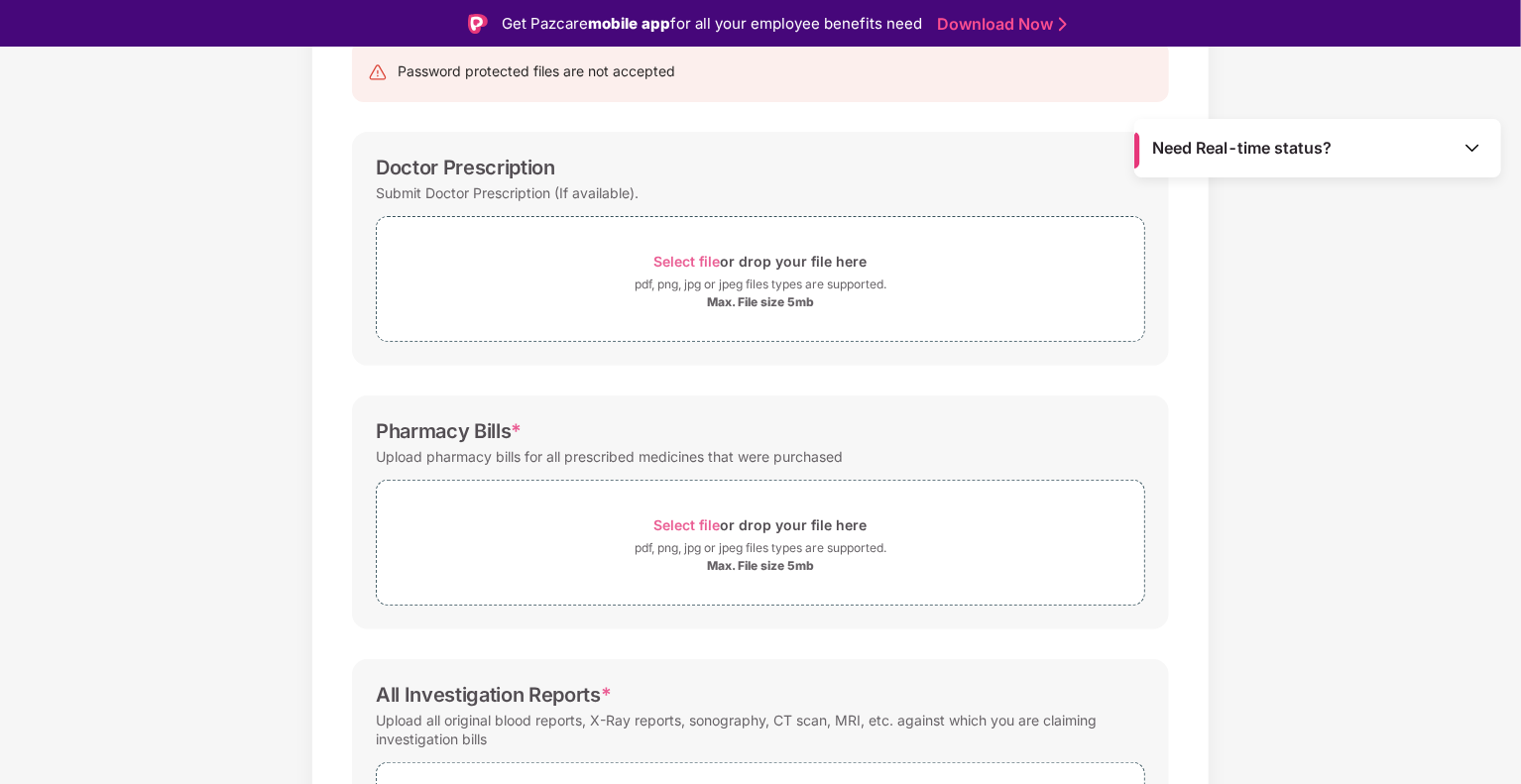 click on "Documents List > Doctor consultation and discharge summary   Doctor consultation and discharge summary Password protected files are not accepted Doctor Prescription Submit Doctor Prescription (If available).   Select file  or drop your file here pdf, png, jpg or jpeg files types are supported. Max. File size 5mb   Pharmacy Bills * Upload pharmacy bills for all prescribed medicines that were purchased   Select file  or drop your file here pdf, png, jpg or jpeg files types are supported. Max. File size 5mb   All Investigation Reports * Upload all original blood reports, X-Ray reports, sonography, CT scan, MRI, etc. against which you are claiming investigation bills   Select file  or drop your file here pdf, png, jpg or jpeg files types are supported. Max. File size 5mb    Save & Continue" at bounding box center [760, 476] 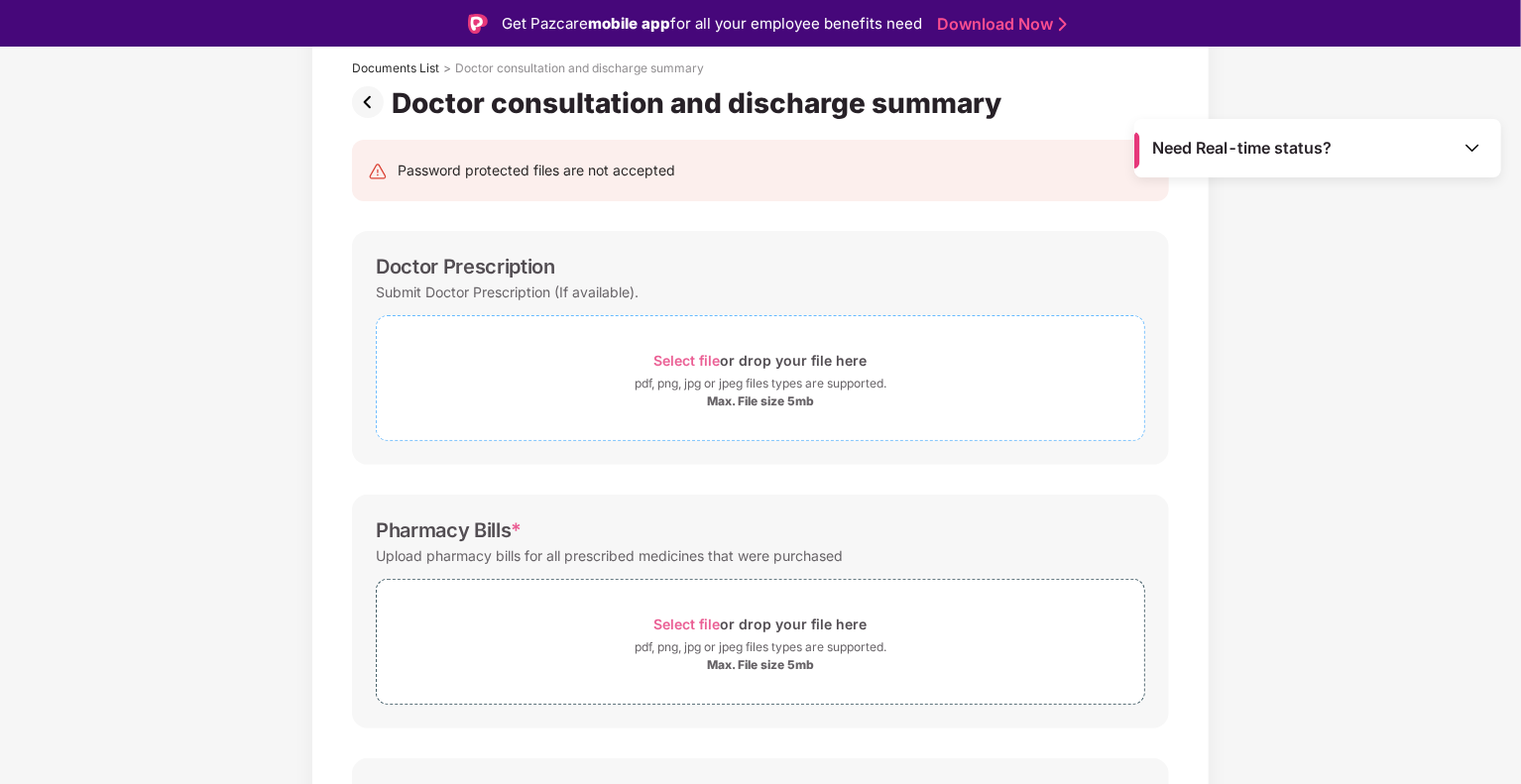click on "pdf, png, jpg or jpeg files types are supported." at bounding box center (760, 384) 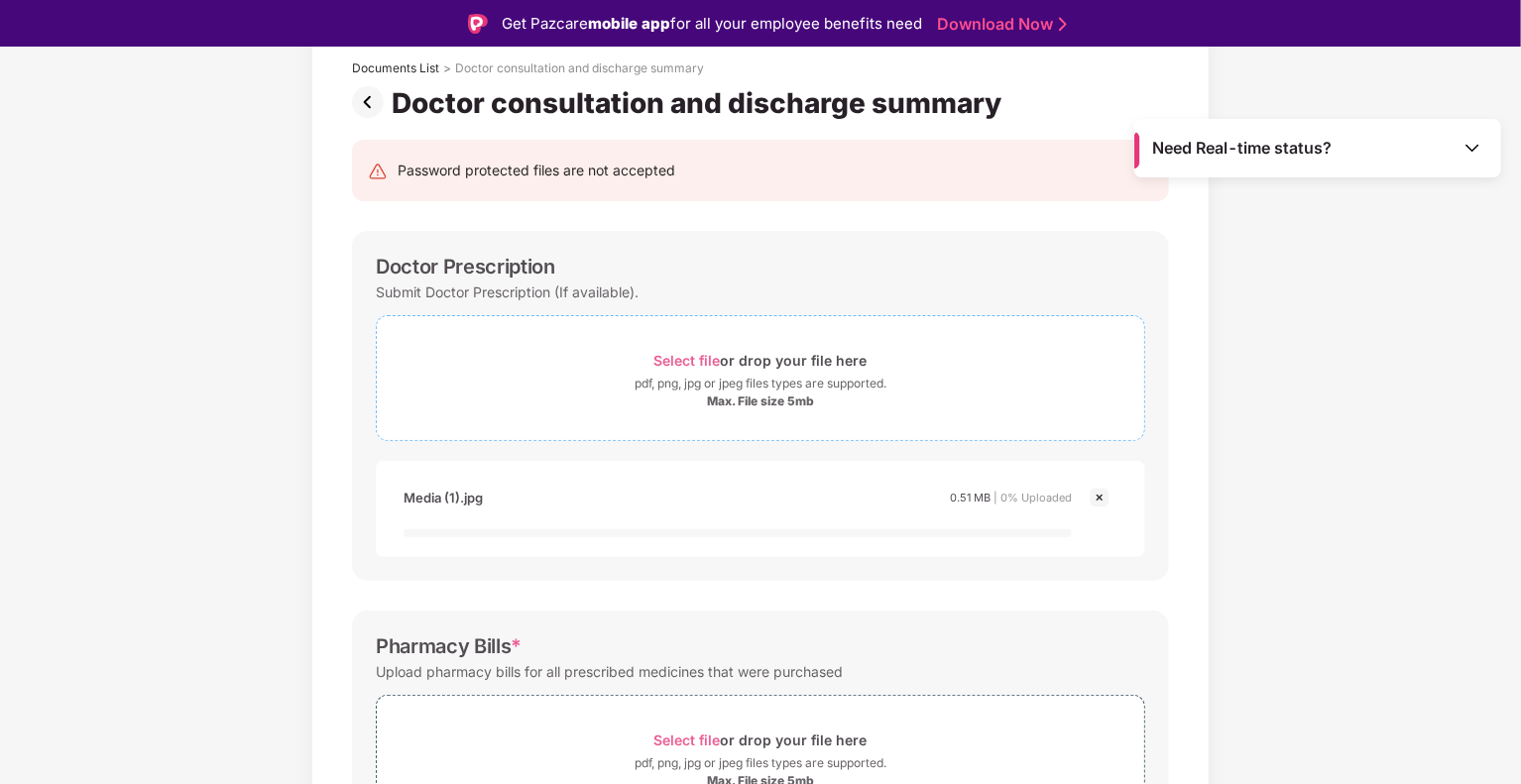 click on "pdf, png, jpg or jpeg files types are supported." at bounding box center [760, 384] 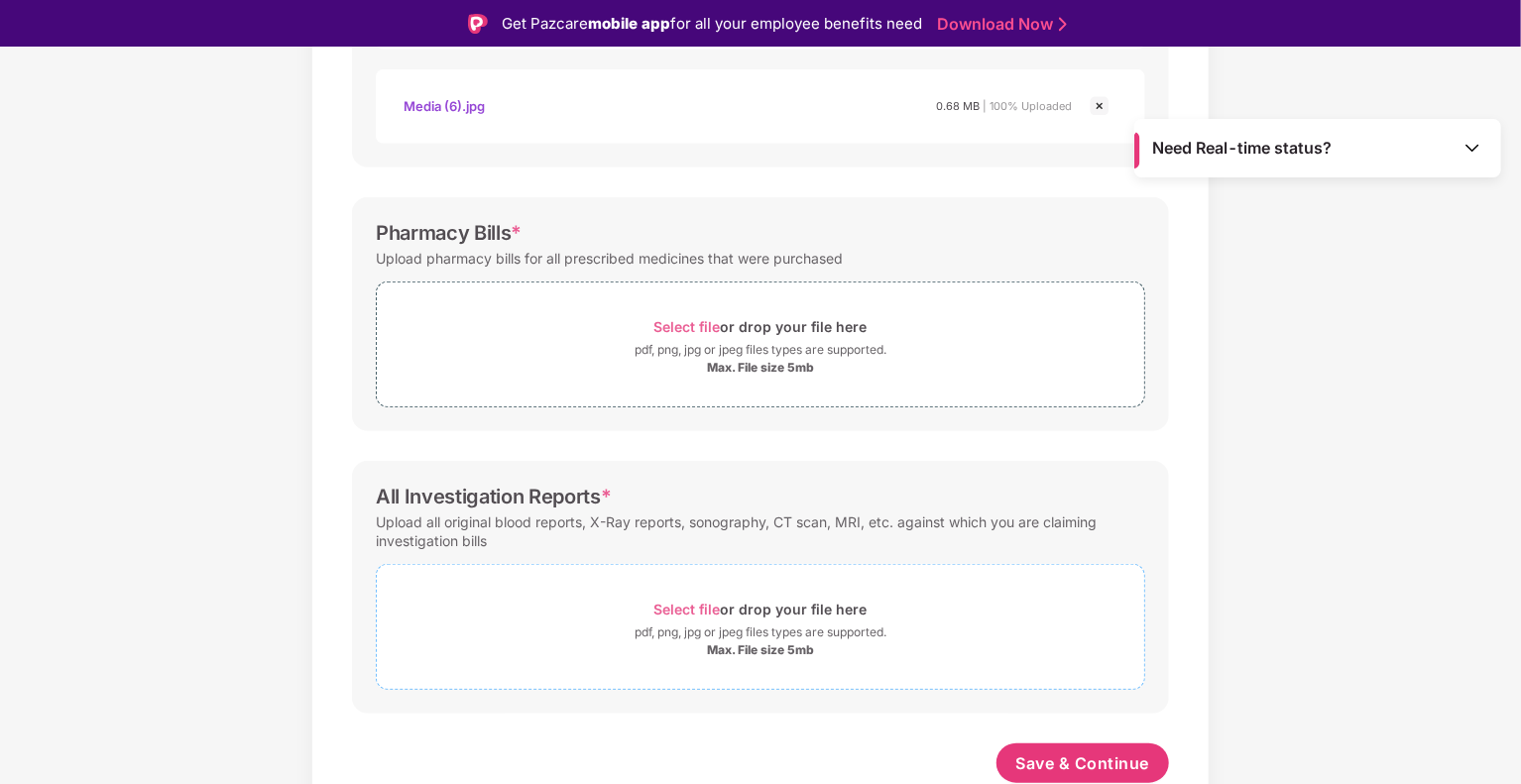 scroll, scrollTop: 607, scrollLeft: 0, axis: vertical 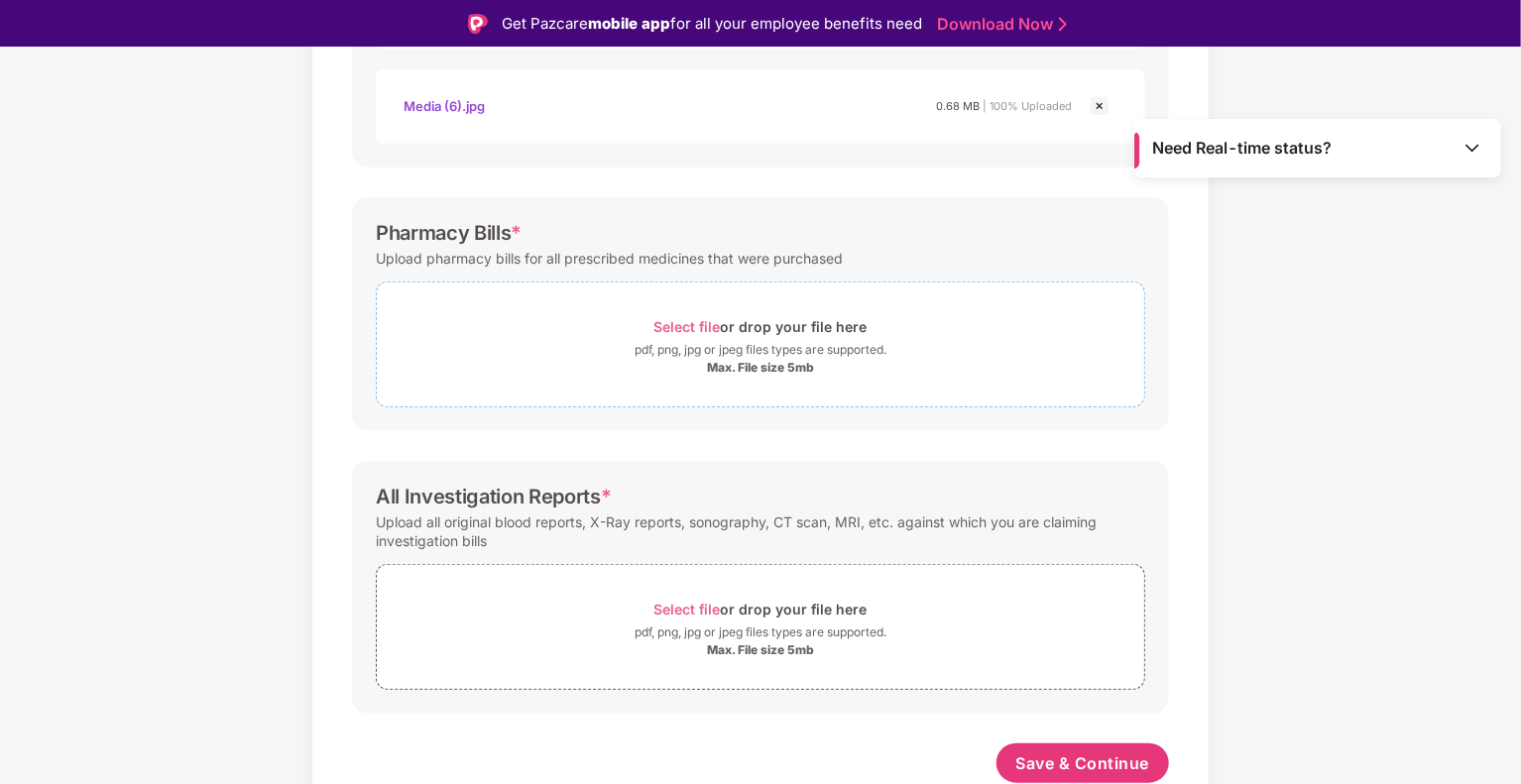 click on "pdf, png, jpg or jpeg files types are supported." at bounding box center [760, 350] 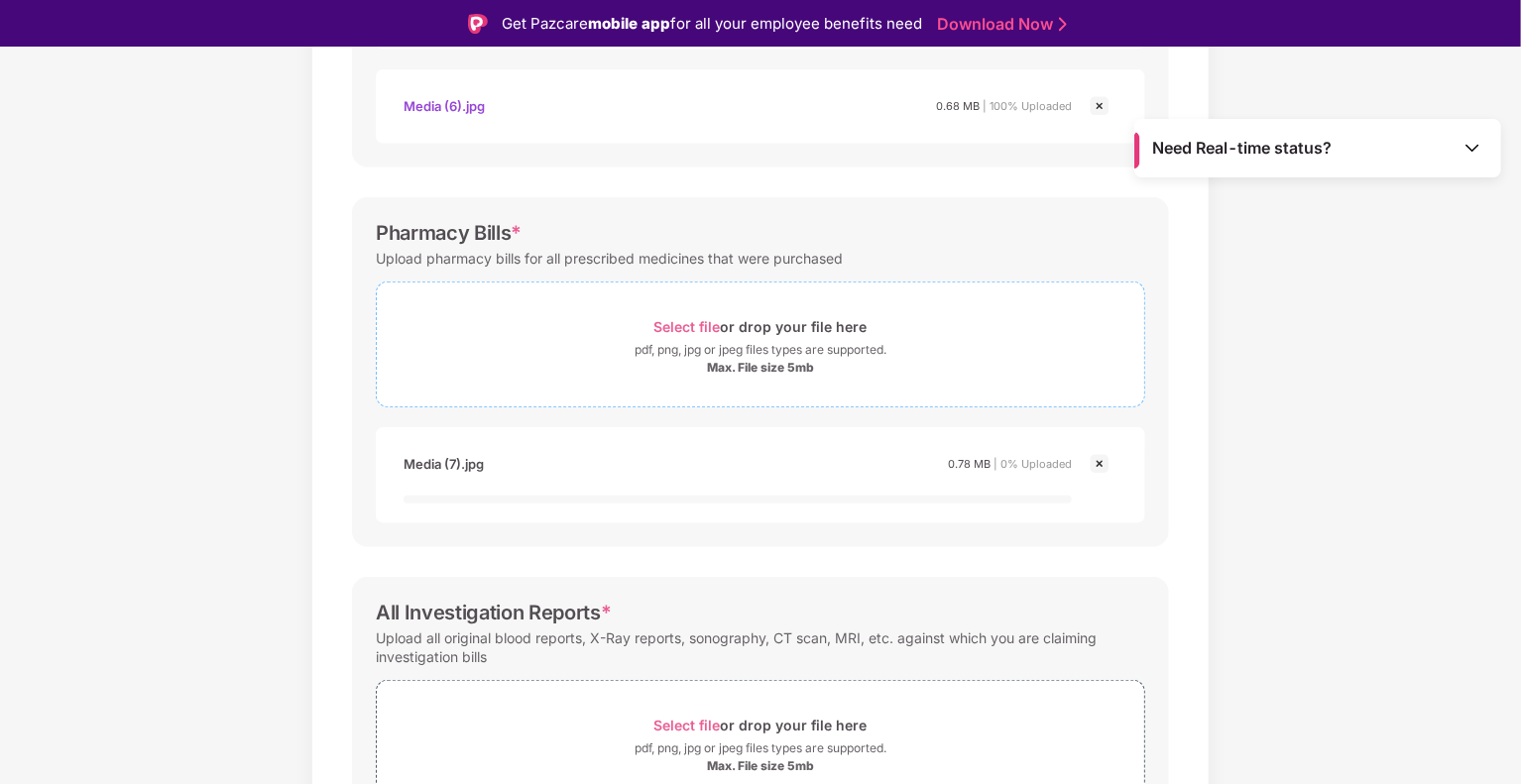 click on "Max. File size 5mb" at bounding box center (760, 368) 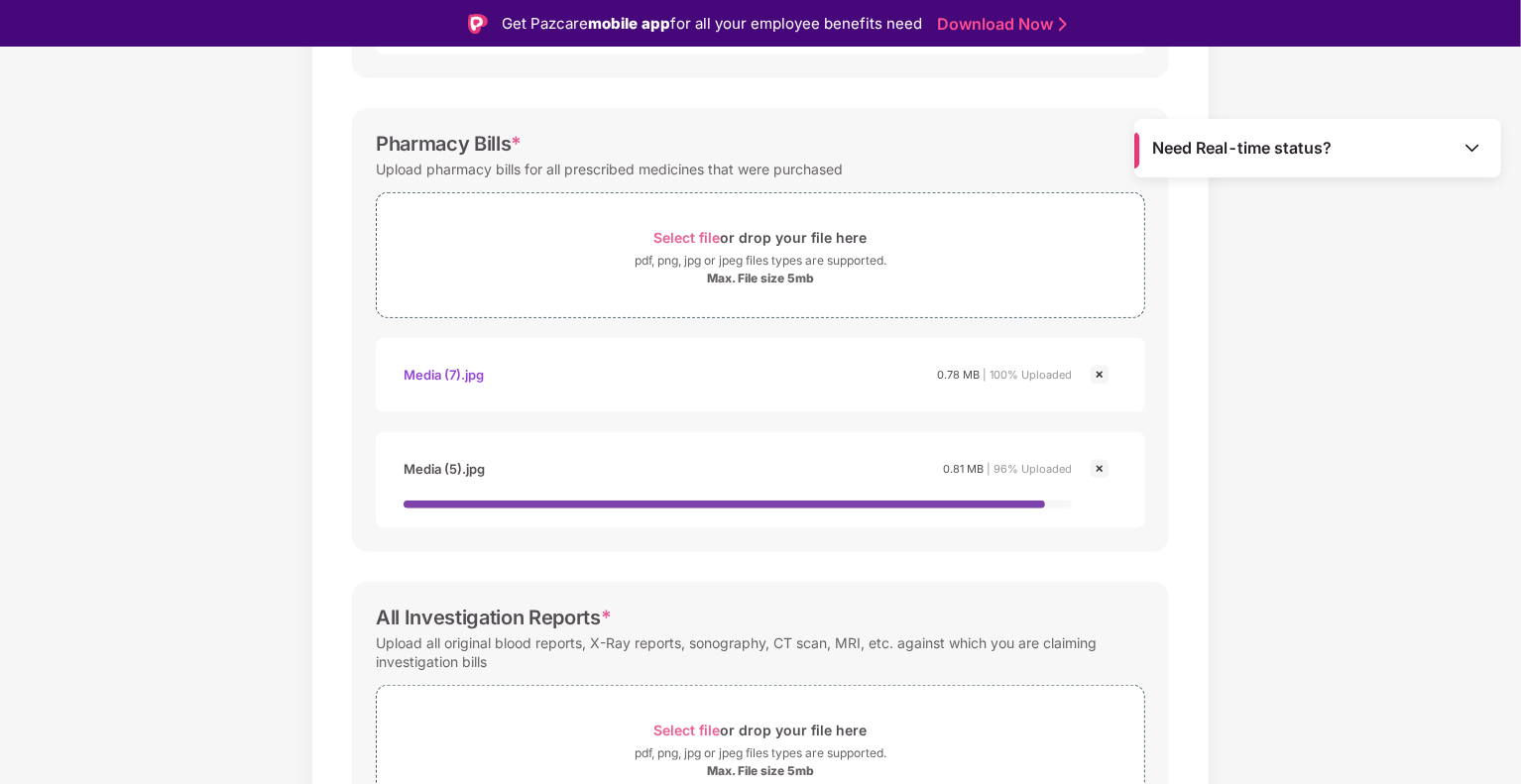 scroll, scrollTop: 802, scrollLeft: 0, axis: vertical 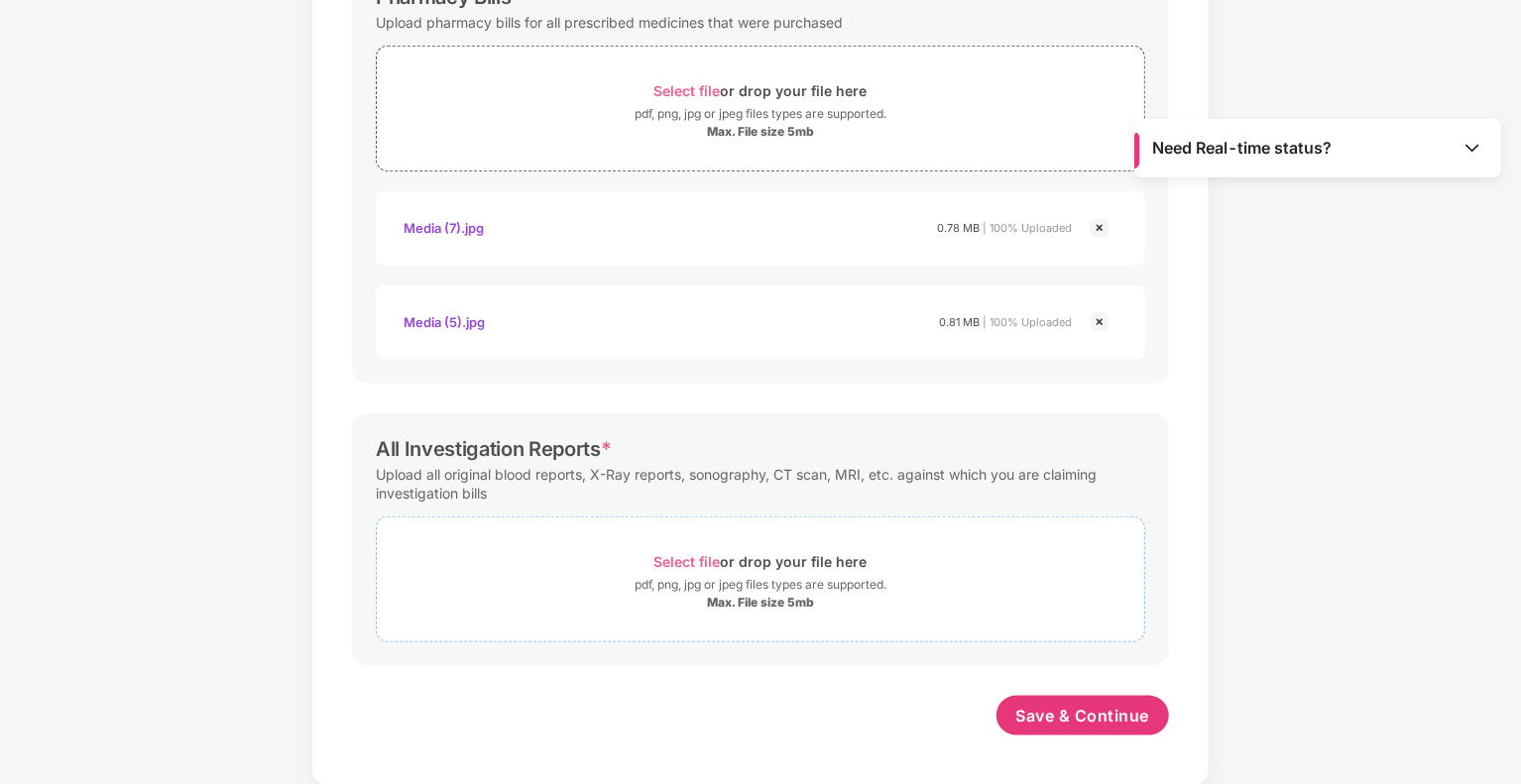 click on "pdf, png, jpg or jpeg files types are supported." at bounding box center [760, 585] 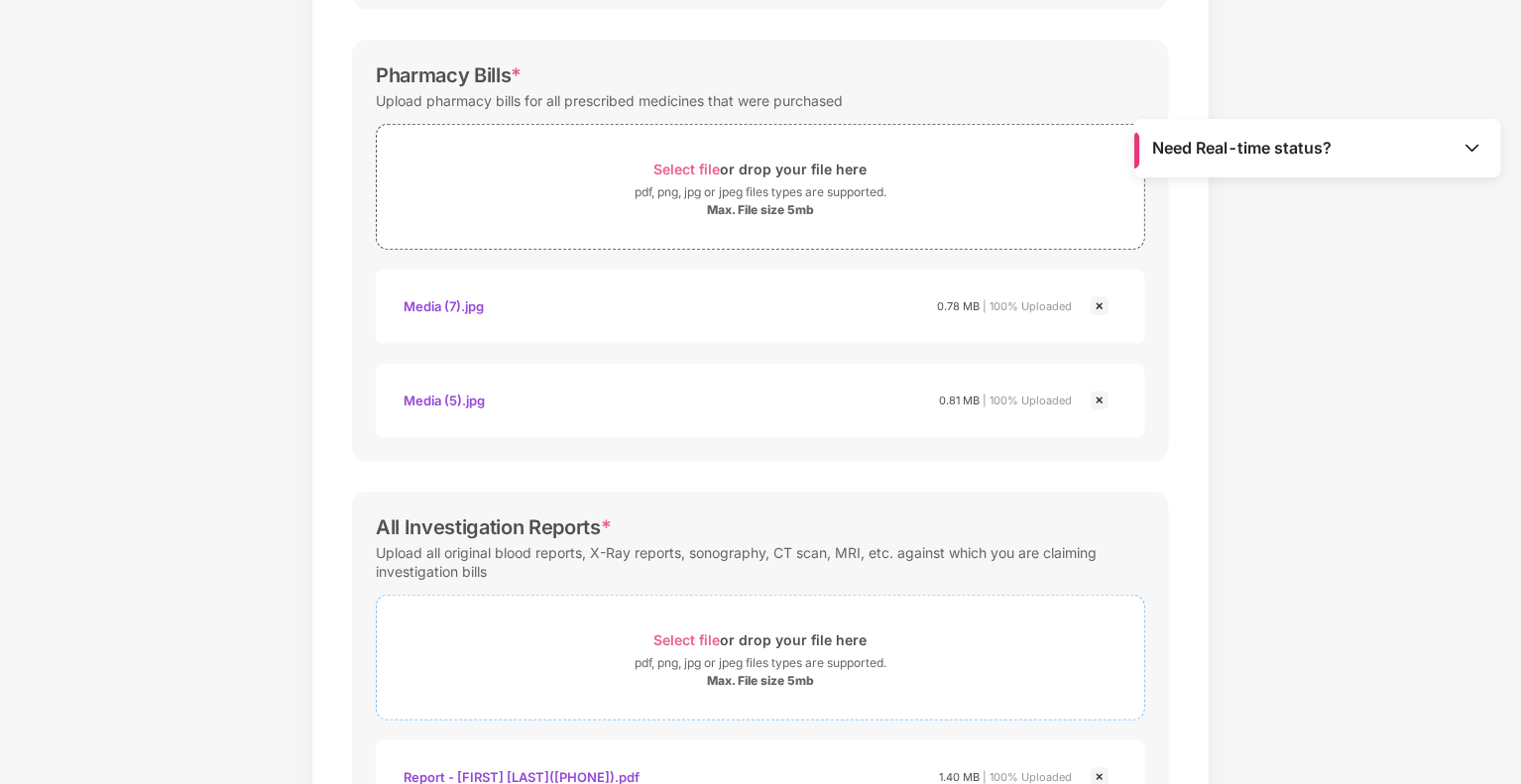 scroll, scrollTop: 889, scrollLeft: 0, axis: vertical 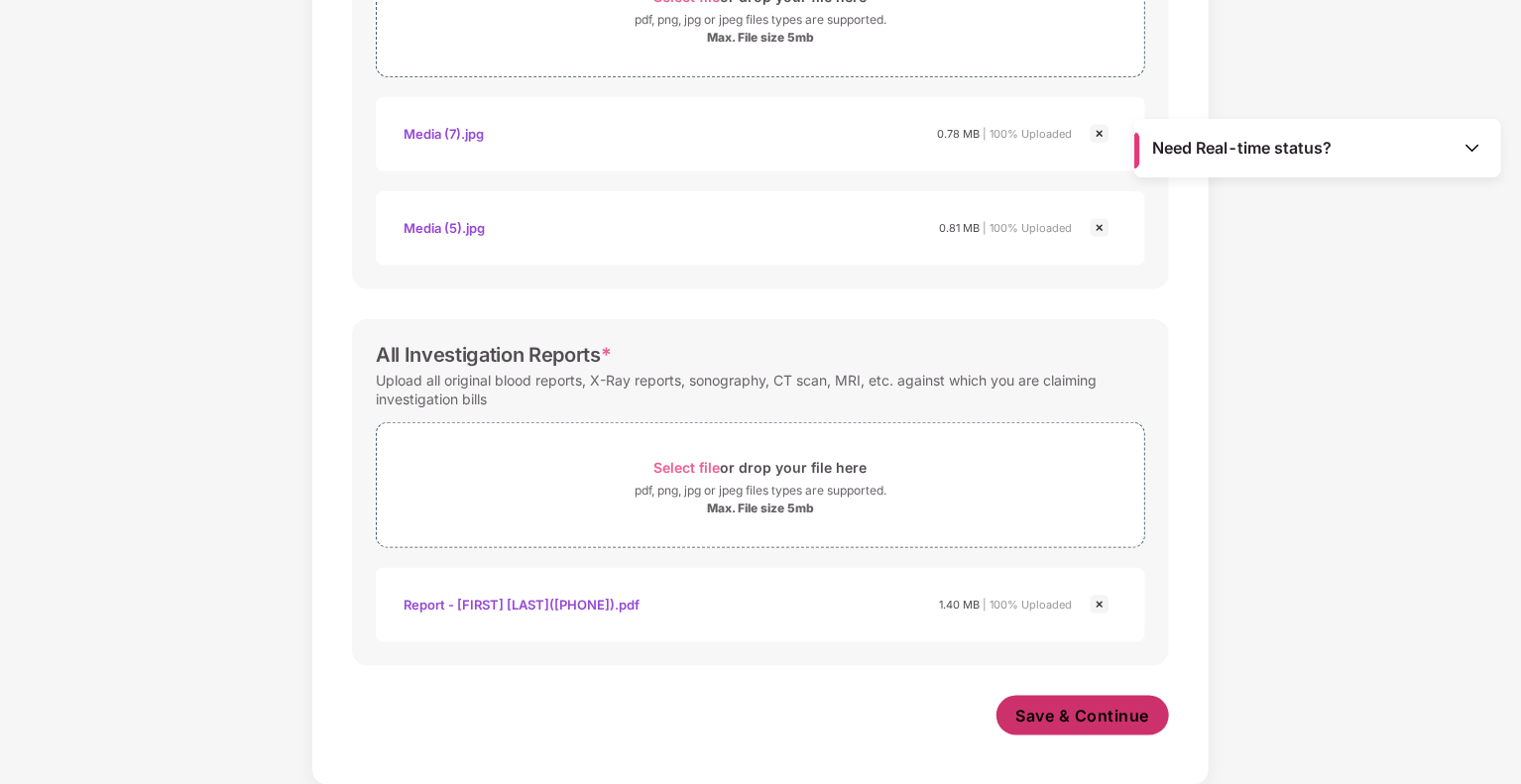 click on "Save & Continue" at bounding box center [1083, 716] 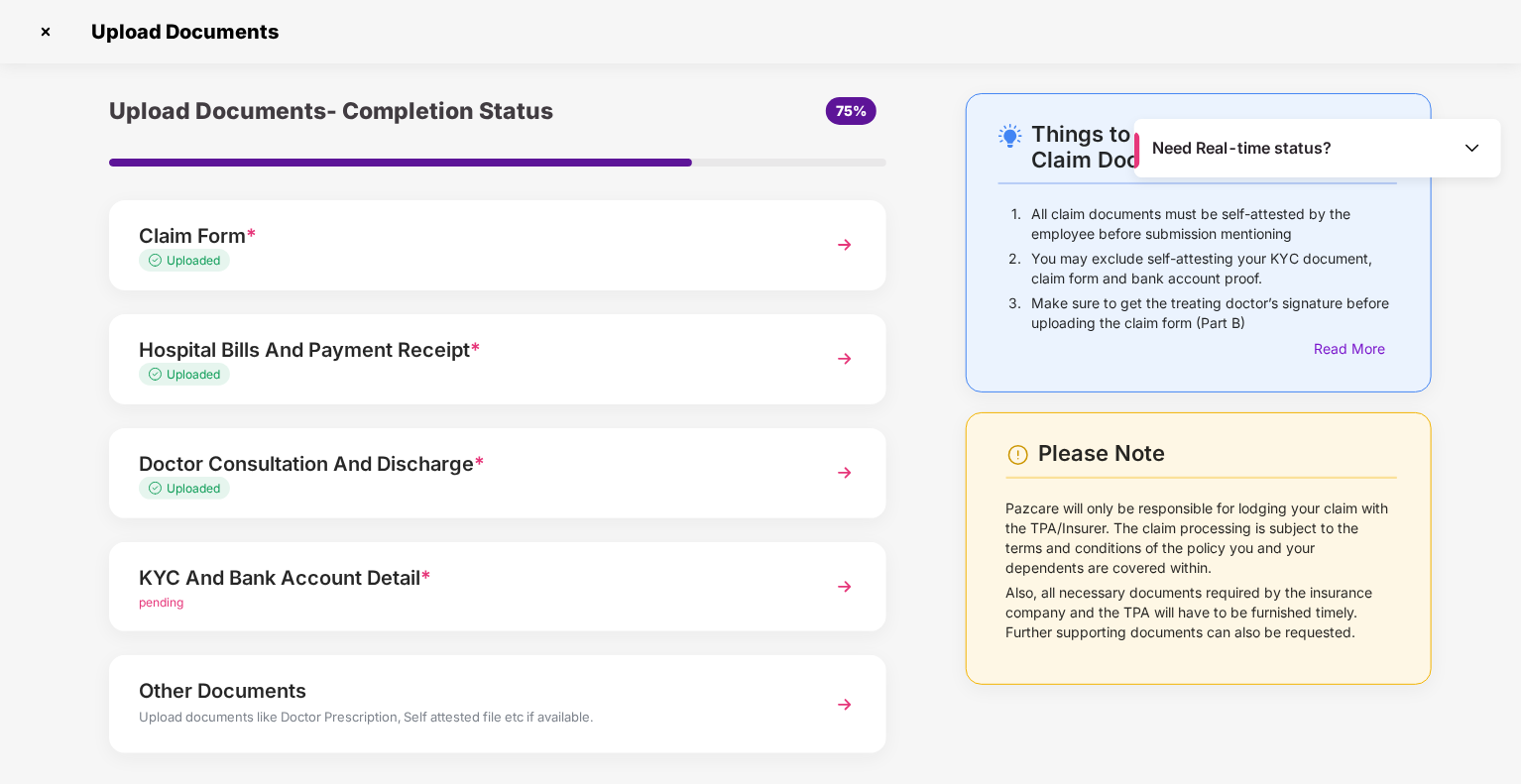 scroll, scrollTop: 91, scrollLeft: 0, axis: vertical 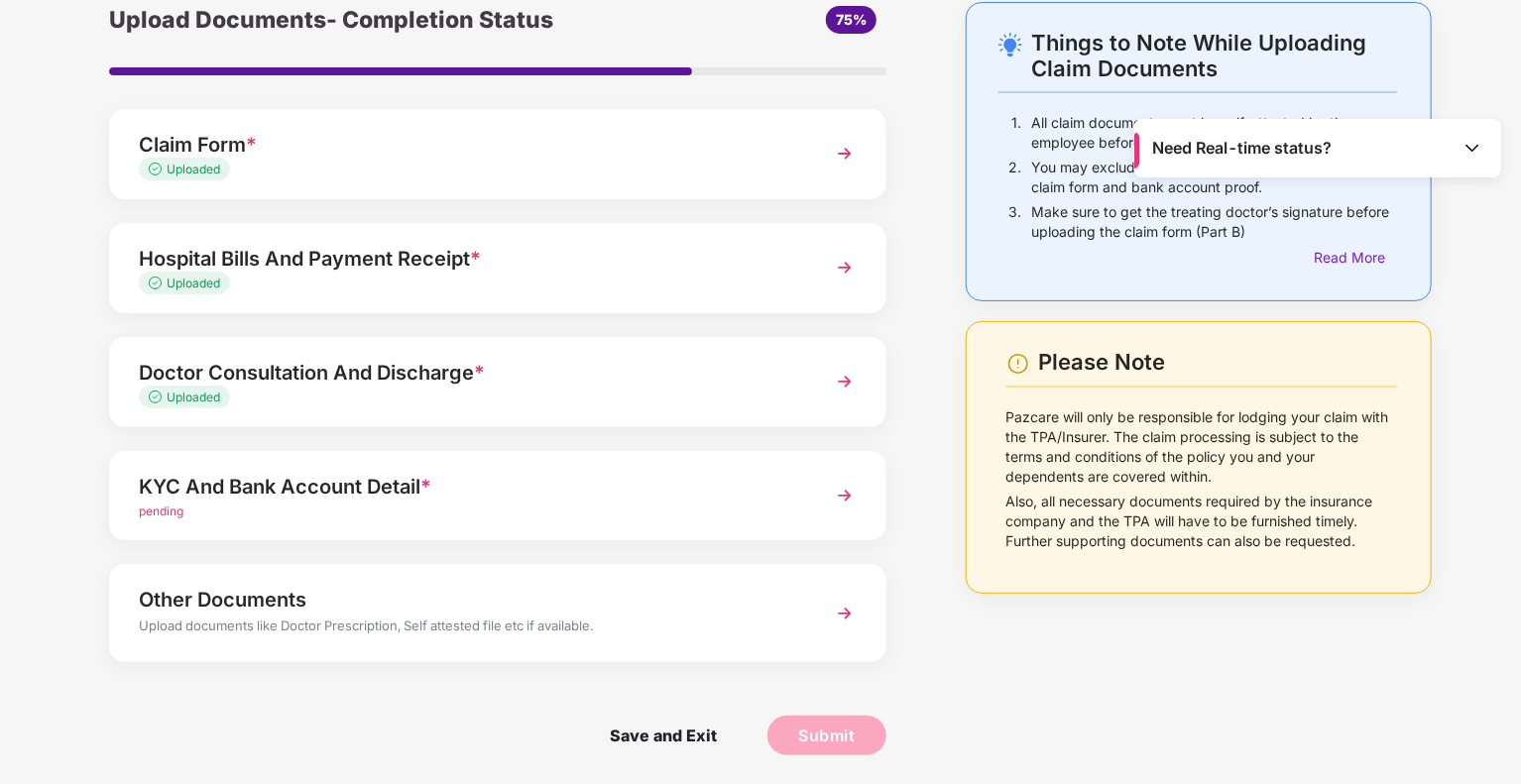 click on "KYC And Bank Account Detail *" at bounding box center (467, 487) 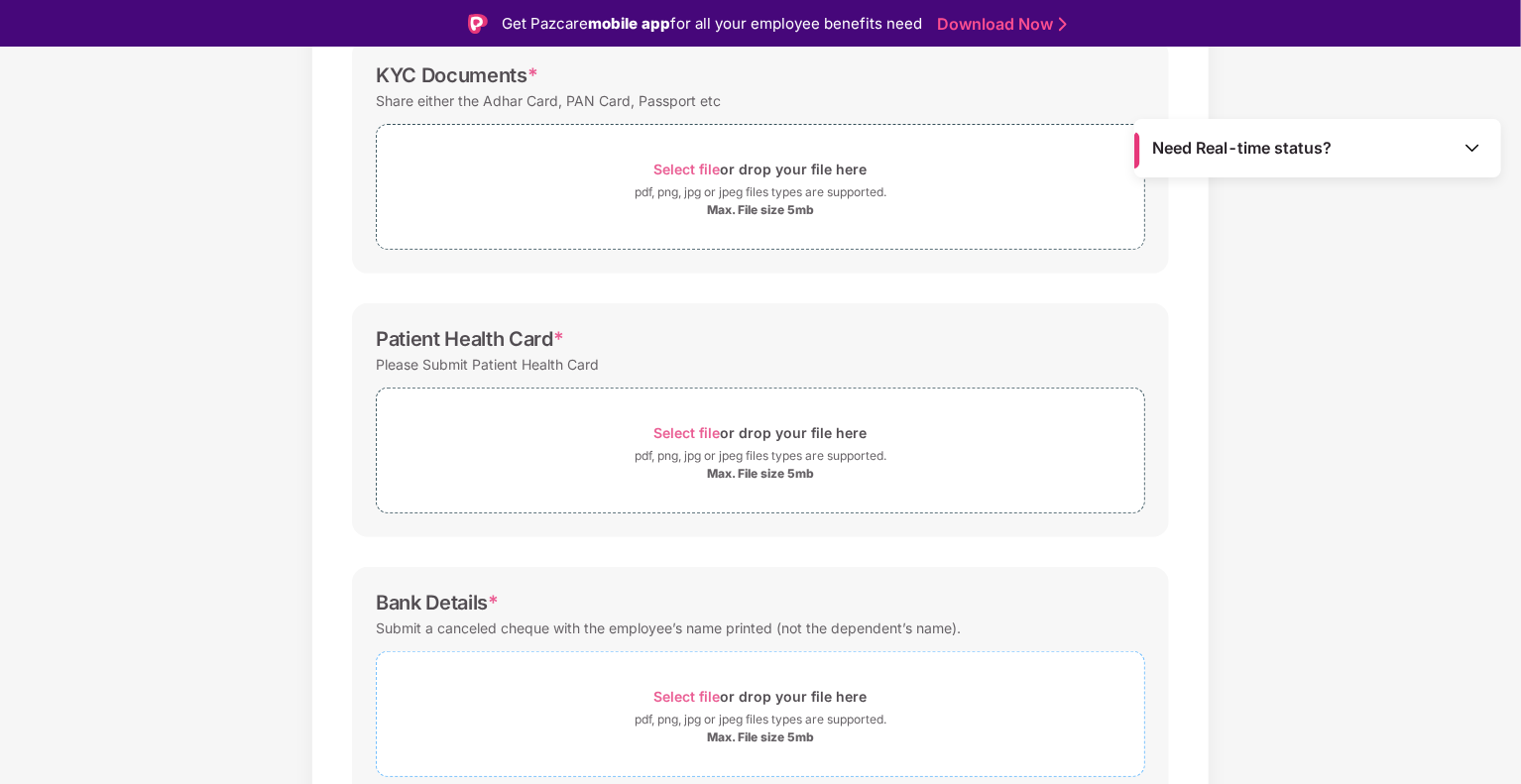 scroll, scrollTop: 201, scrollLeft: 0, axis: vertical 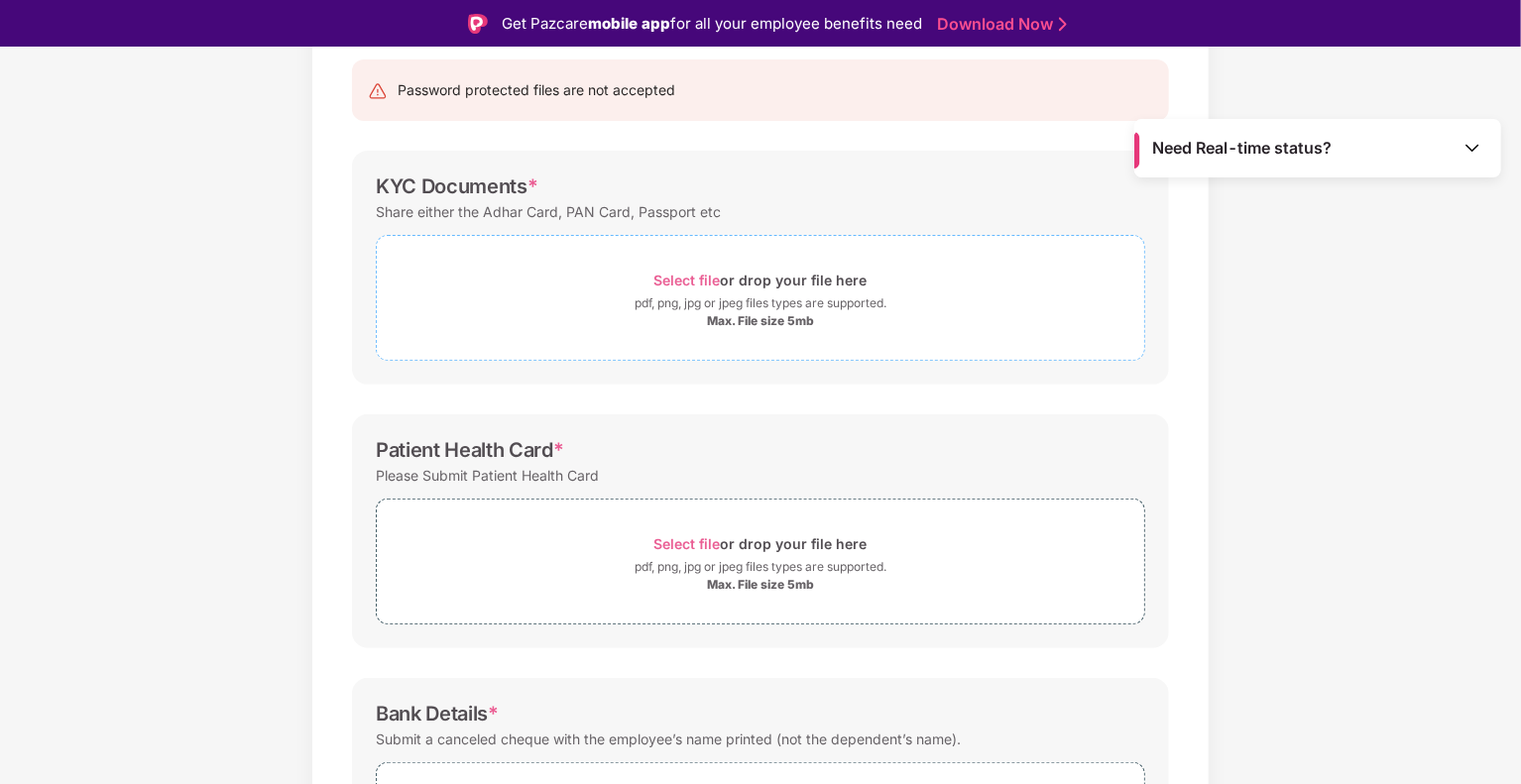 click on "pdf, png, jpg or jpeg files types are supported." at bounding box center (760, 303) 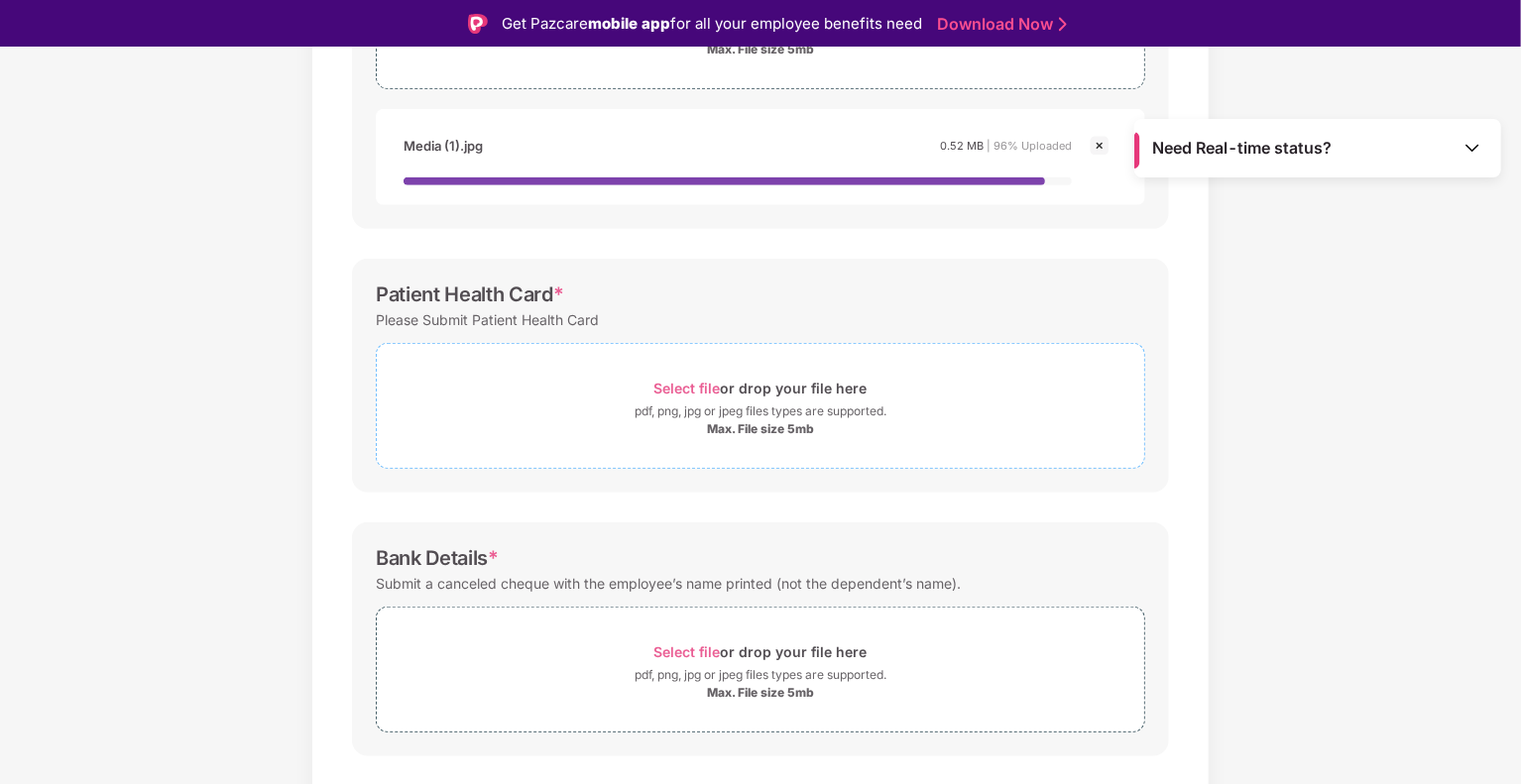 scroll, scrollTop: 499, scrollLeft: 0, axis: vertical 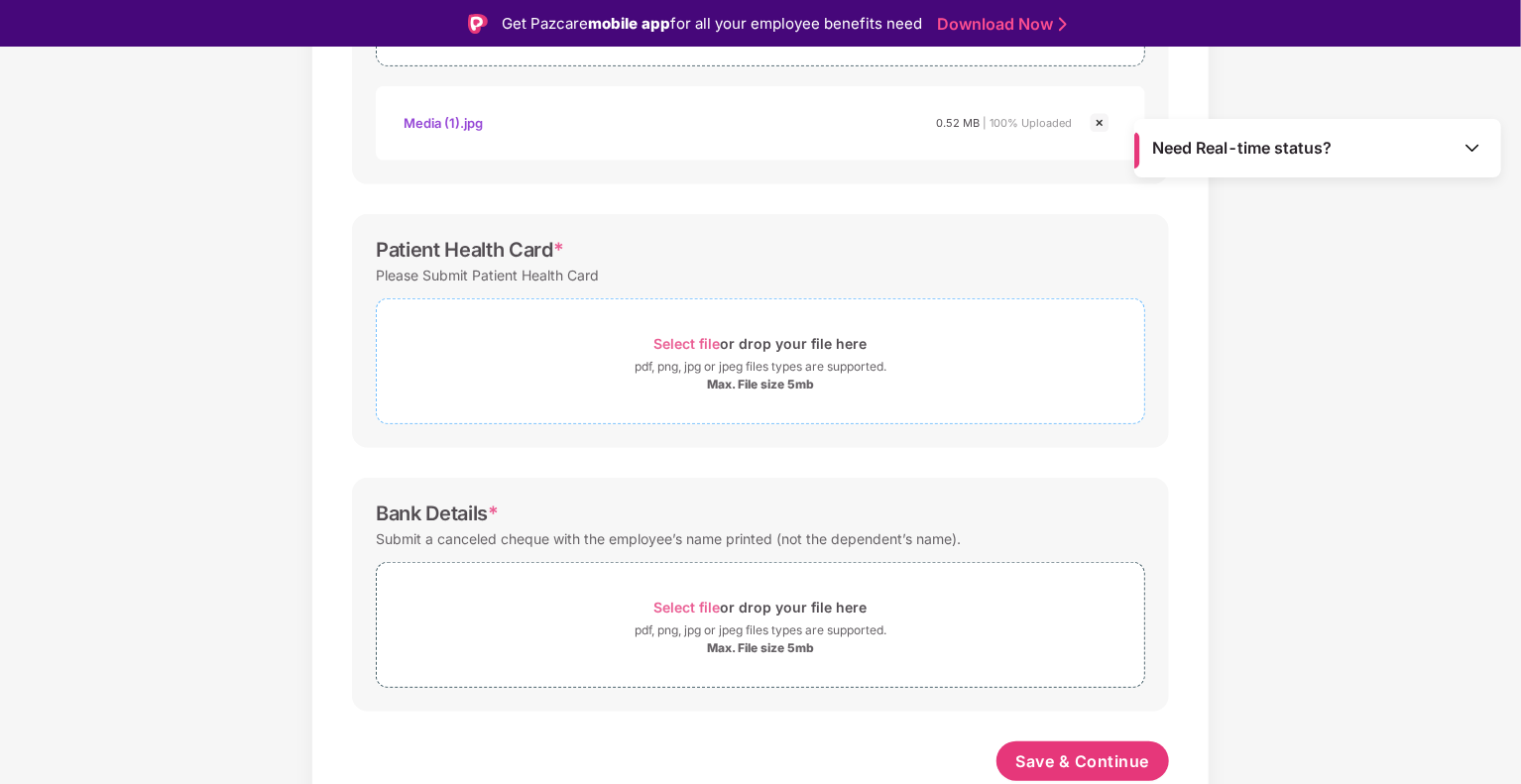 click on "Select file  or drop your file here pdf, png, jpg or jpeg files types are supported. Max. File size 5mb" at bounding box center [760, 361] 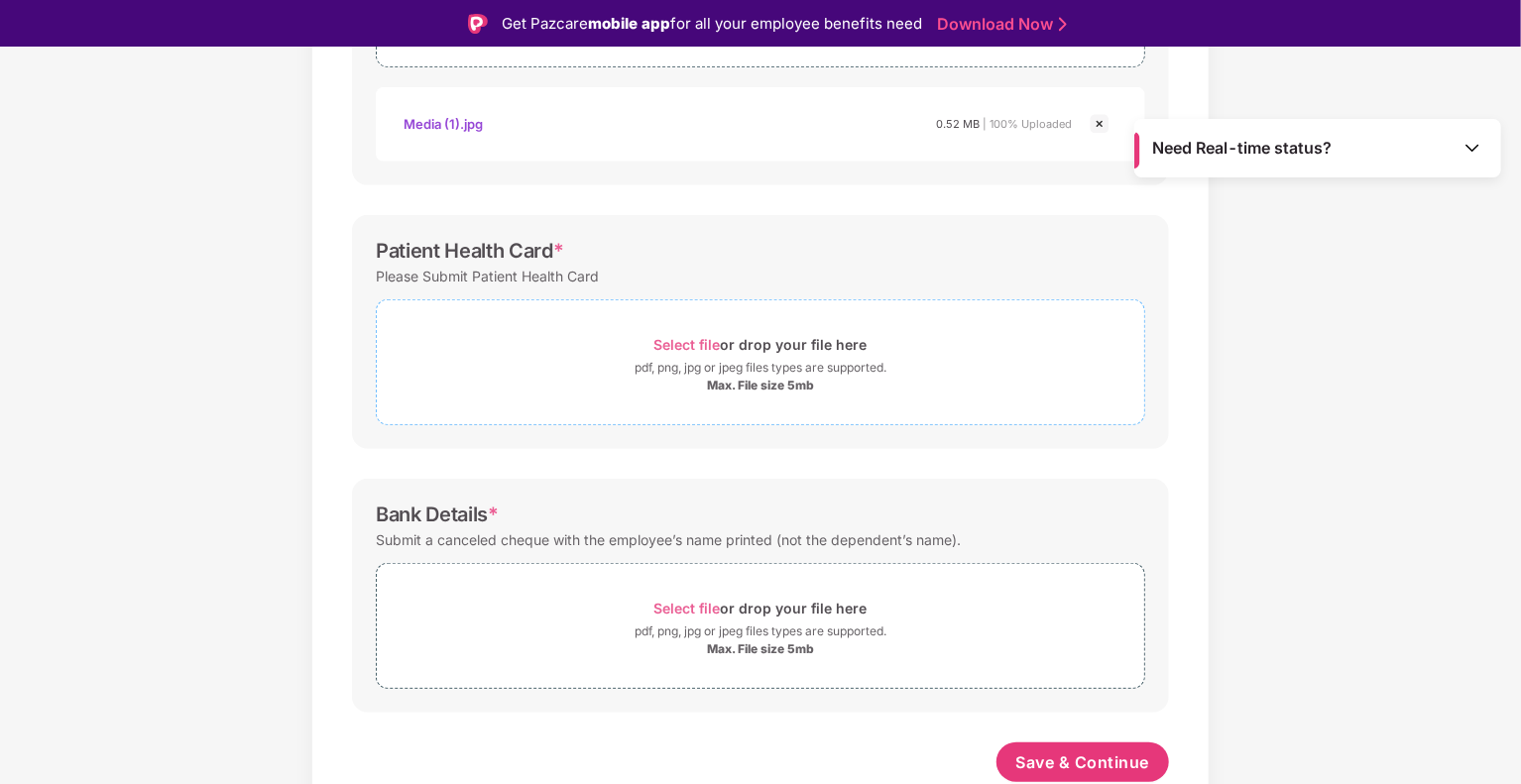 scroll, scrollTop: 494, scrollLeft: 0, axis: vertical 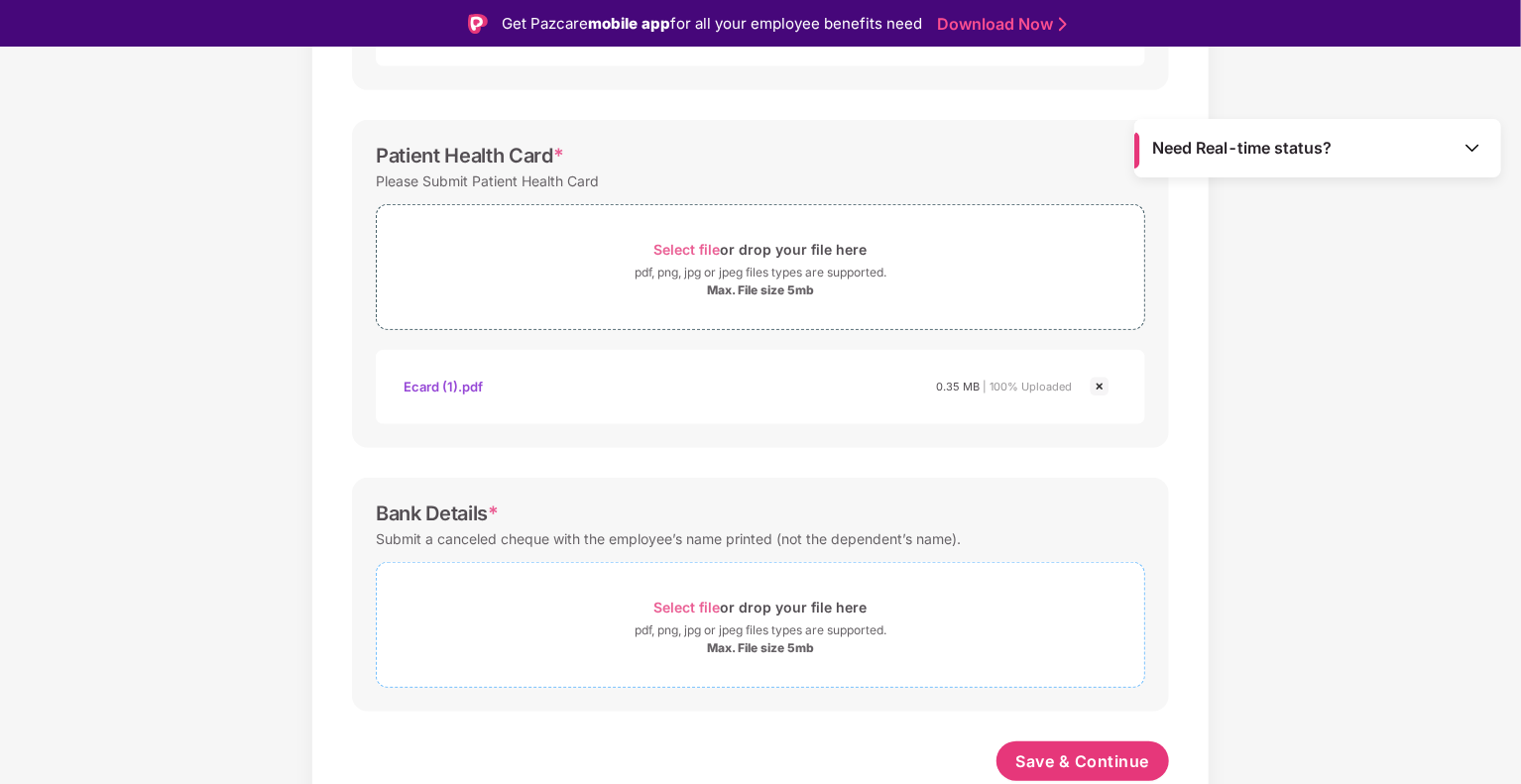 click on "pdf, png, jpg or jpeg files types are supported." at bounding box center [760, 630] 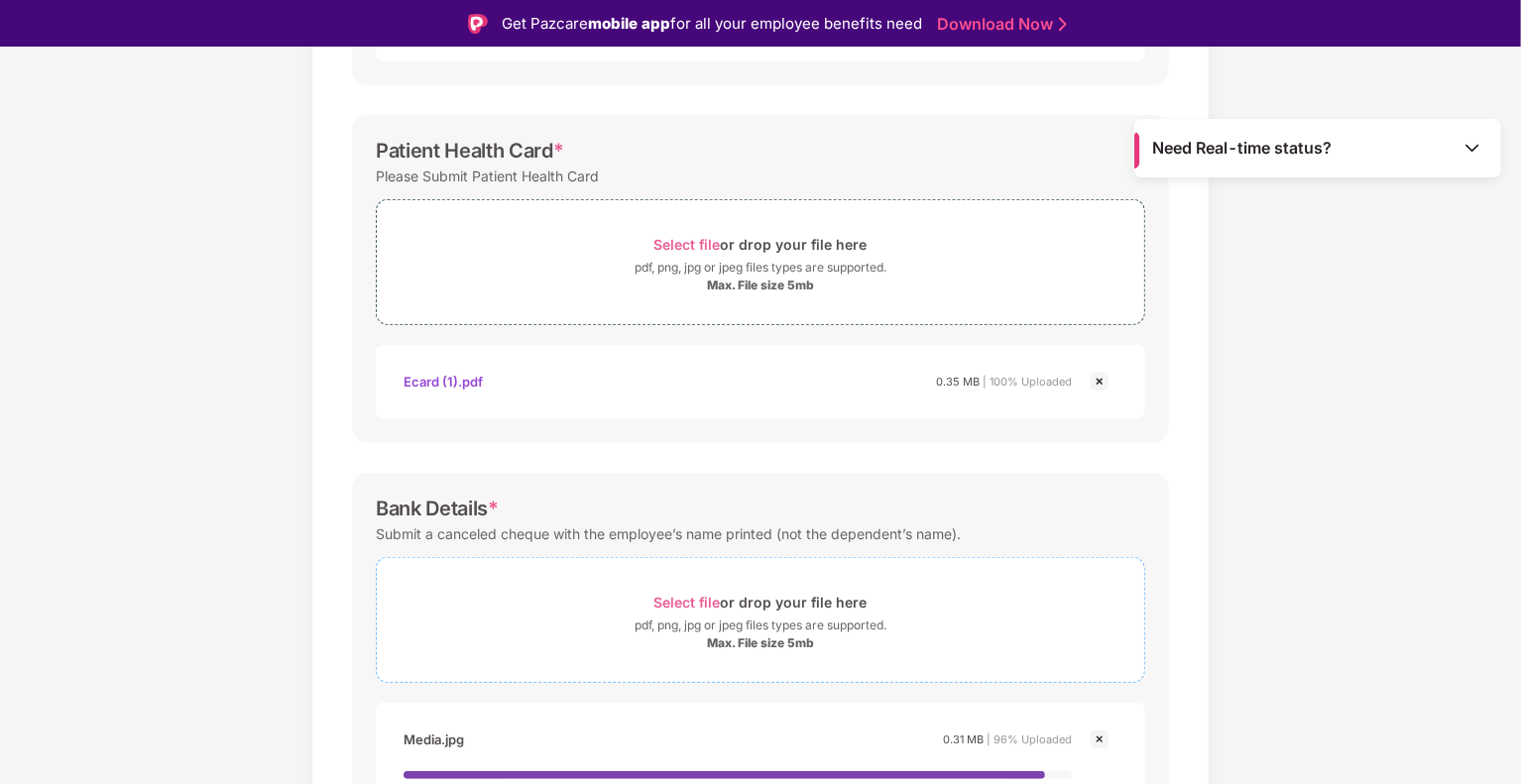 scroll, scrollTop: 704, scrollLeft: 0, axis: vertical 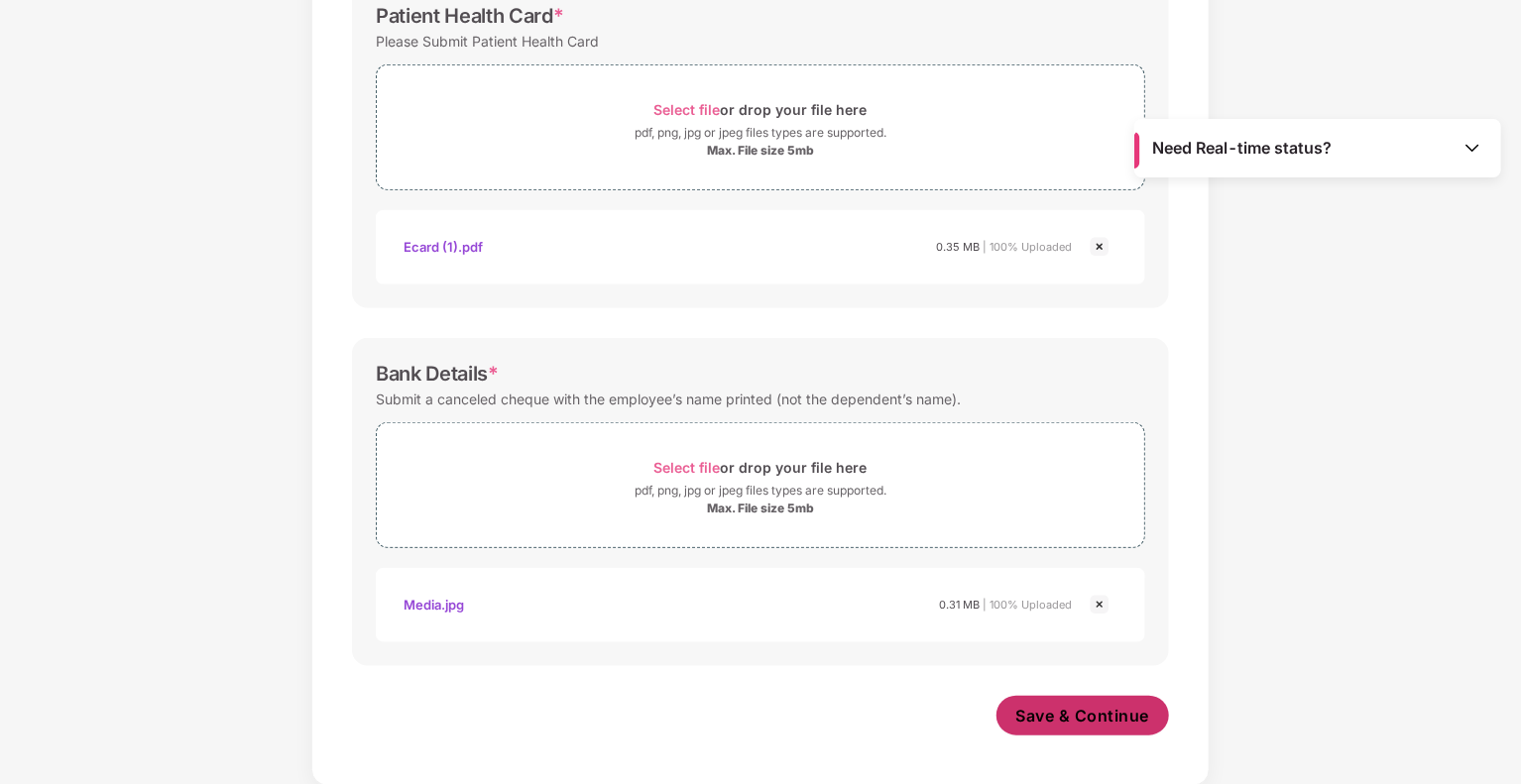 click on "Save & Continue" at bounding box center (1083, 716) 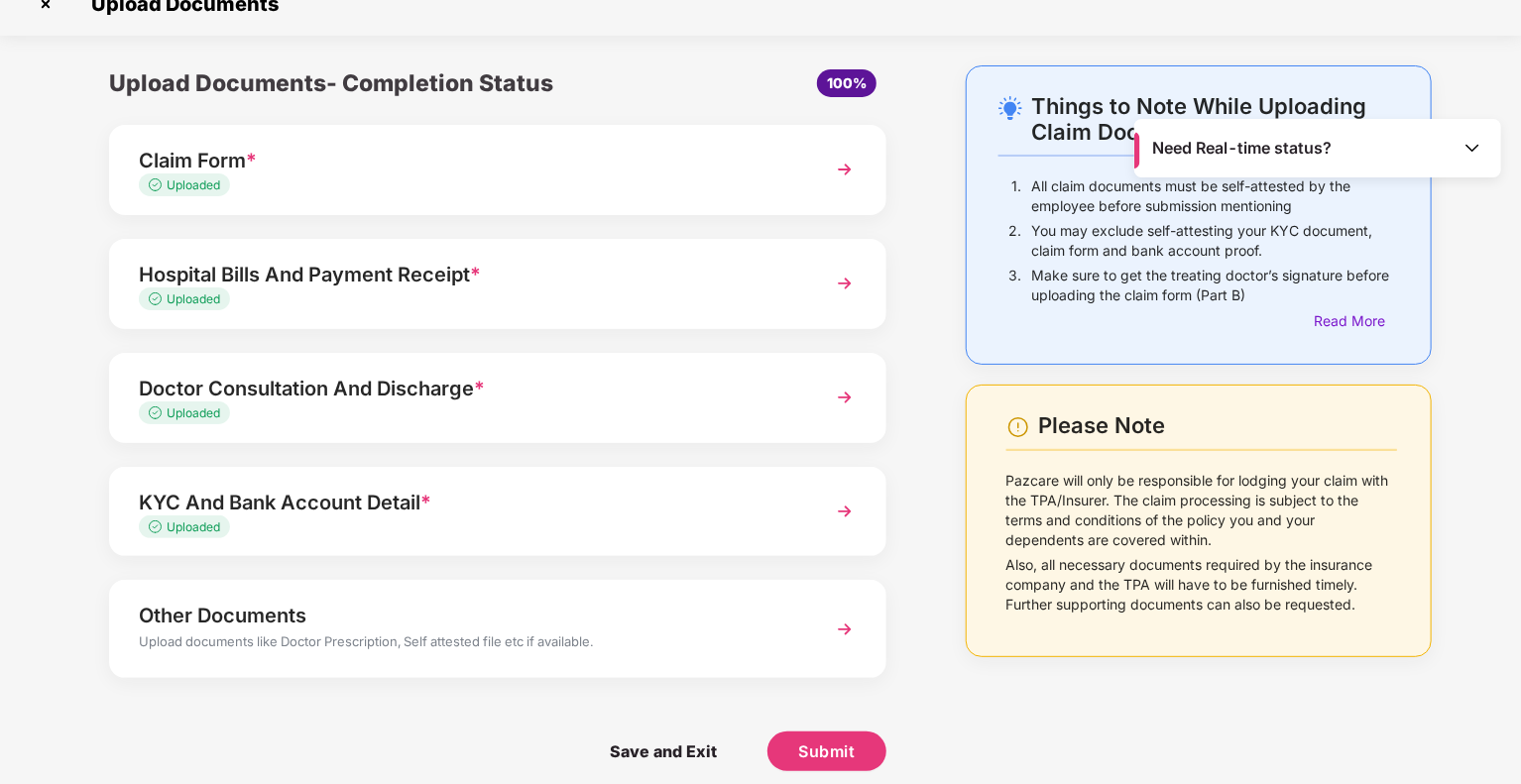 scroll, scrollTop: 44, scrollLeft: 0, axis: vertical 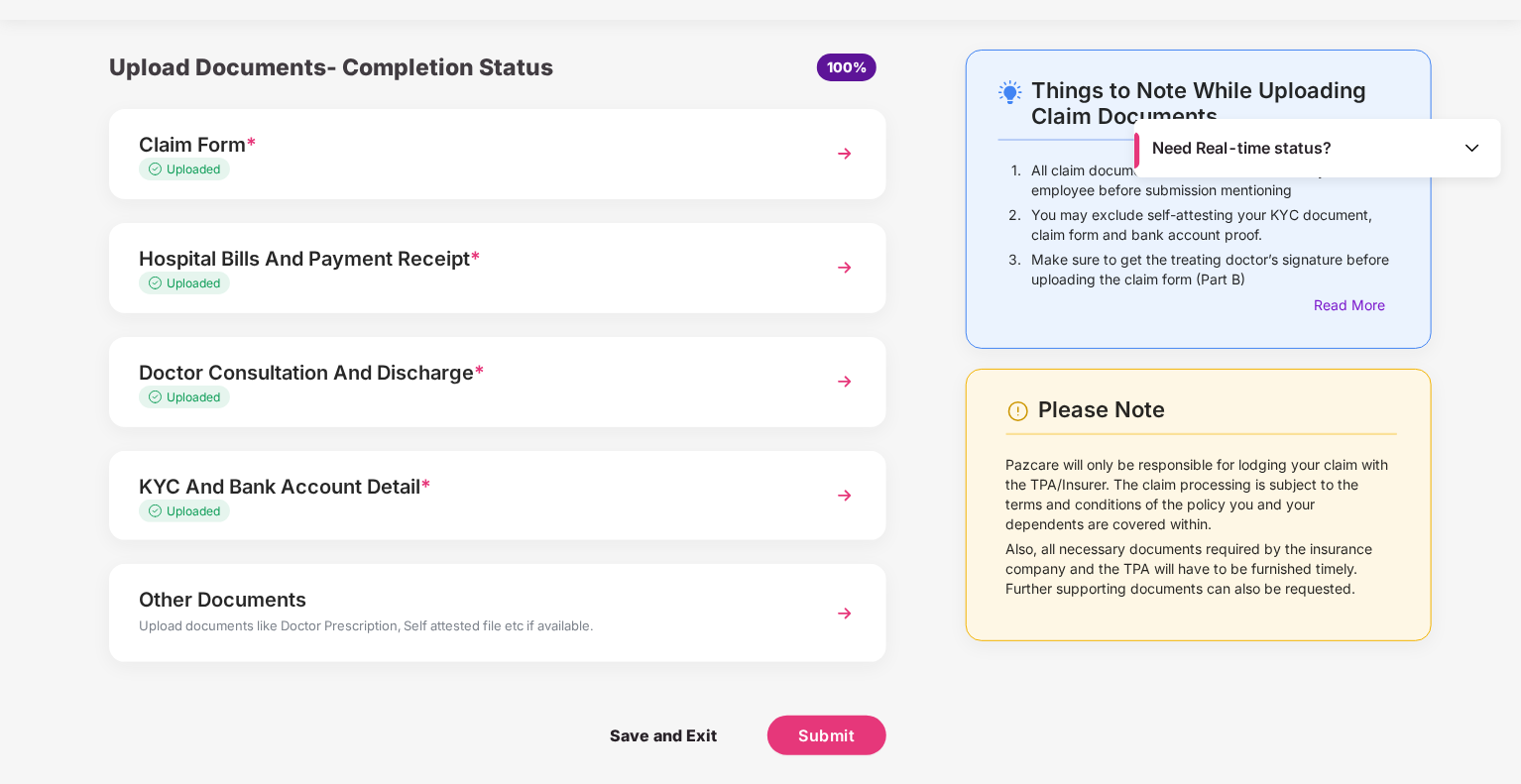 click on "Upload documents like Doctor Prescription, Self attested file etc if available." at bounding box center (467, 628) 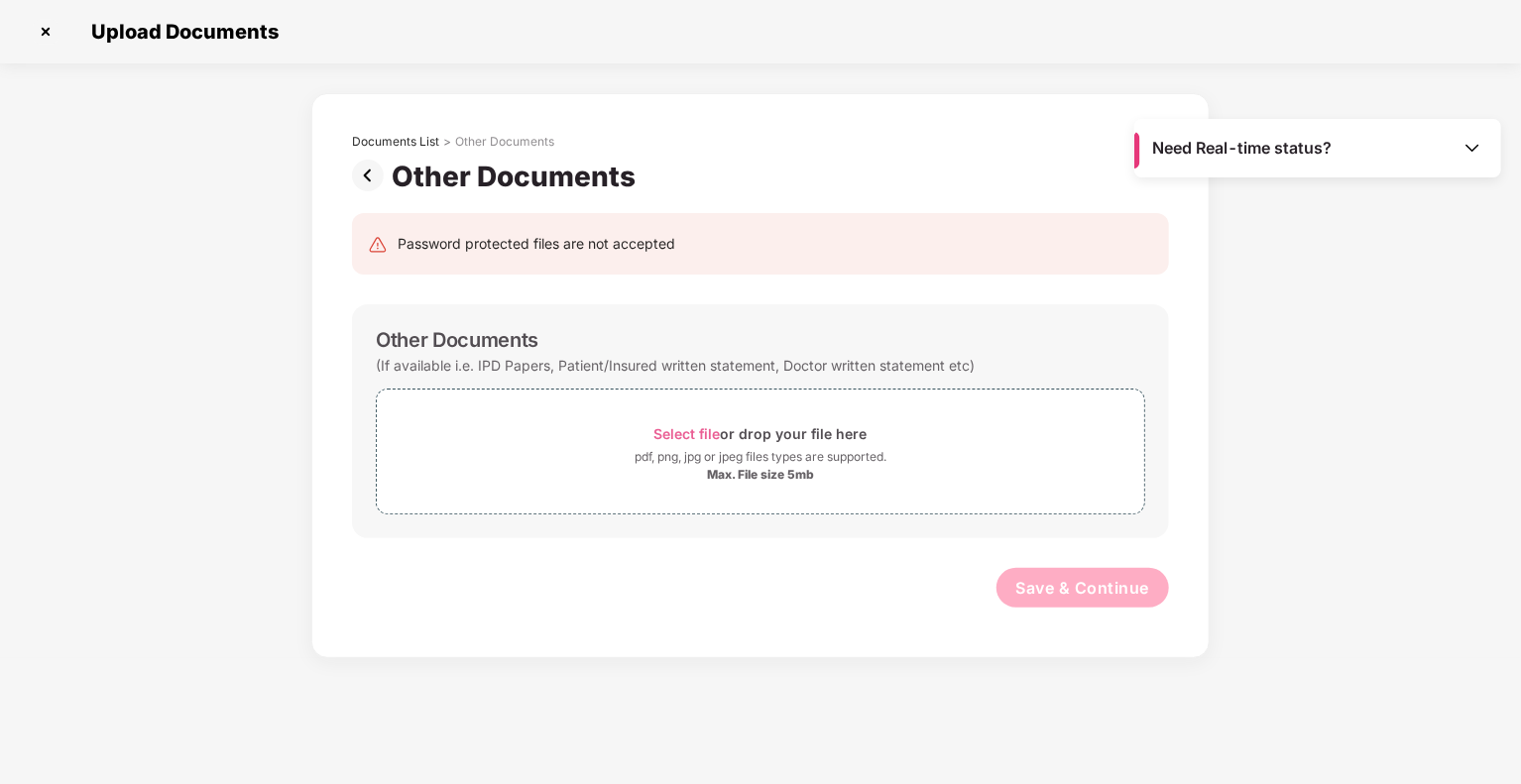 scroll, scrollTop: 0, scrollLeft: 0, axis: both 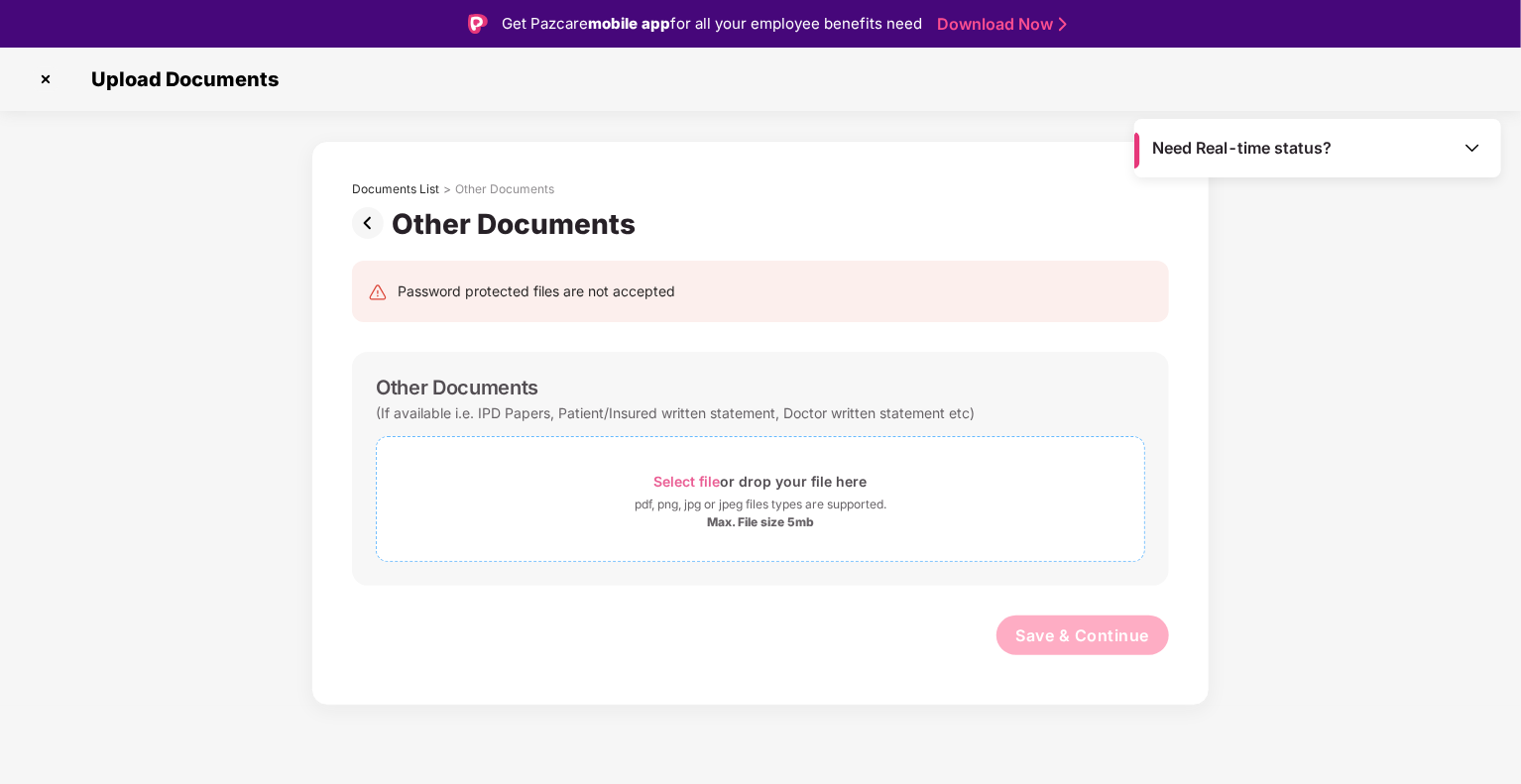 click on "pdf, png, jpg or jpeg files types are supported." at bounding box center [760, 504] 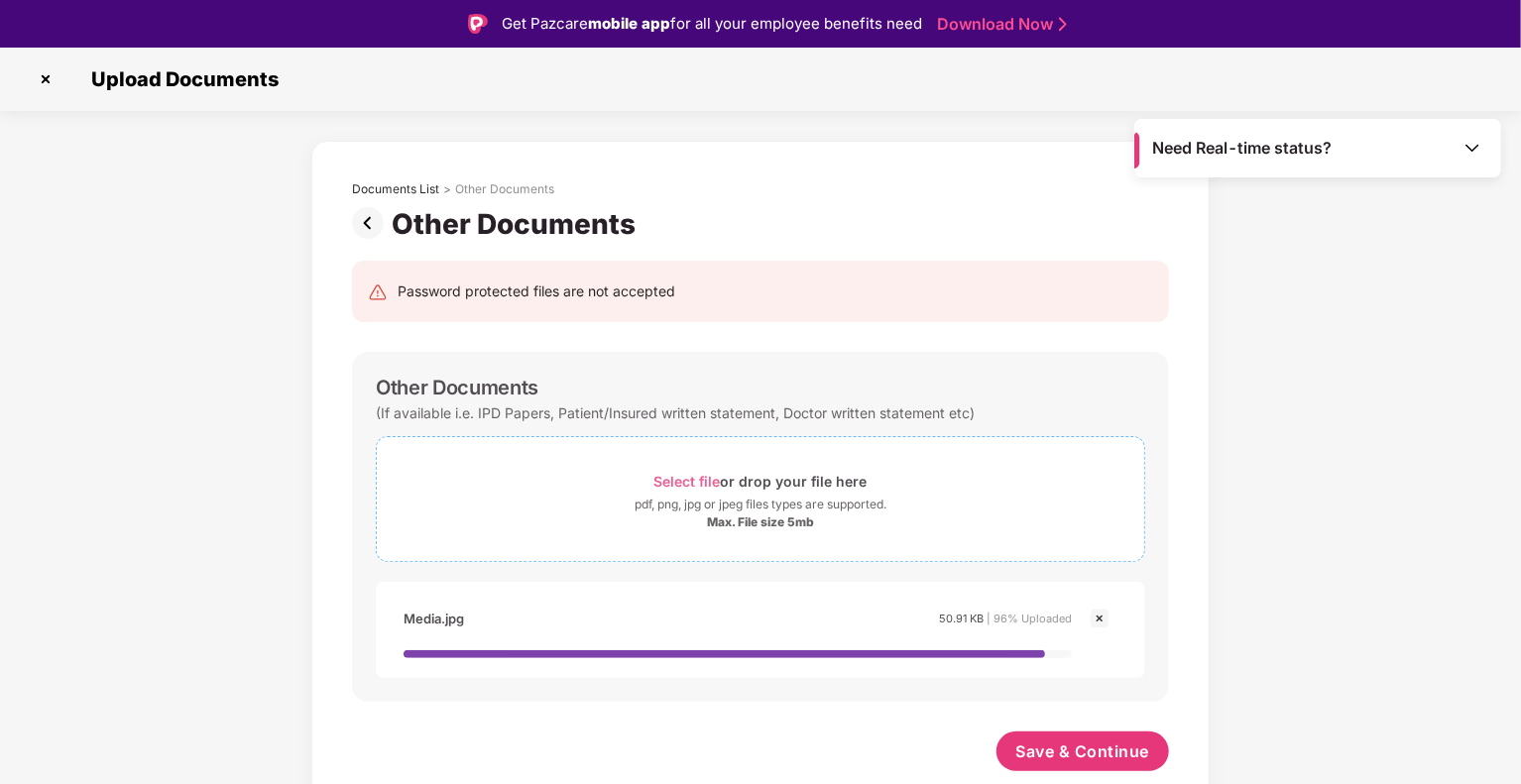 click on "Max. File size 5mb" at bounding box center (760, 522) 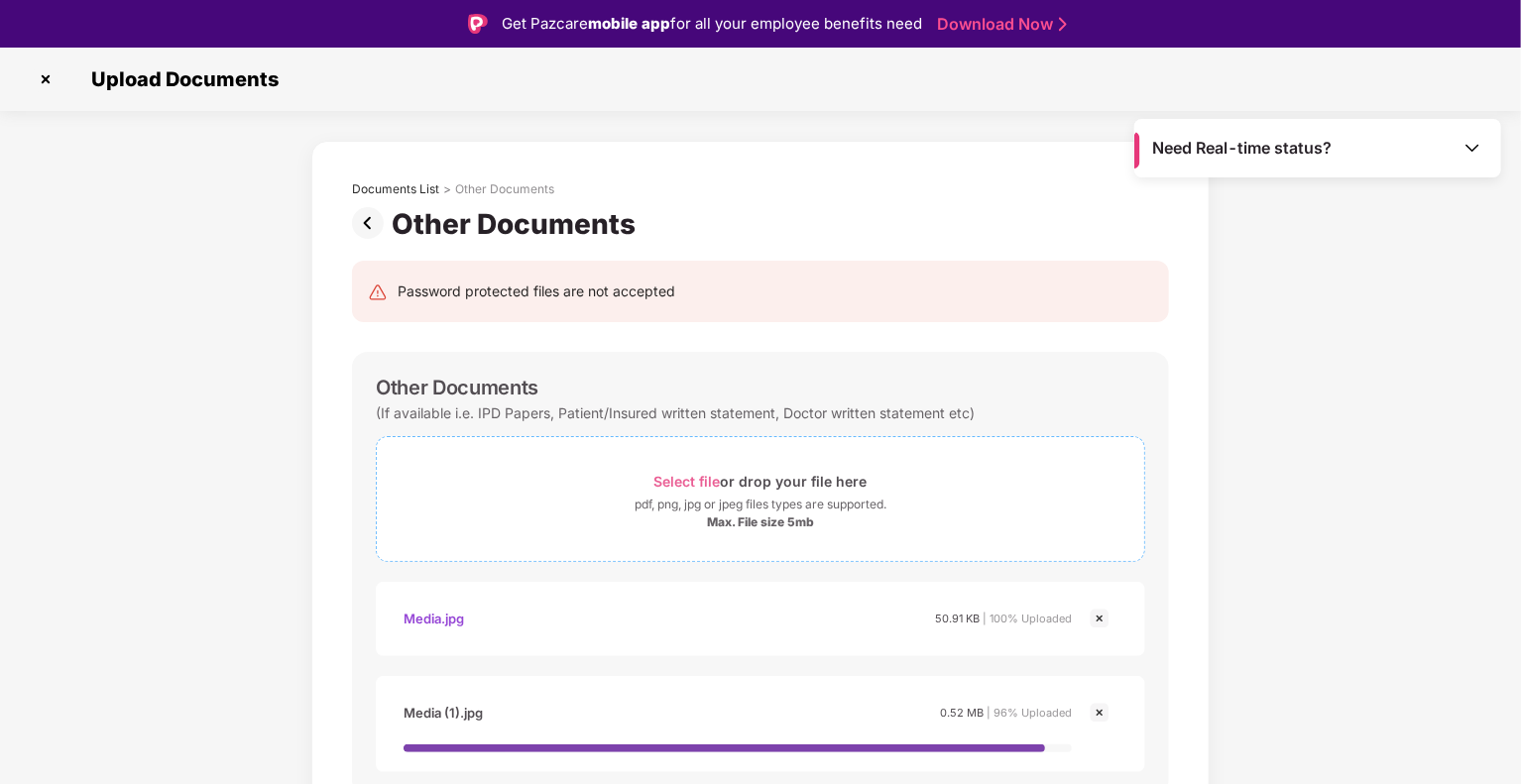 click on "pdf, png, jpg or jpeg files types are supported." at bounding box center (760, 504) 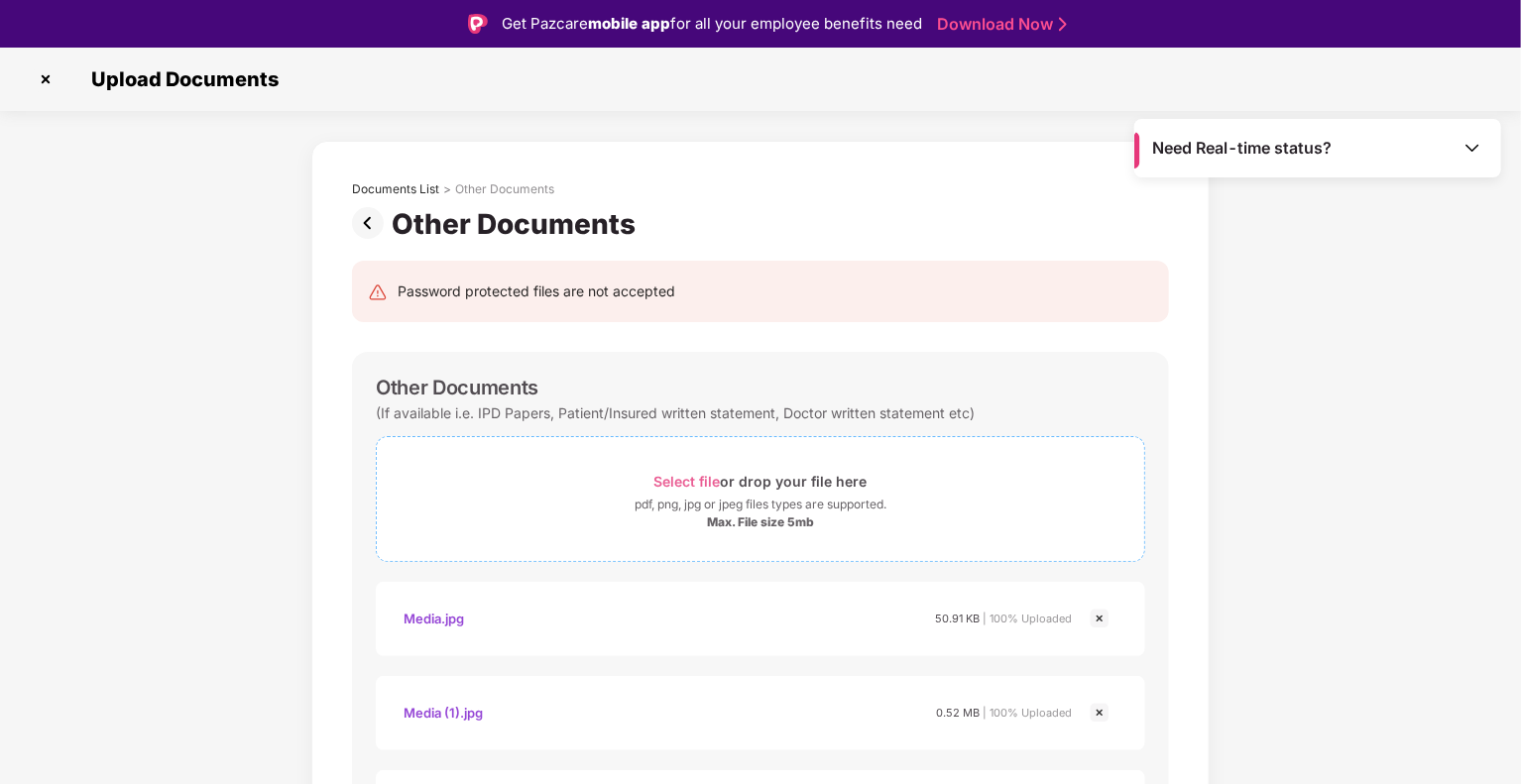 click on "Select file  or drop your file here" at bounding box center [760, 481] 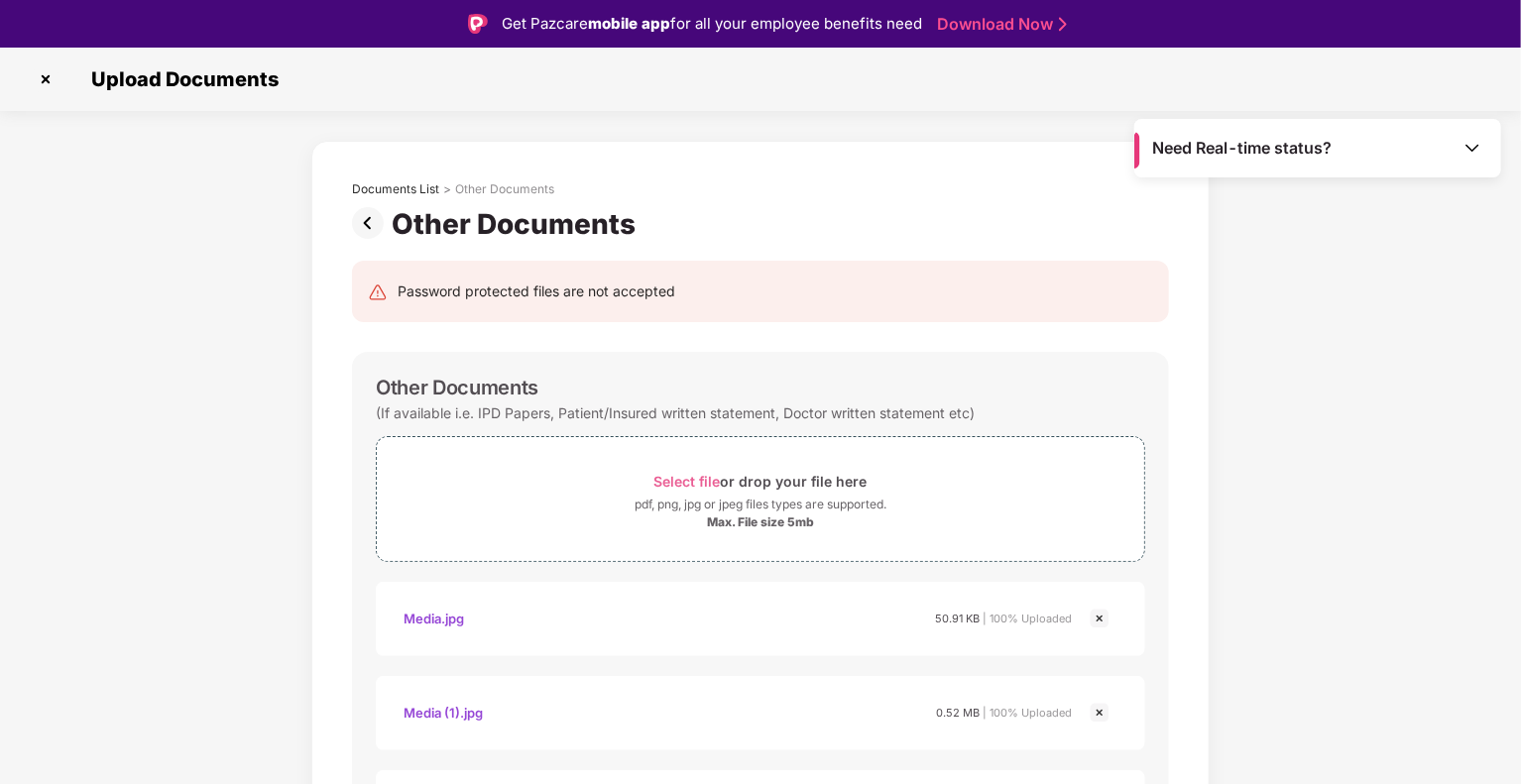 scroll, scrollTop: 250, scrollLeft: 0, axis: vertical 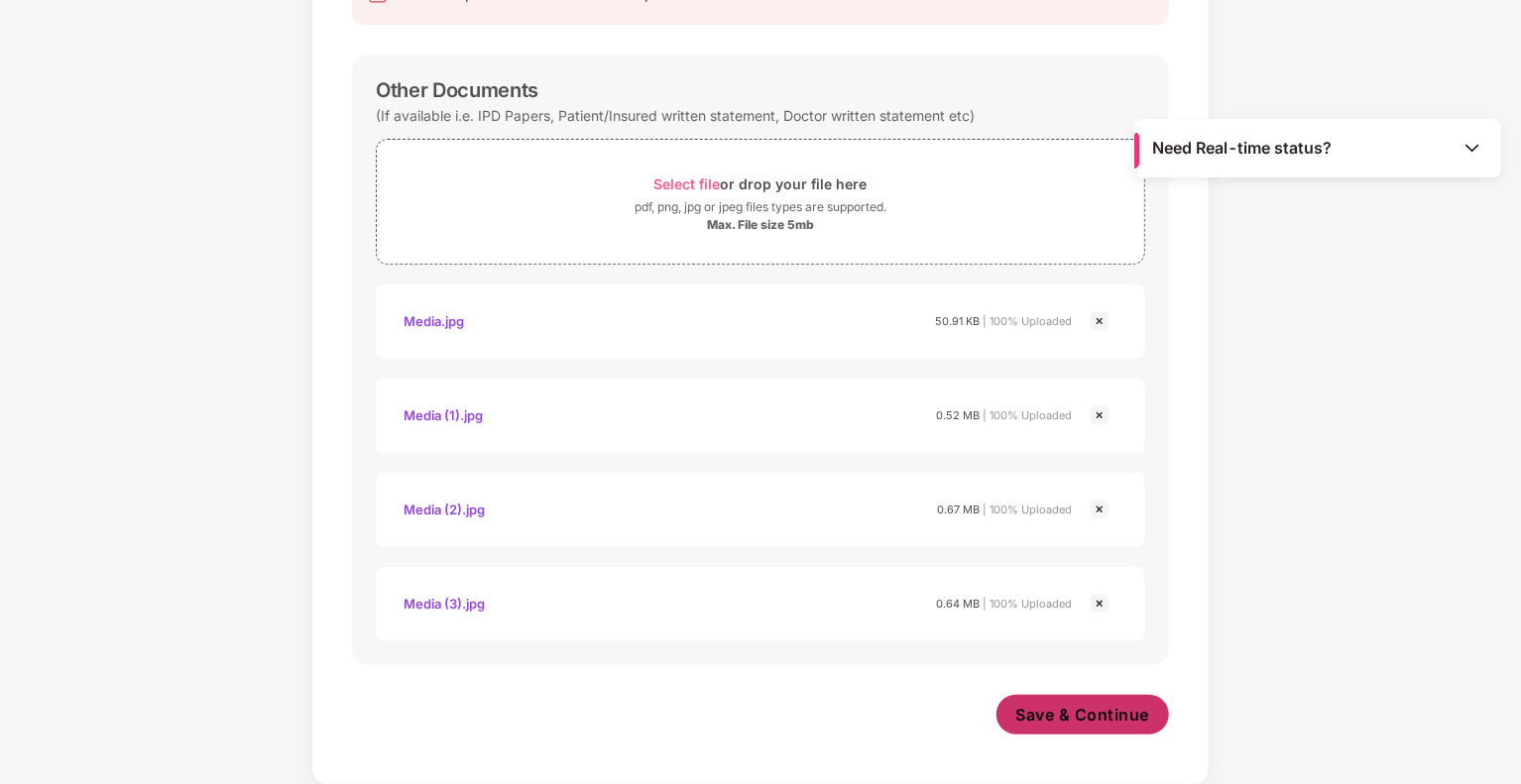 click on "Save & Continue" at bounding box center [1083, 715] 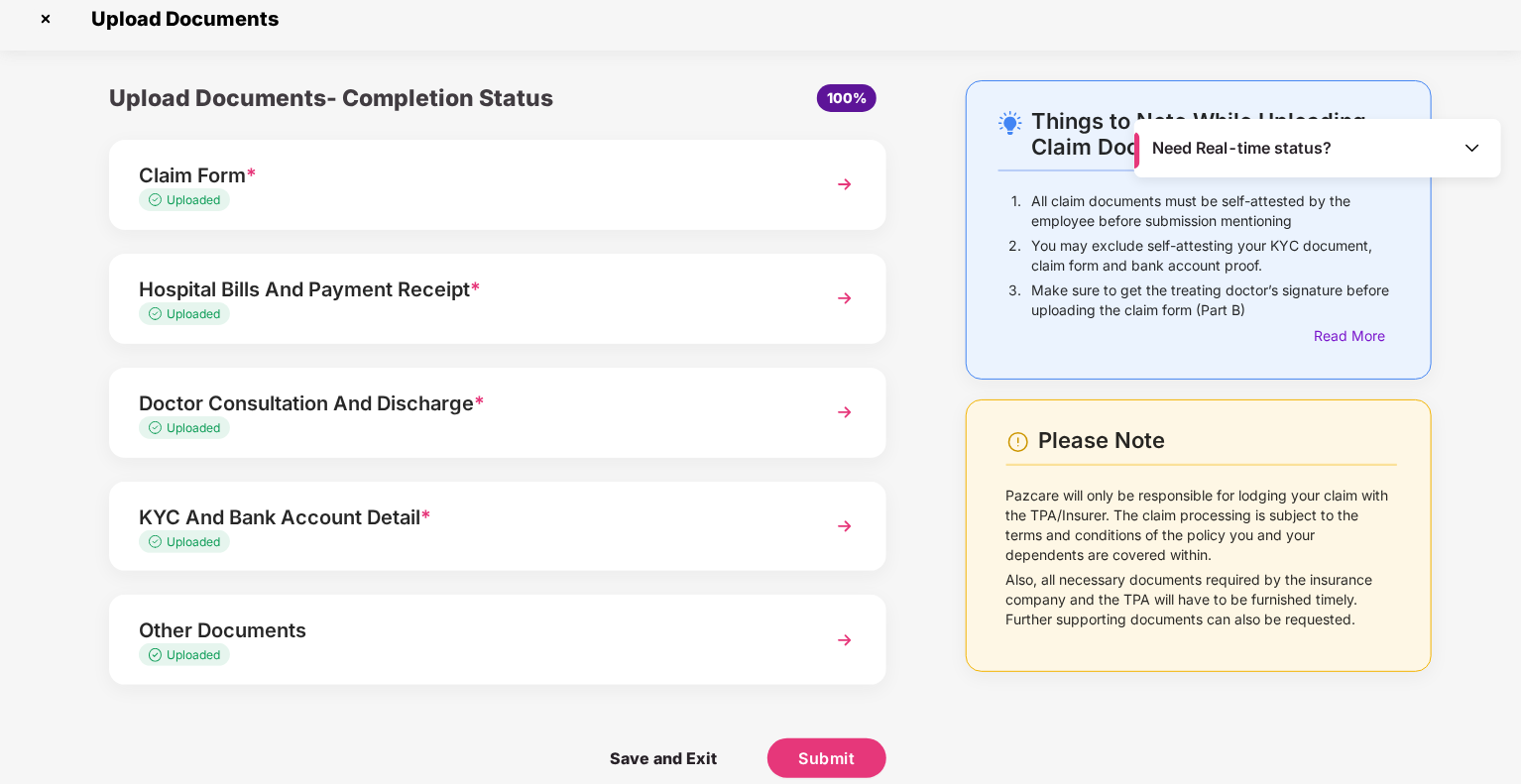 scroll, scrollTop: 36, scrollLeft: 0, axis: vertical 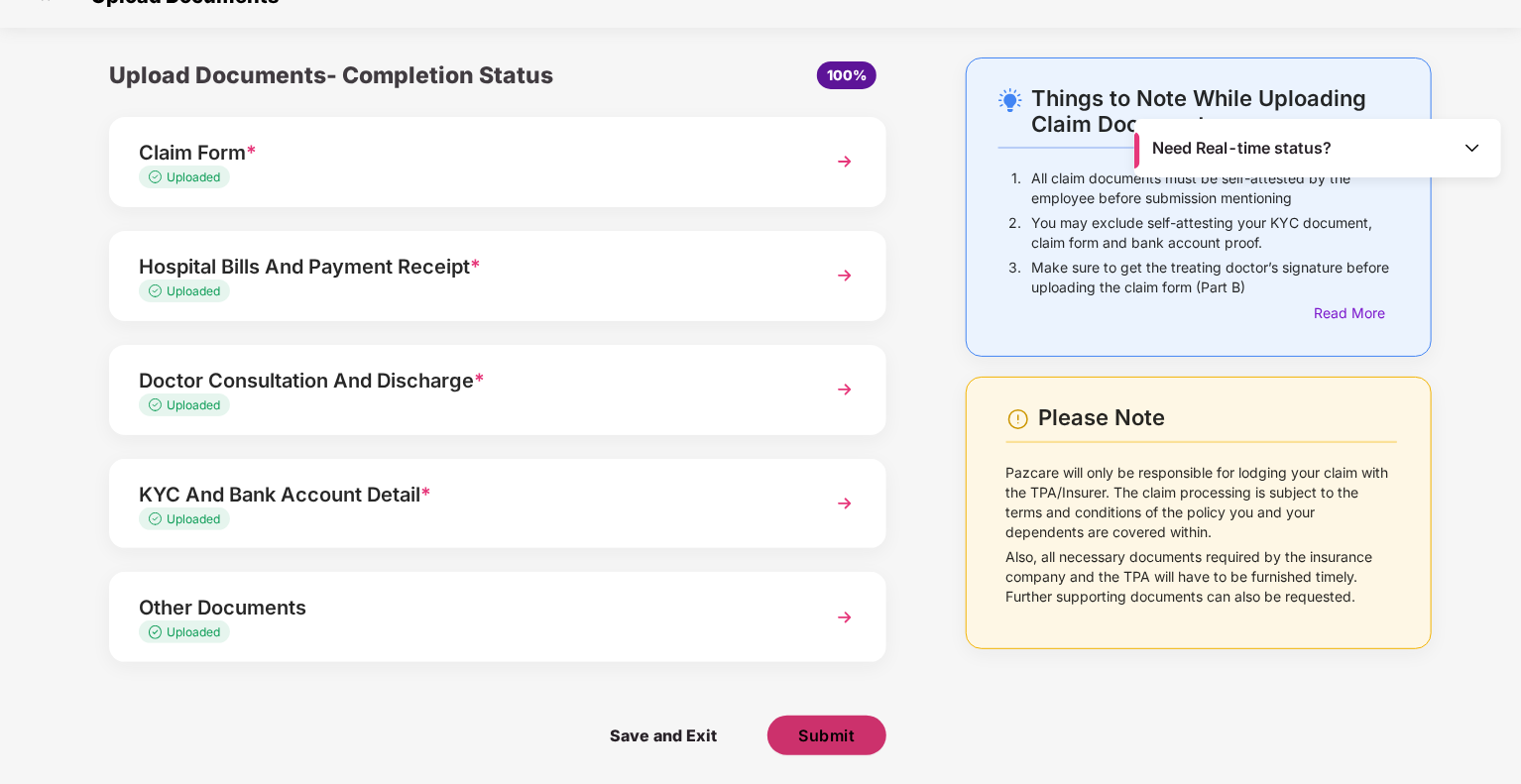 click on "Submit" at bounding box center (826, 735) 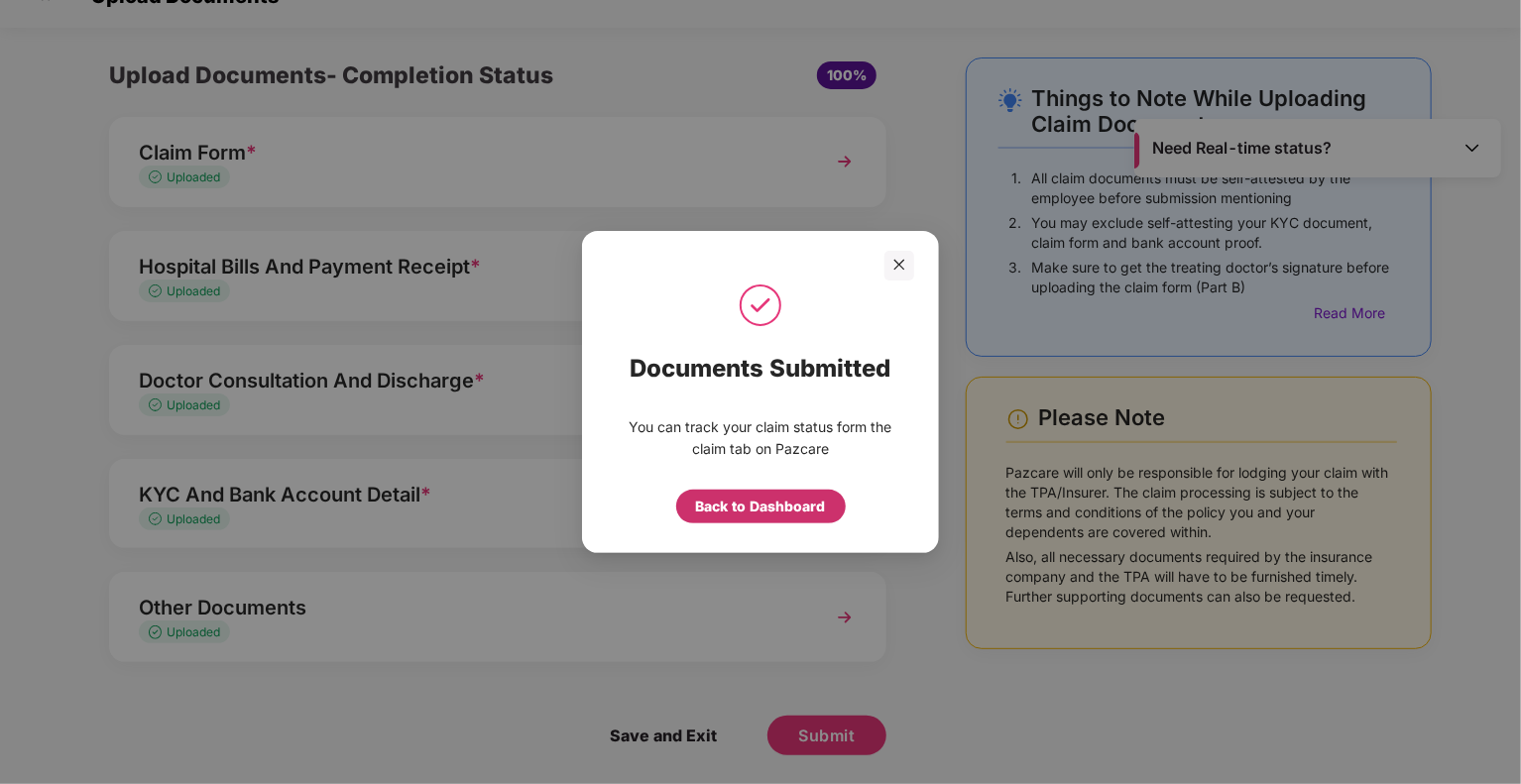click on "Back to Dashboard" at bounding box center (760, 506) 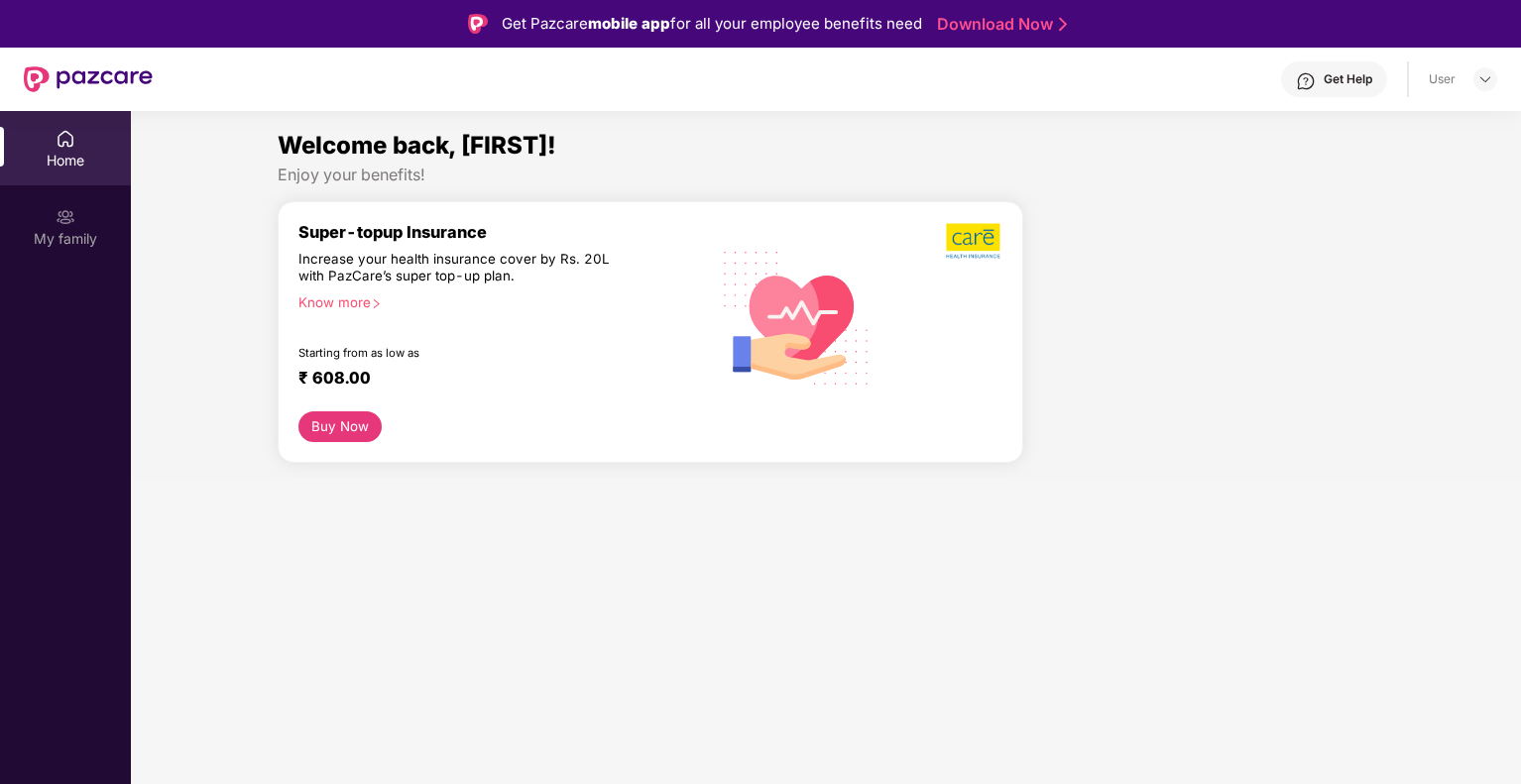 scroll, scrollTop: 0, scrollLeft: 0, axis: both 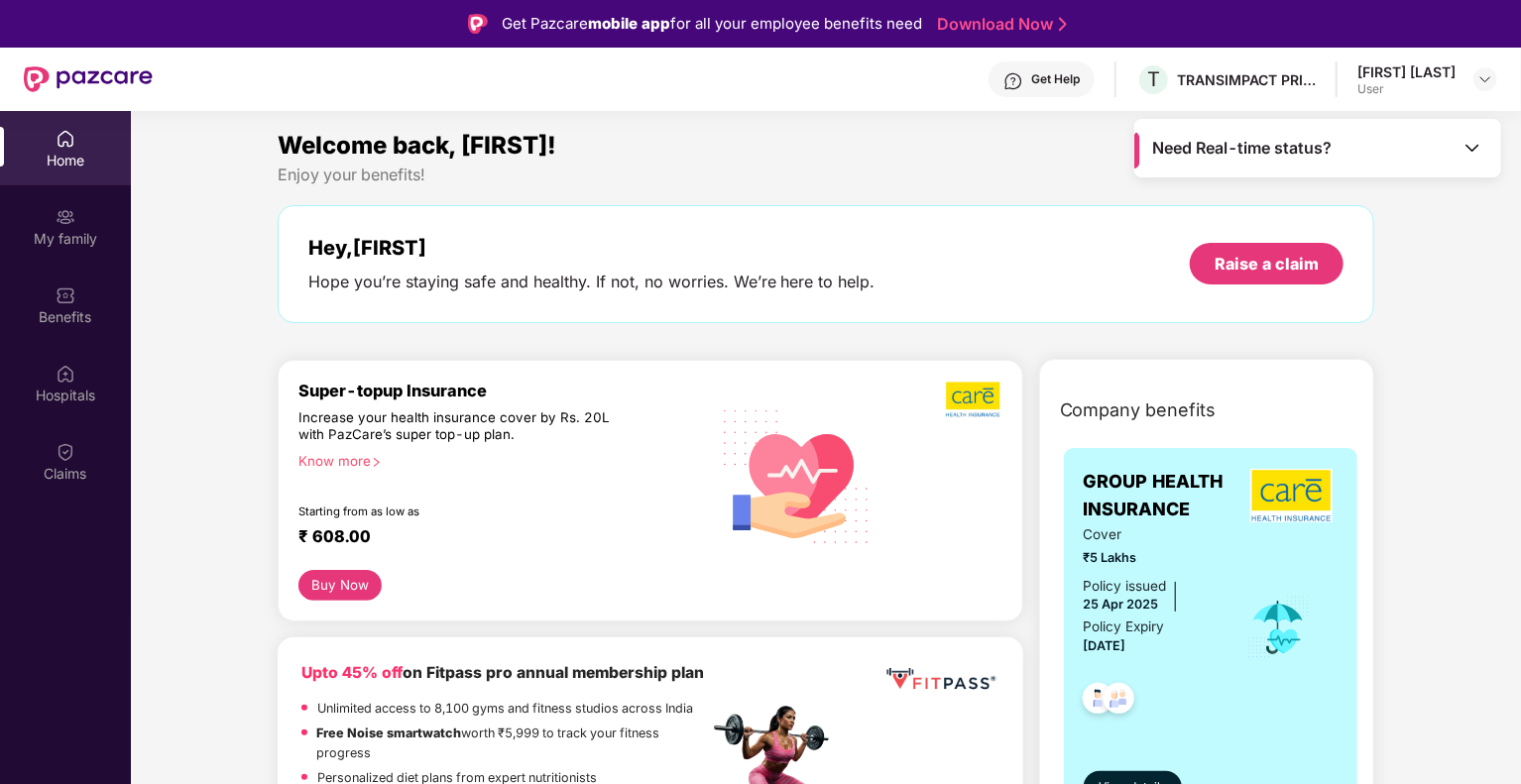 click on "Hope you’re staying safe and healthy. If not, no worries. We’re here to help." at bounding box center (592, 281) 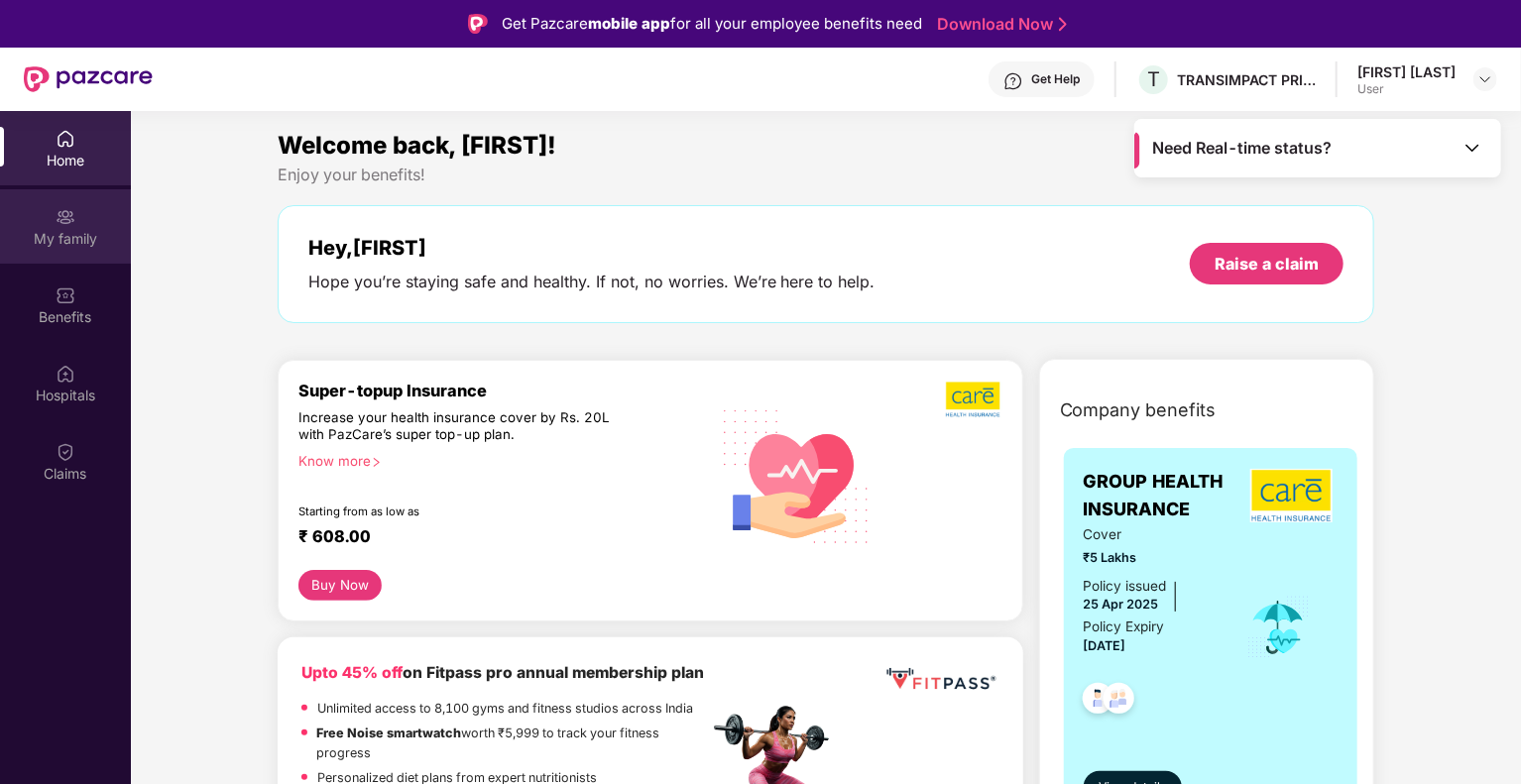click on "My family" at bounding box center (65, 239) 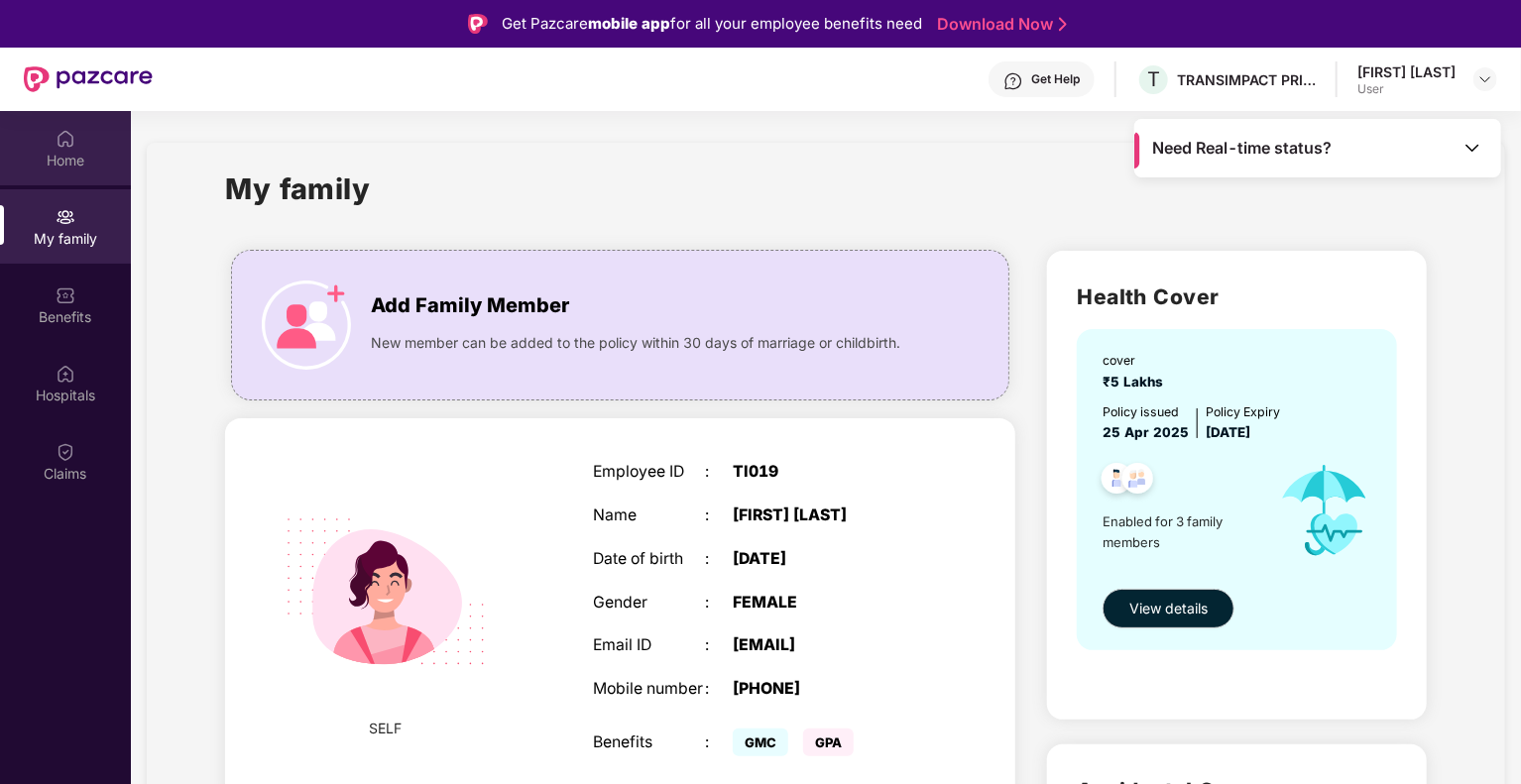 click on "Home" at bounding box center (65, 161) 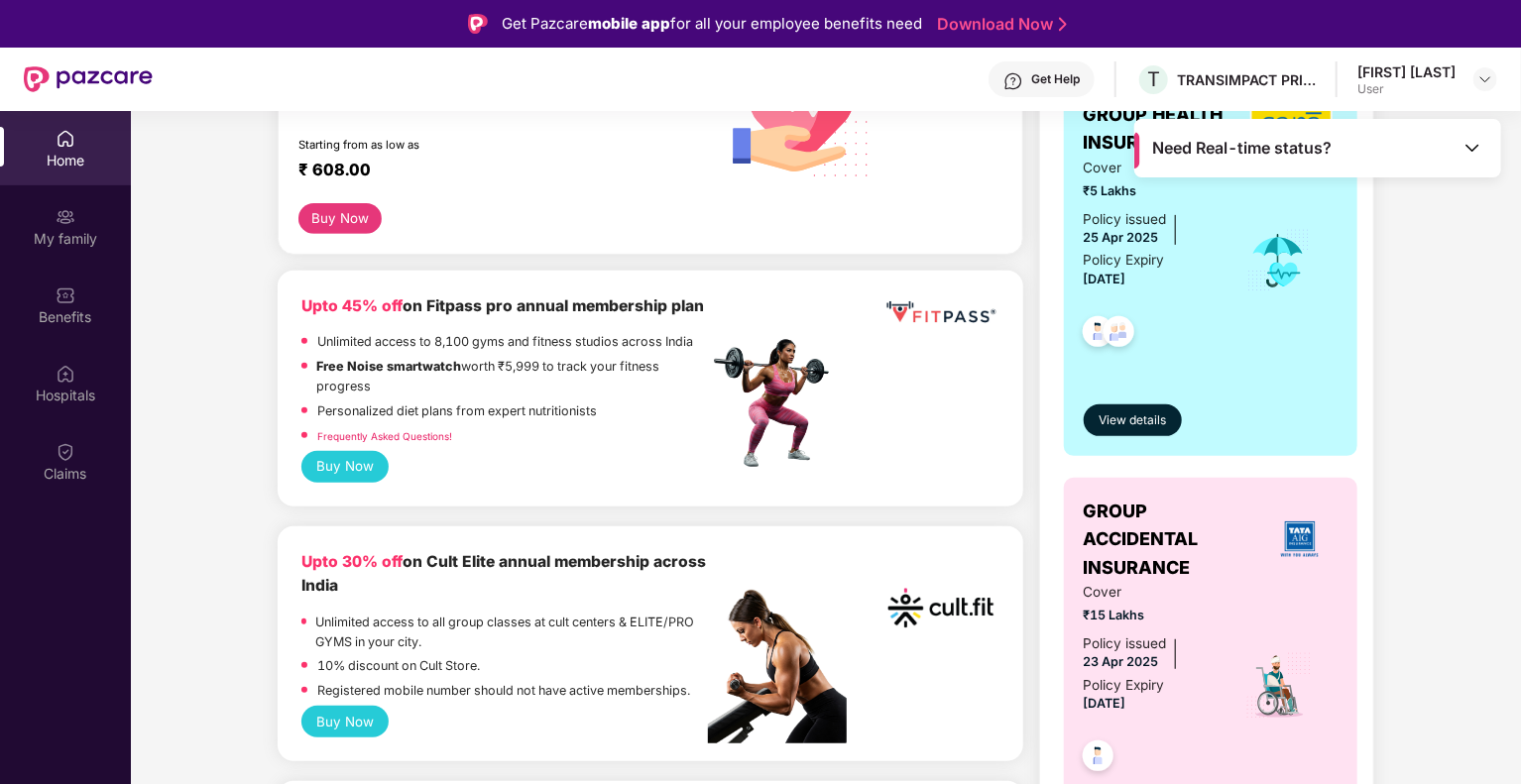 scroll, scrollTop: 396, scrollLeft: 0, axis: vertical 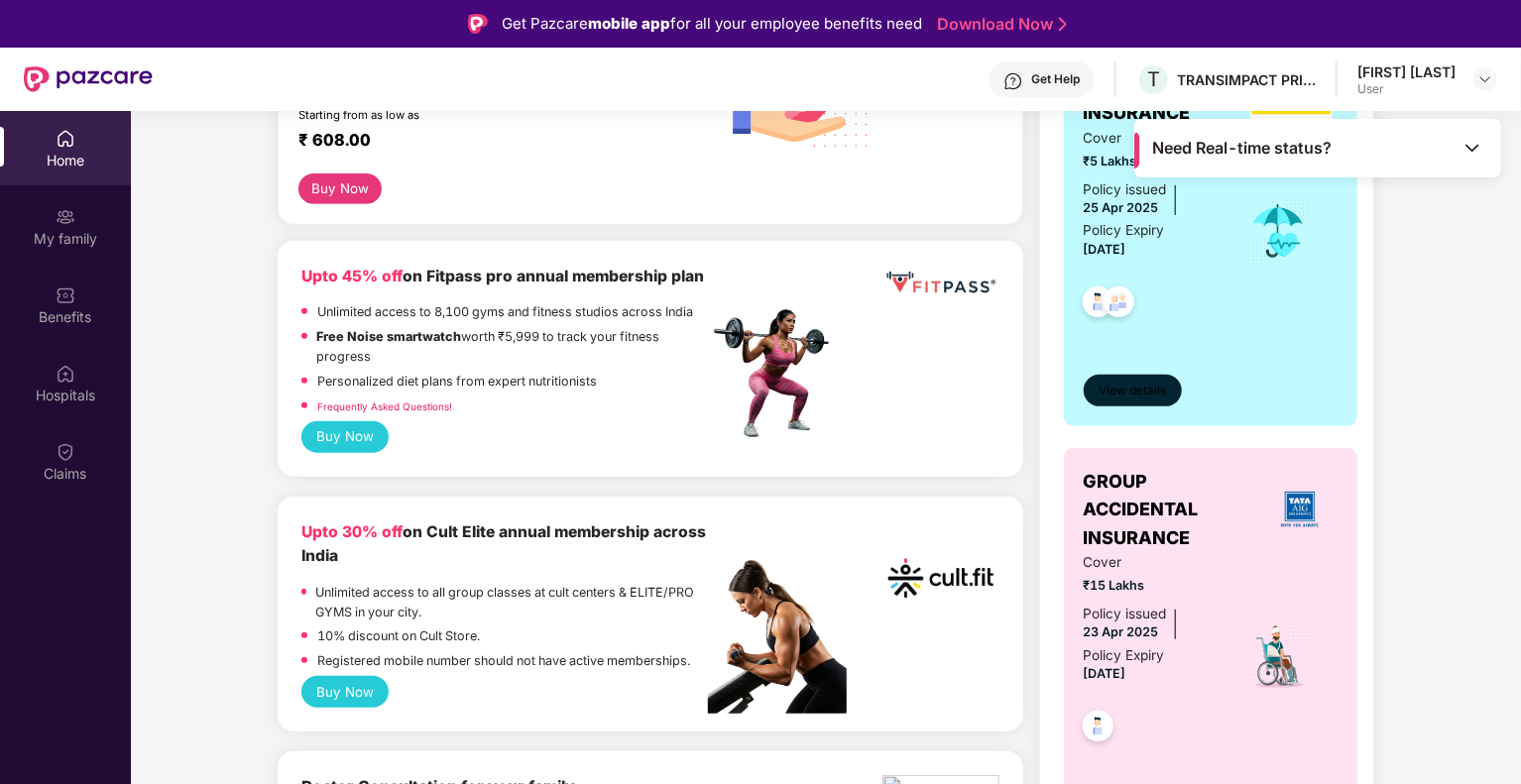 click on "View details" at bounding box center [1132, 391] 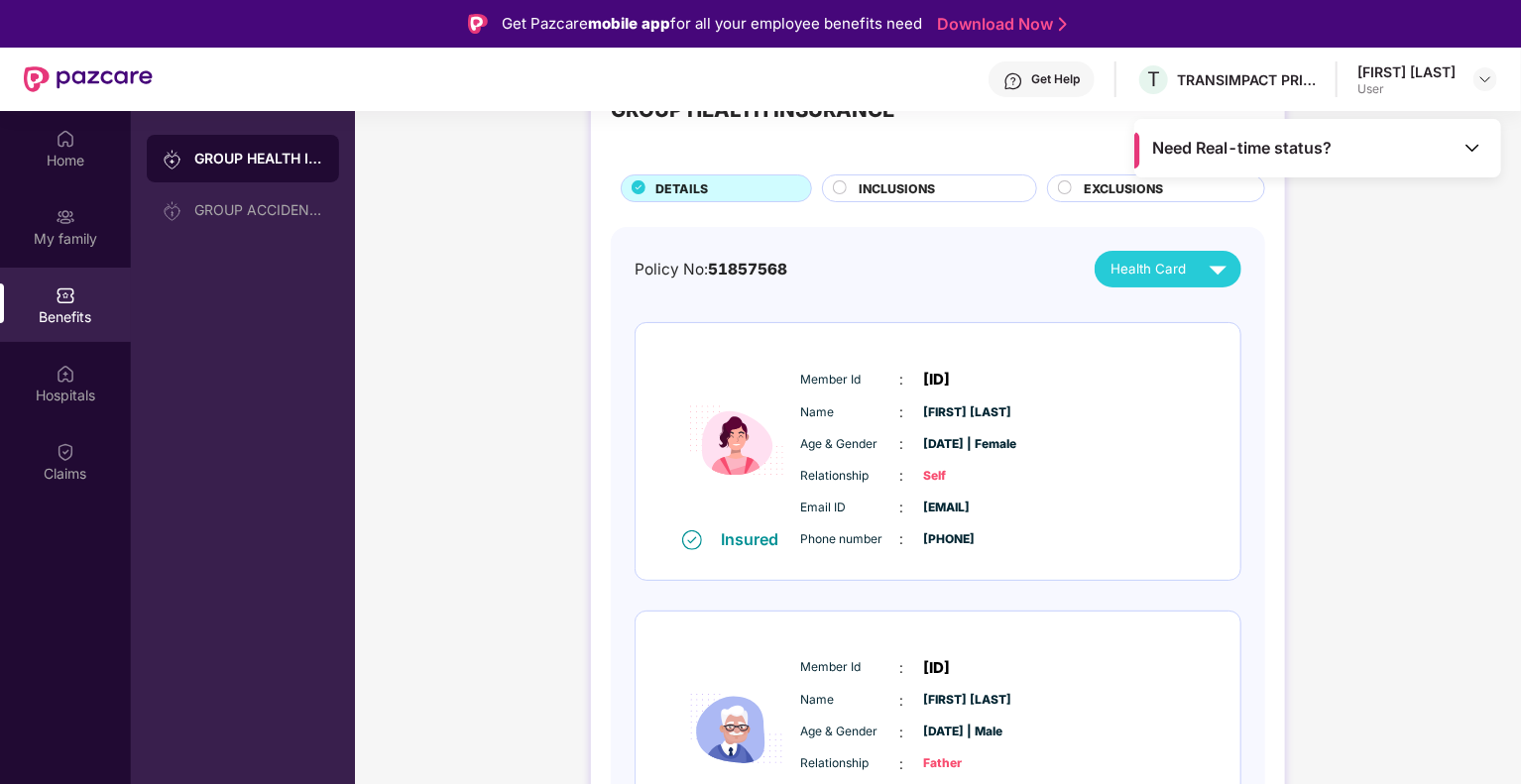 scroll, scrollTop: 0, scrollLeft: 0, axis: both 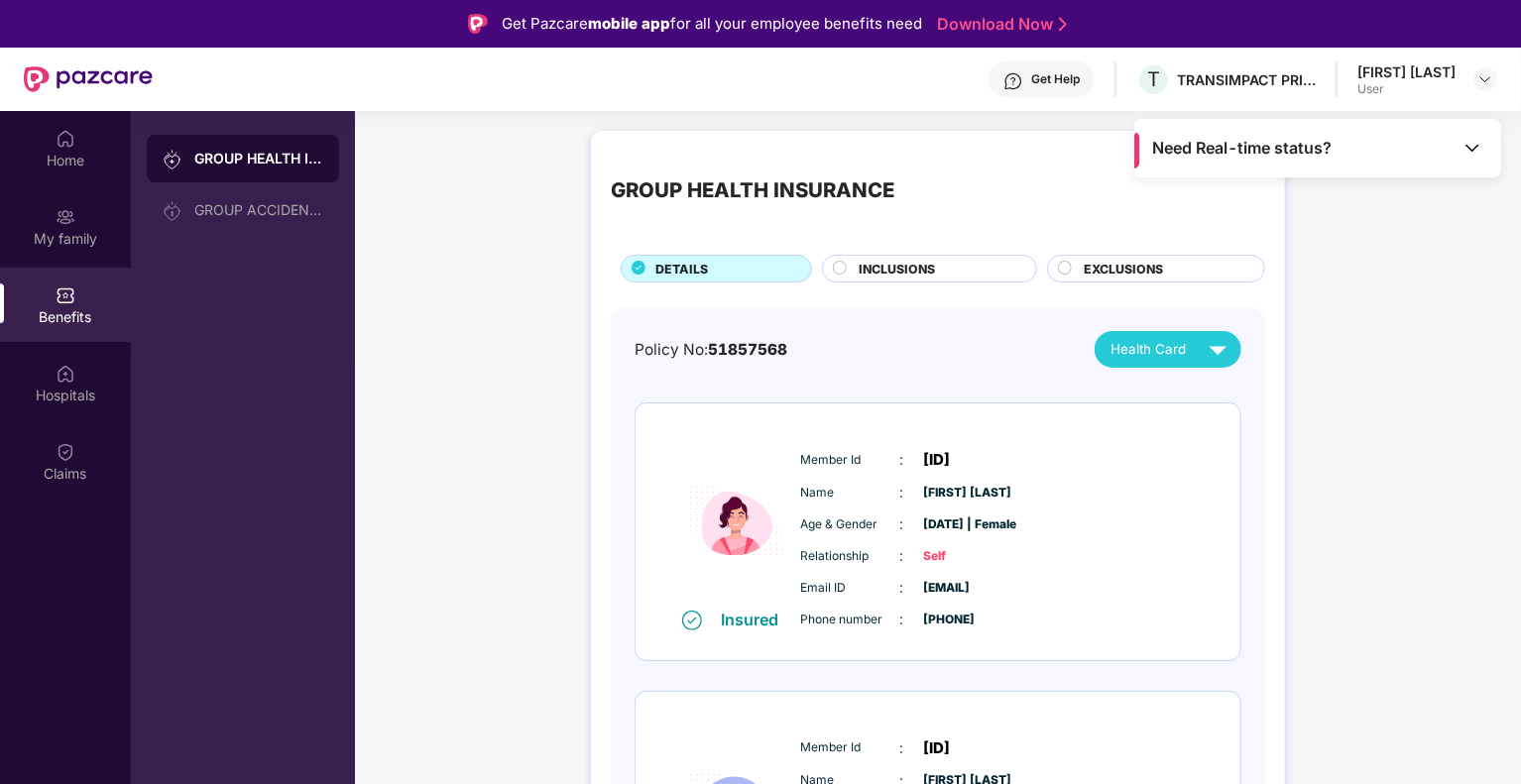 click on "INCLUSIONS" at bounding box center [896, 269] 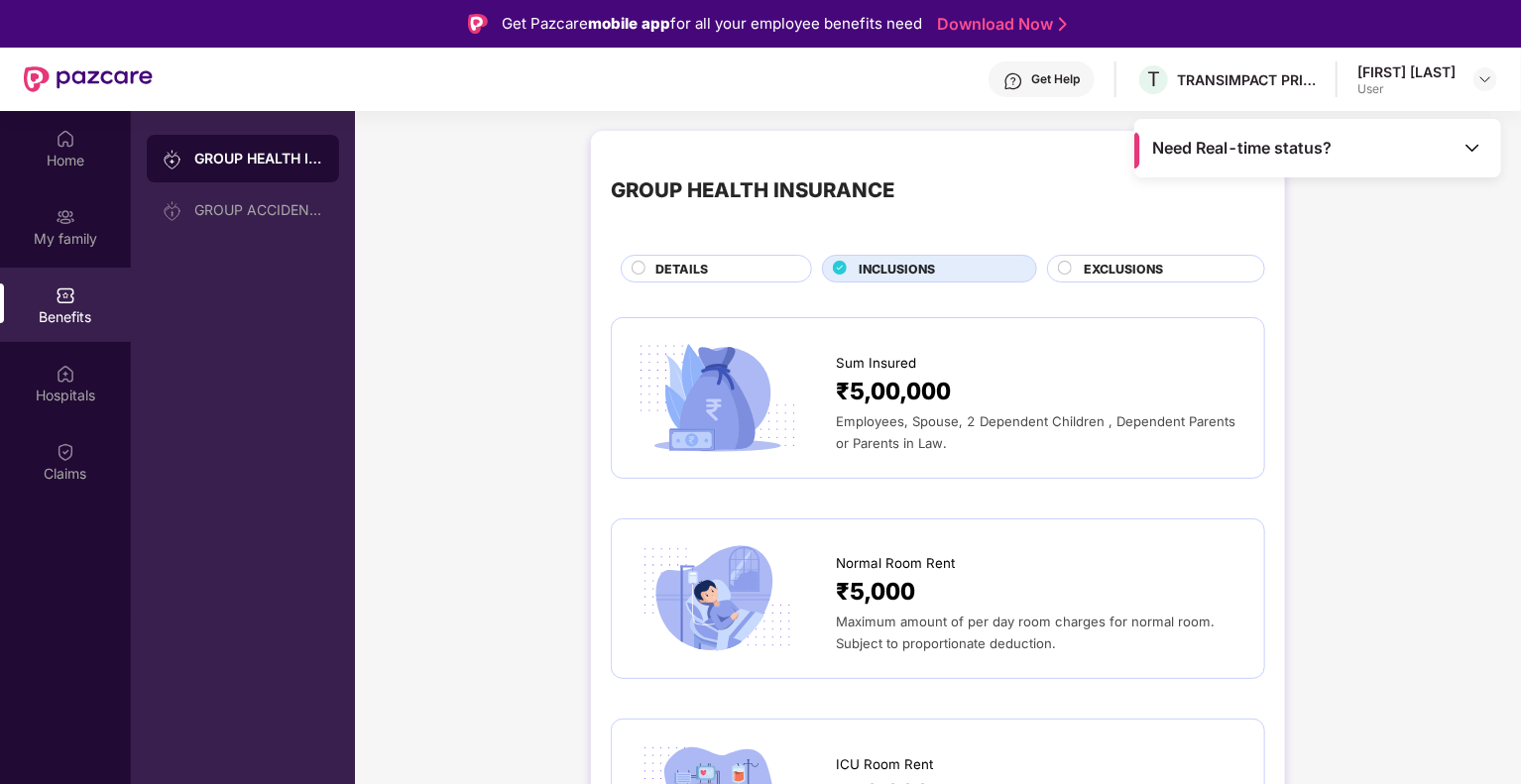 click on "EXCLUSIONS" at bounding box center [1123, 269] 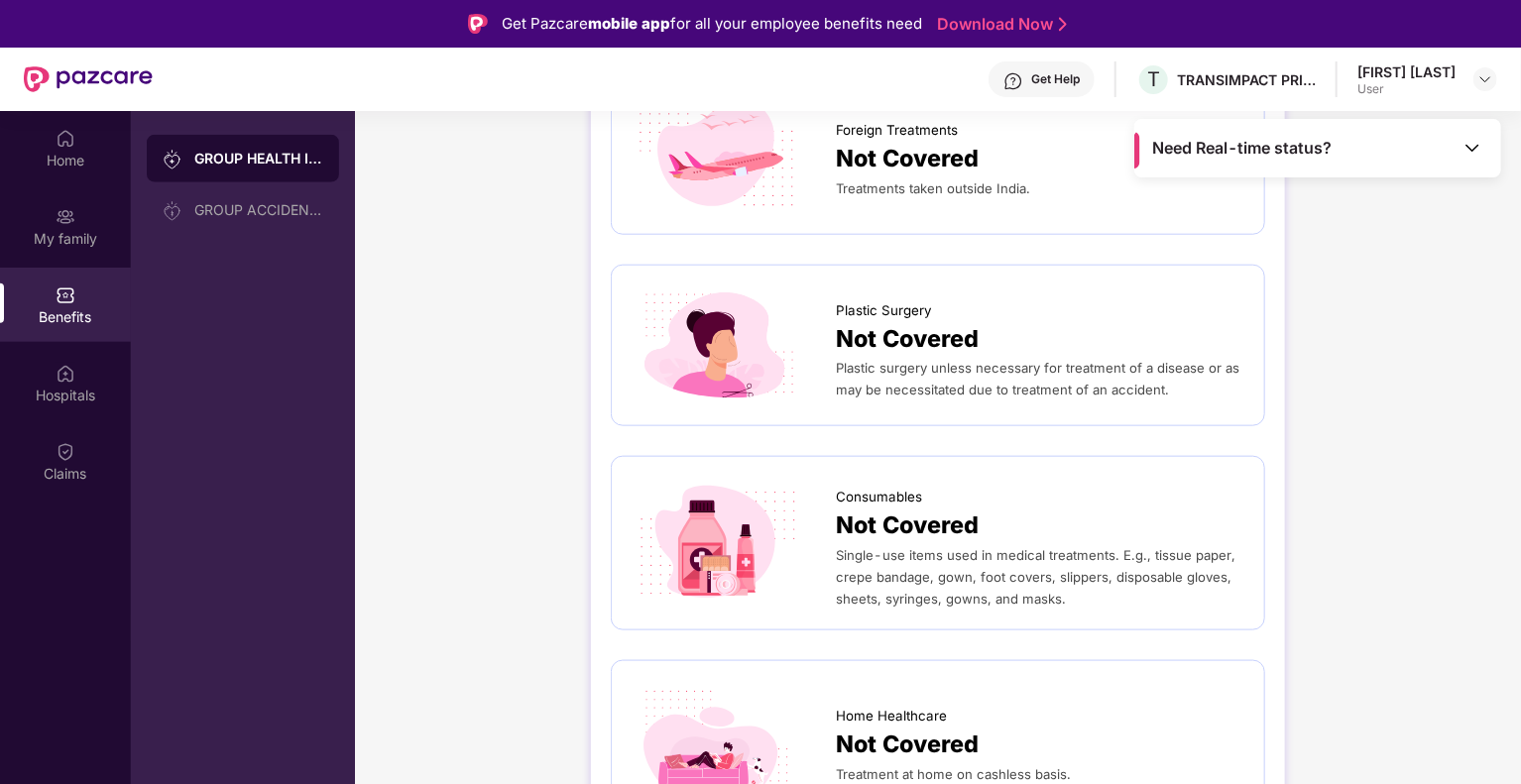 scroll, scrollTop: 1008, scrollLeft: 0, axis: vertical 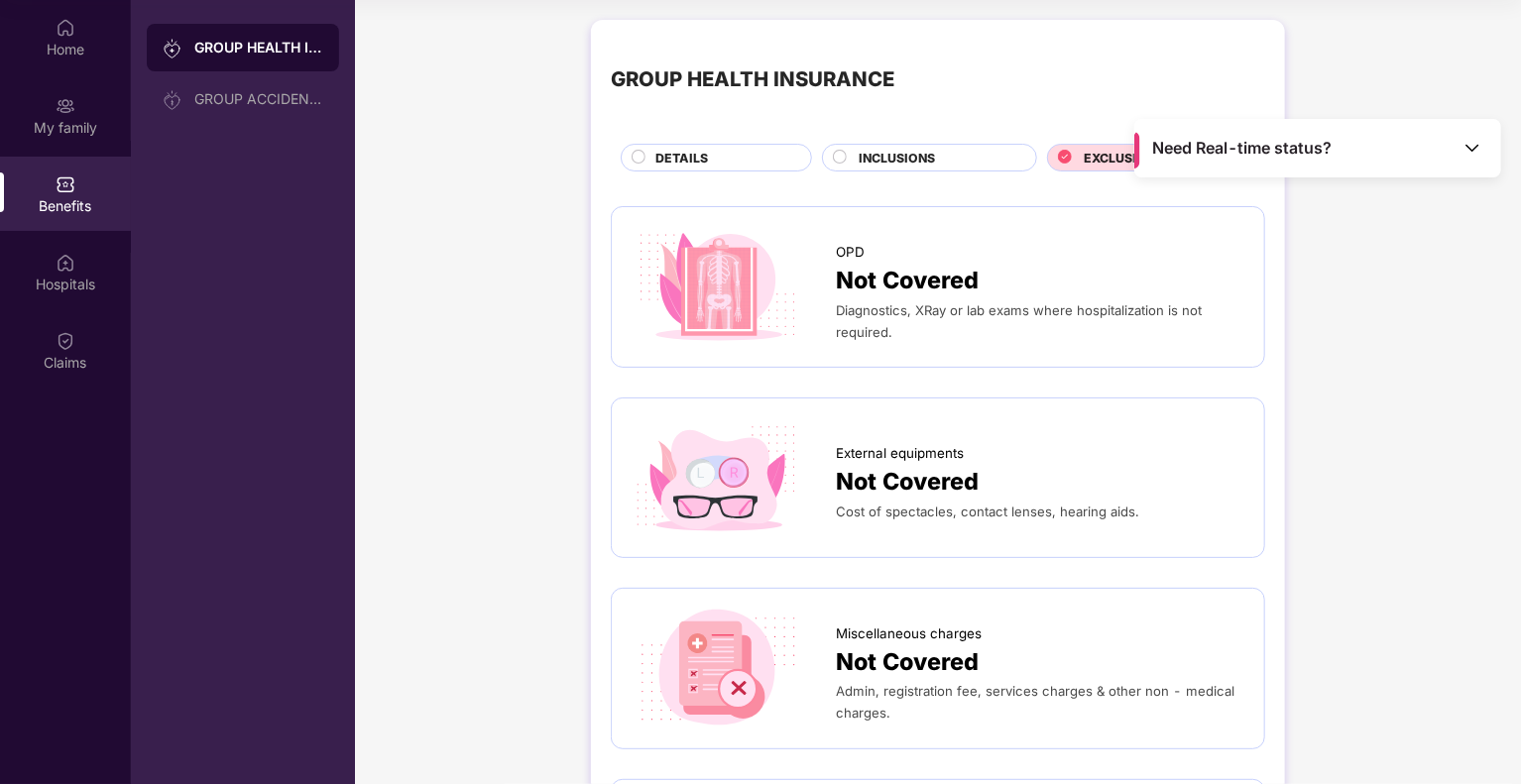 drag, startPoint x: 945, startPoint y: 158, endPoint x: 765, endPoint y: 174, distance: 180.70971 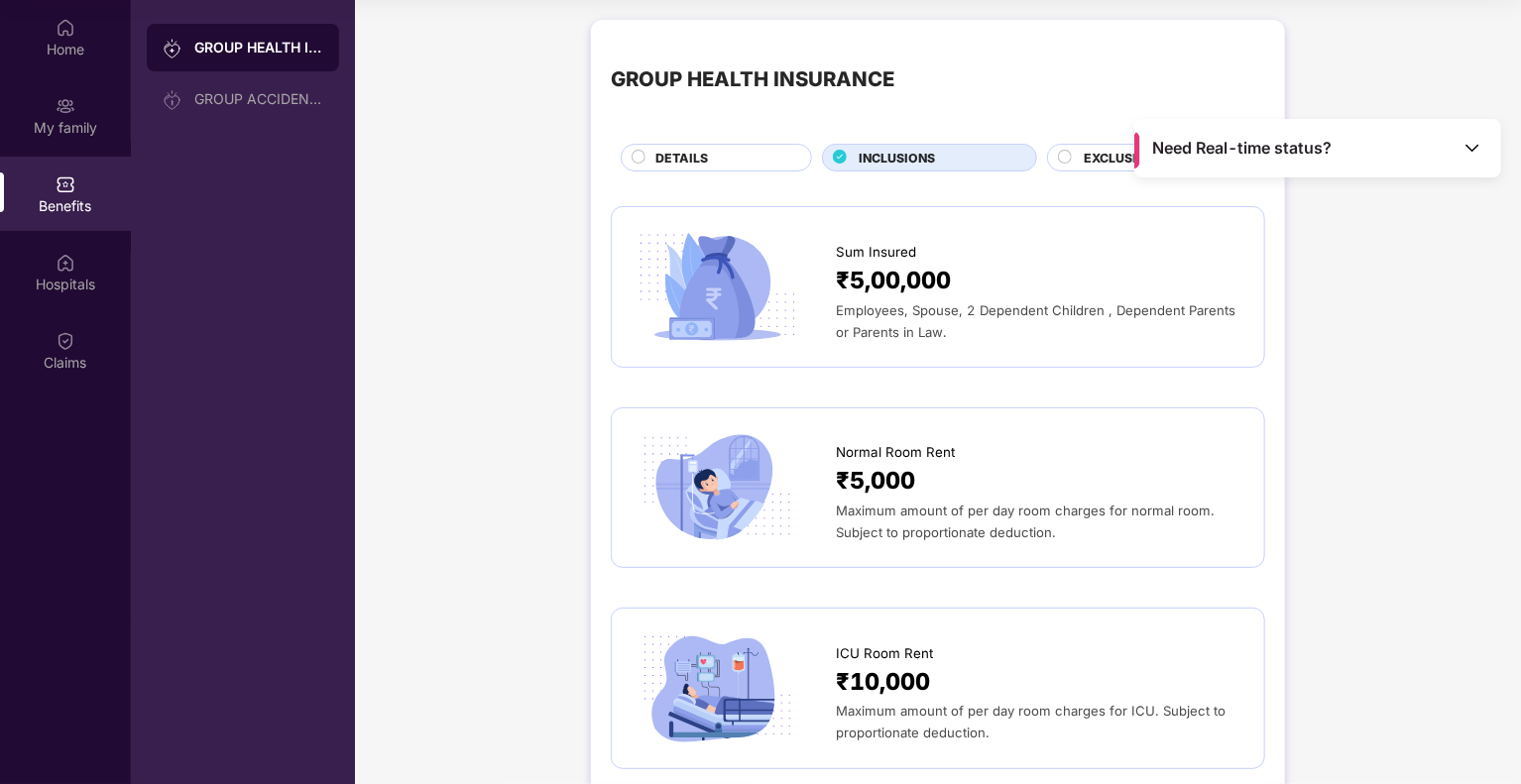 click on "DETAILS" at bounding box center (723, 160) 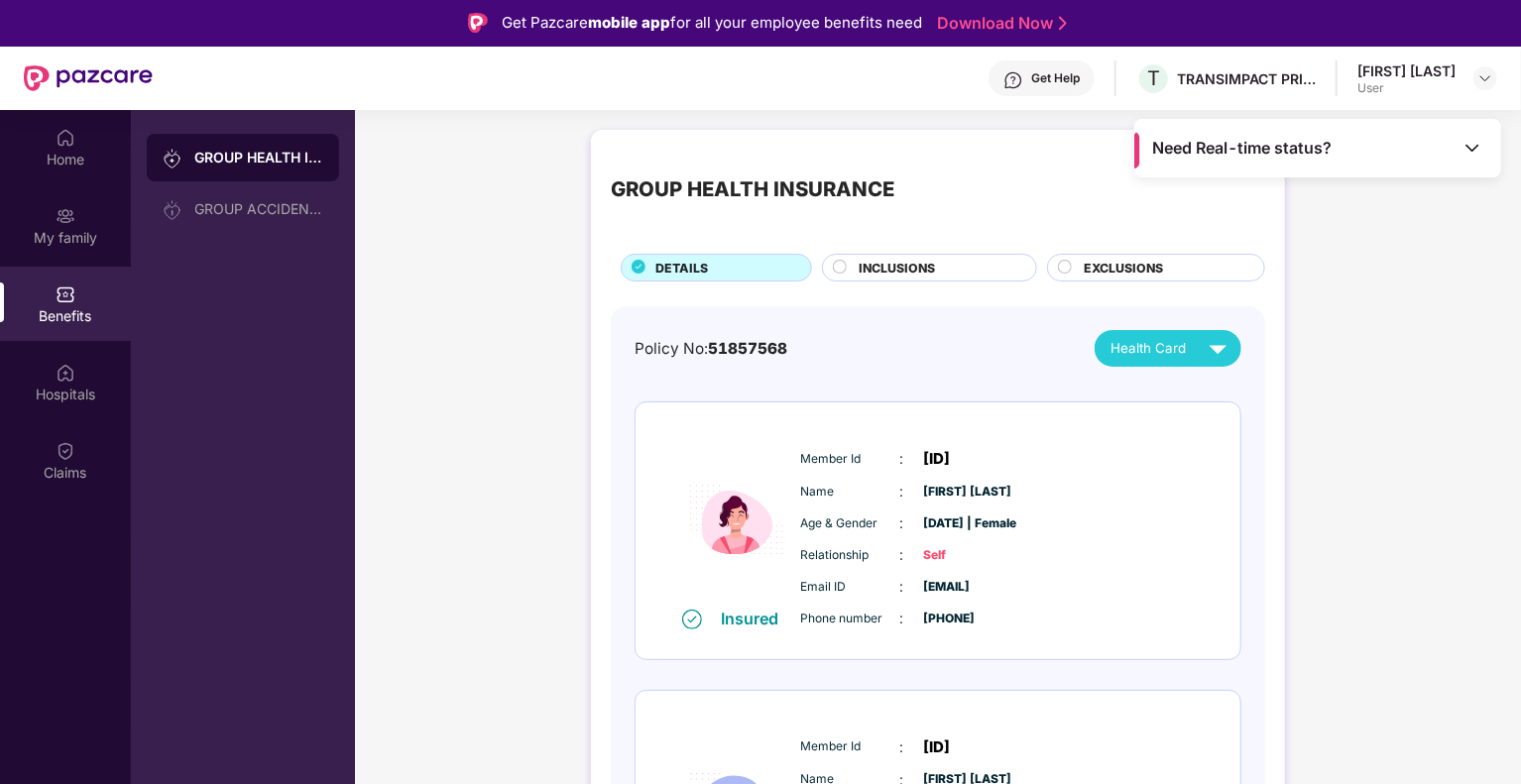 scroll, scrollTop: 0, scrollLeft: 0, axis: both 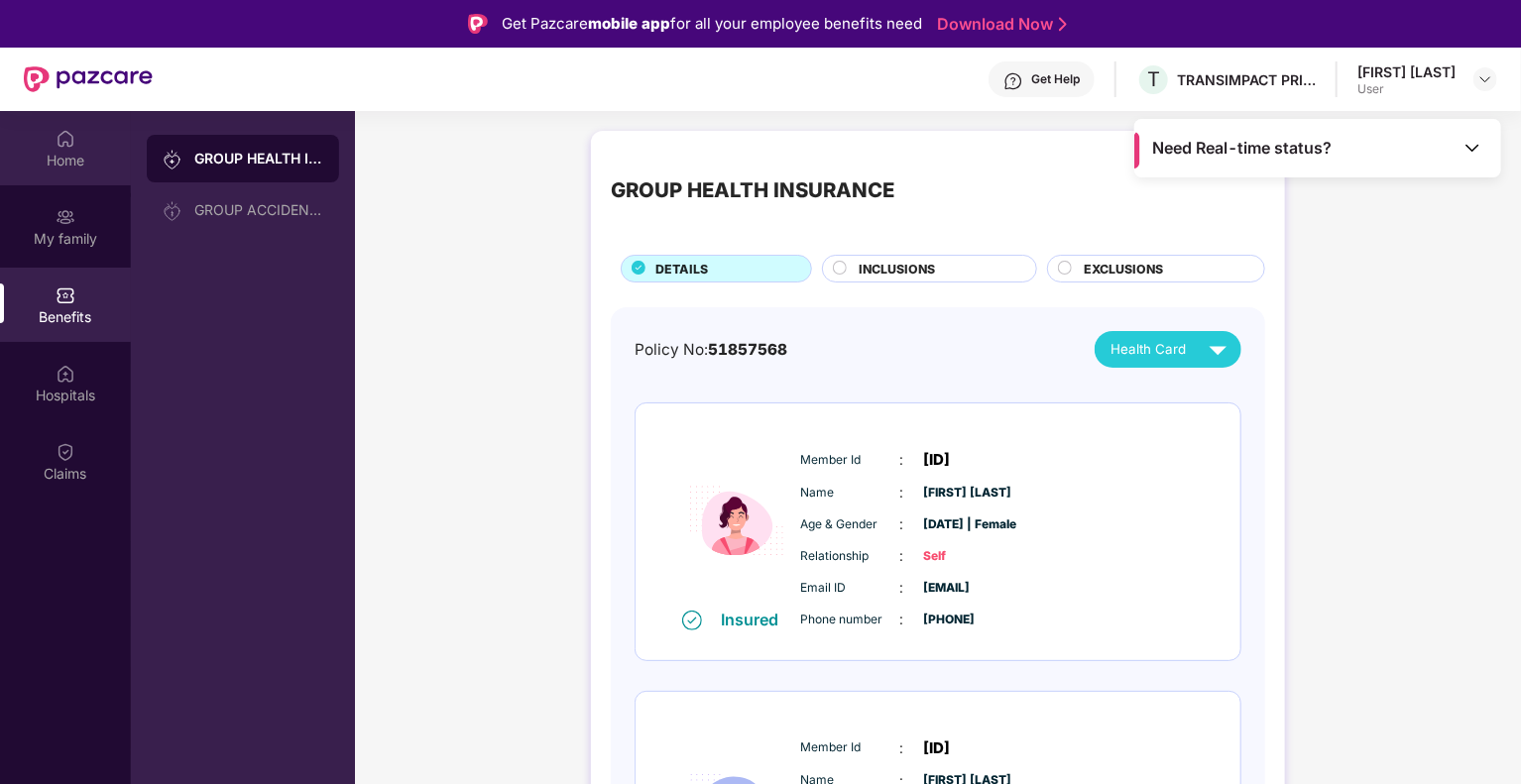 click at bounding box center (65, 139) 